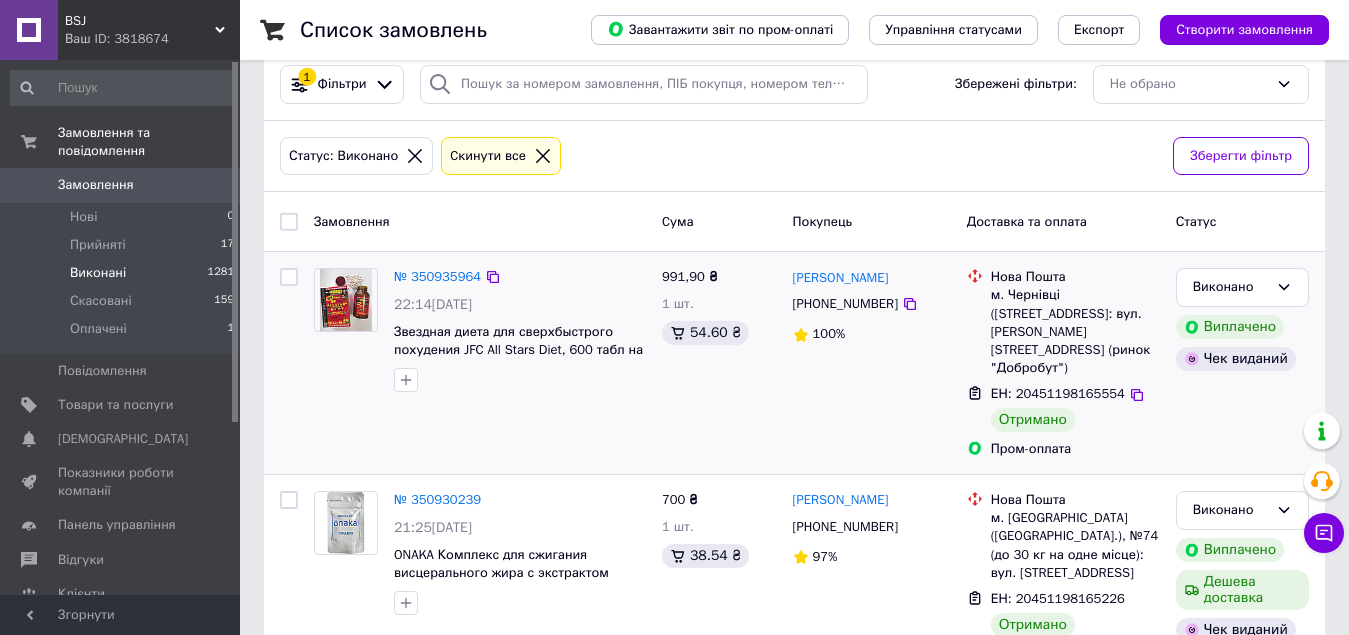 scroll, scrollTop: 0, scrollLeft: 0, axis: both 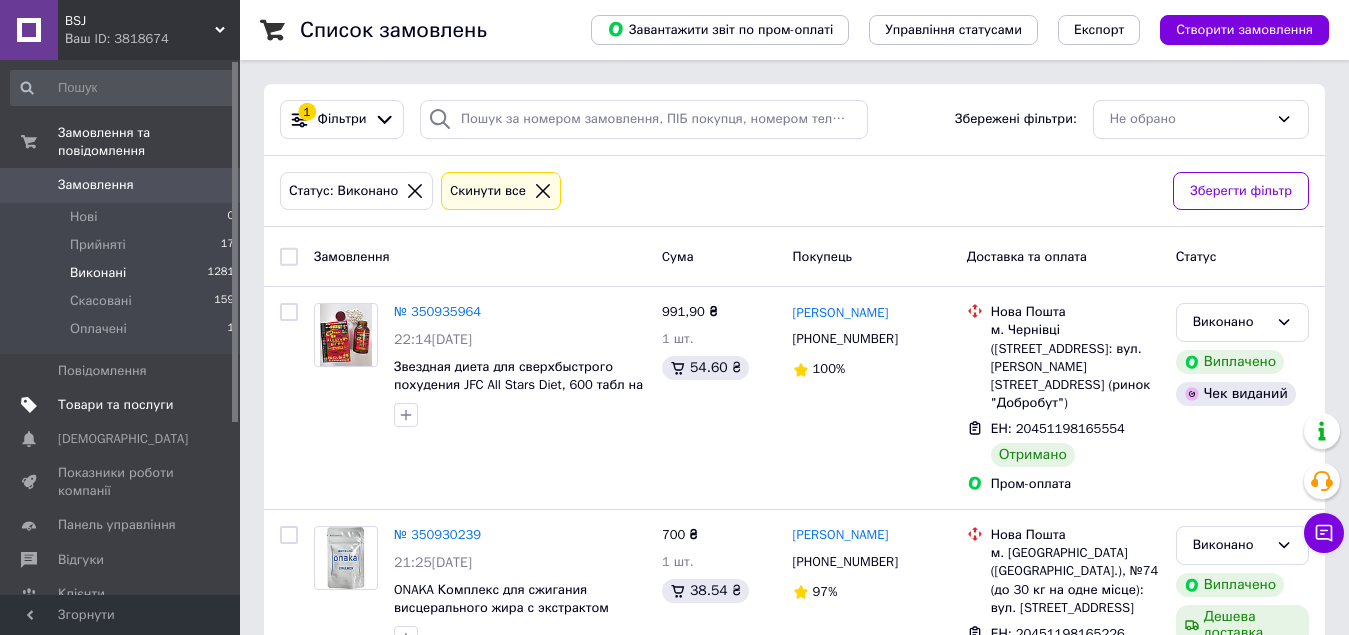 click on "Товари та послуги" at bounding box center (115, 405) 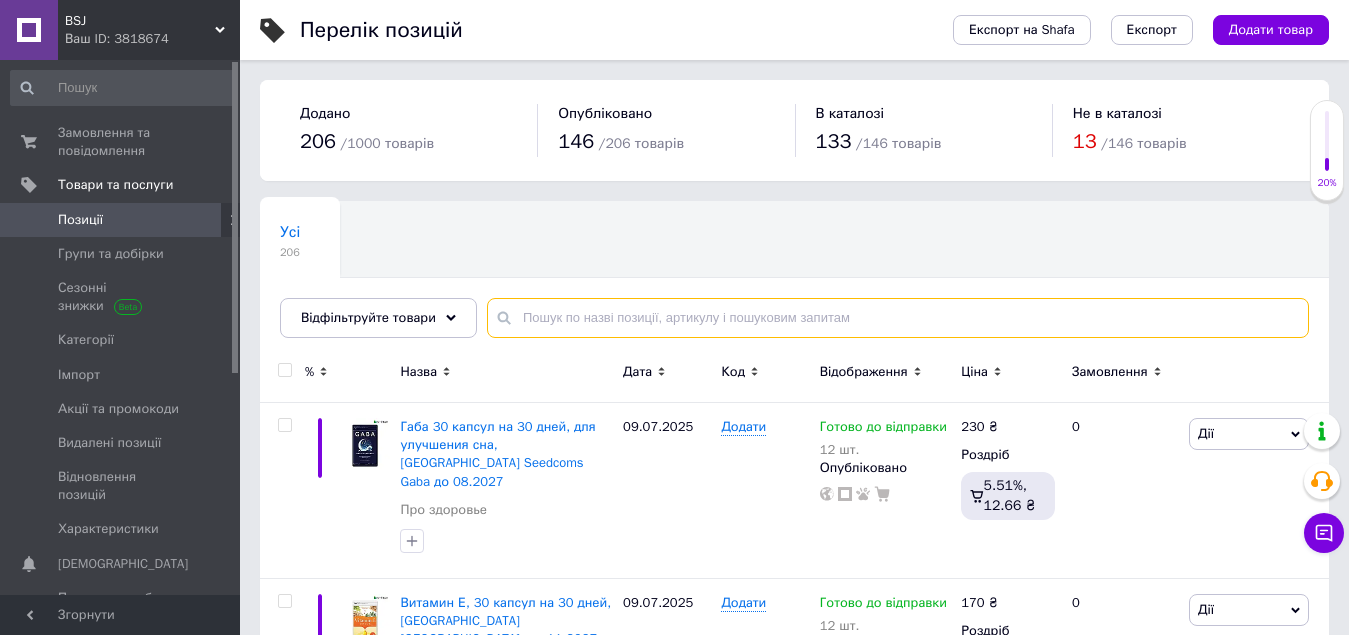 click at bounding box center (898, 318) 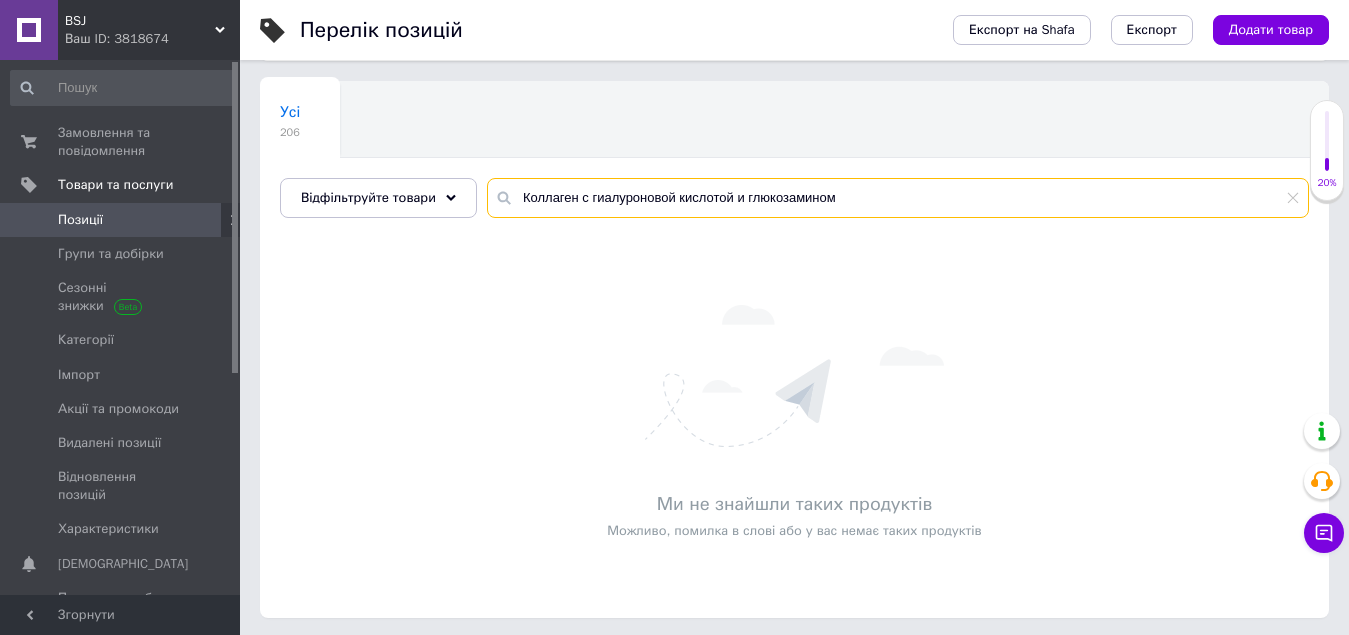 scroll, scrollTop: 123, scrollLeft: 0, axis: vertical 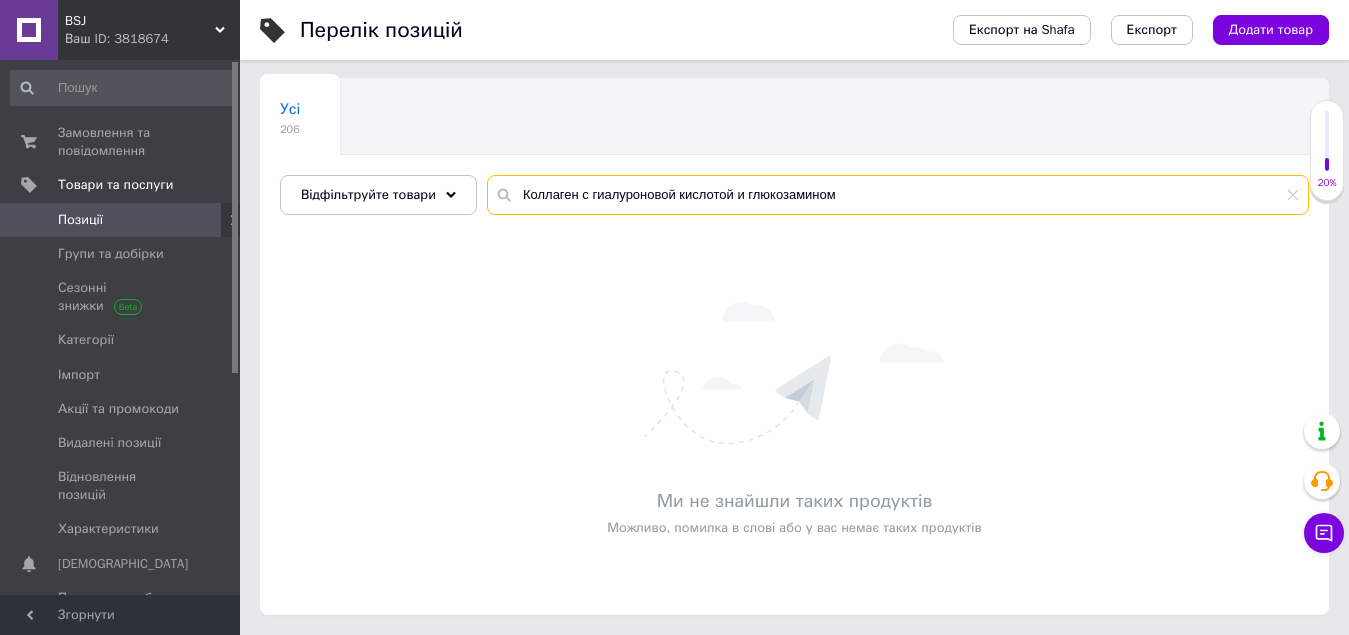 drag, startPoint x: 569, startPoint y: 196, endPoint x: 861, endPoint y: 208, distance: 292.24646 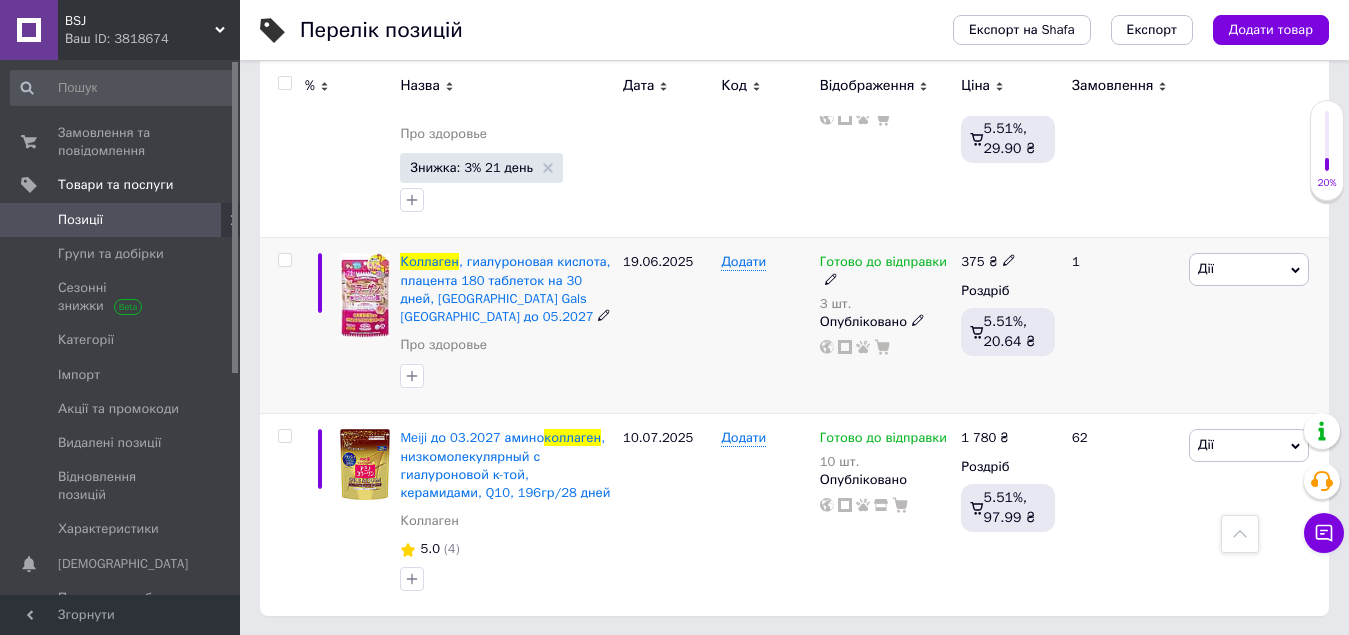 scroll, scrollTop: 3579, scrollLeft: 0, axis: vertical 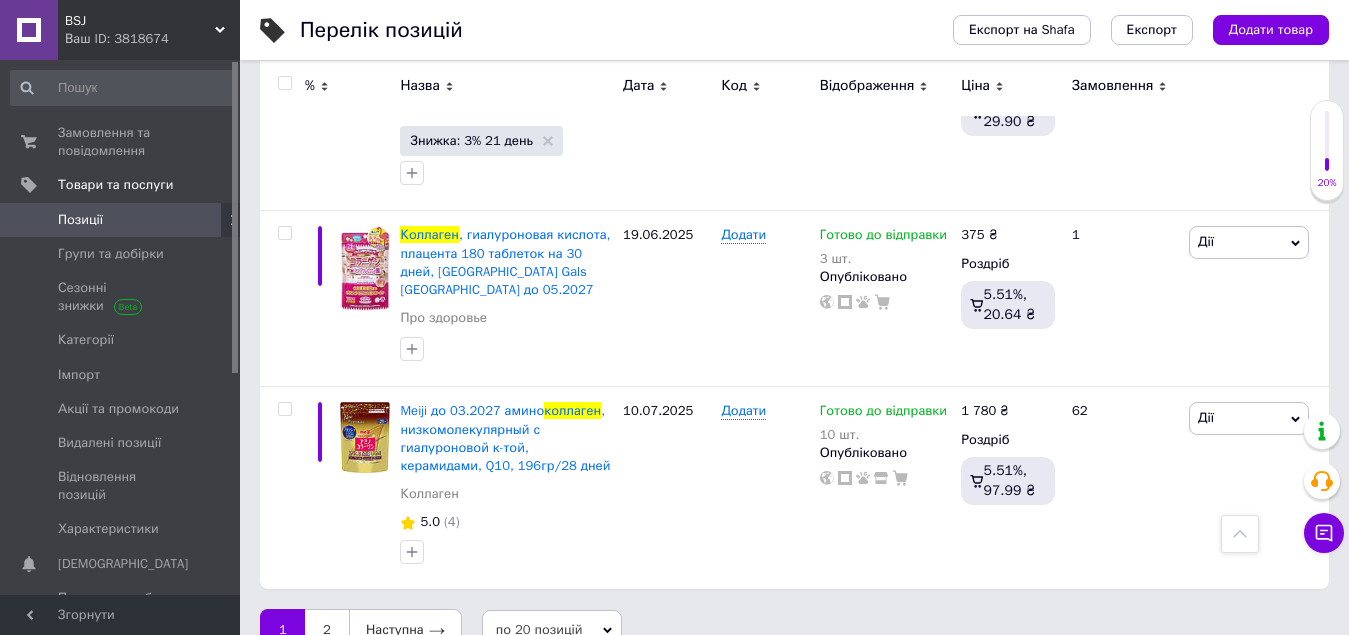 type on "Коллаген" 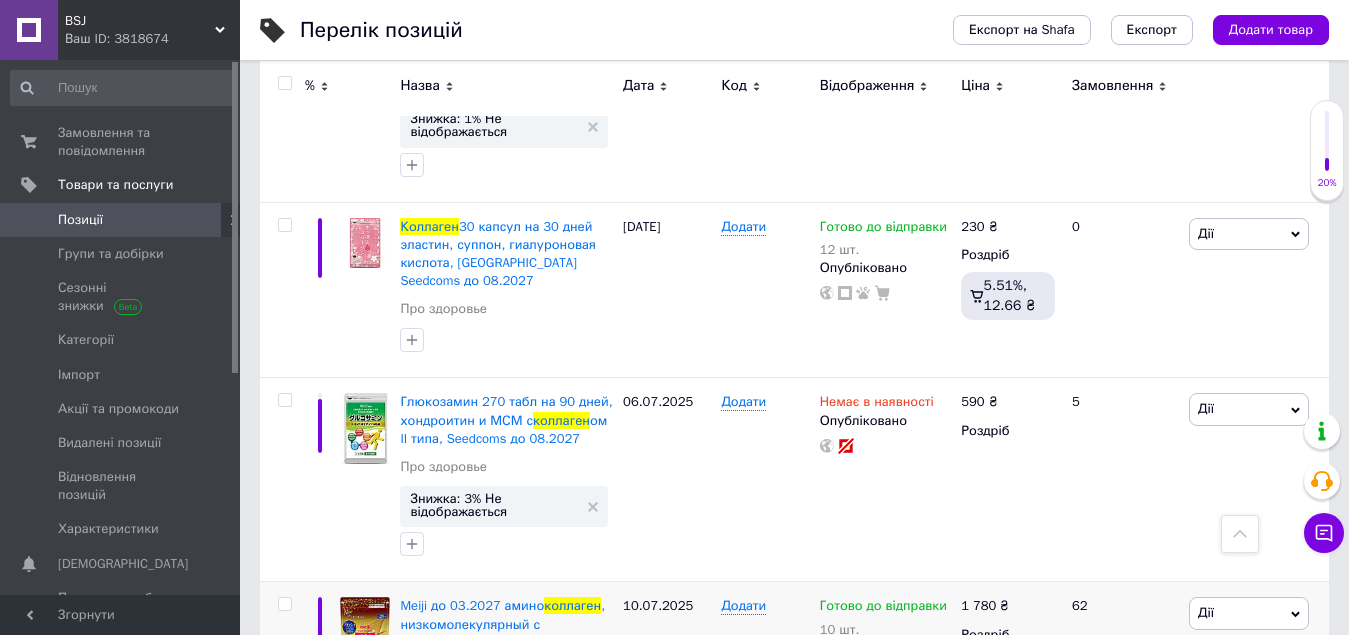 scroll, scrollTop: 3579, scrollLeft: 0, axis: vertical 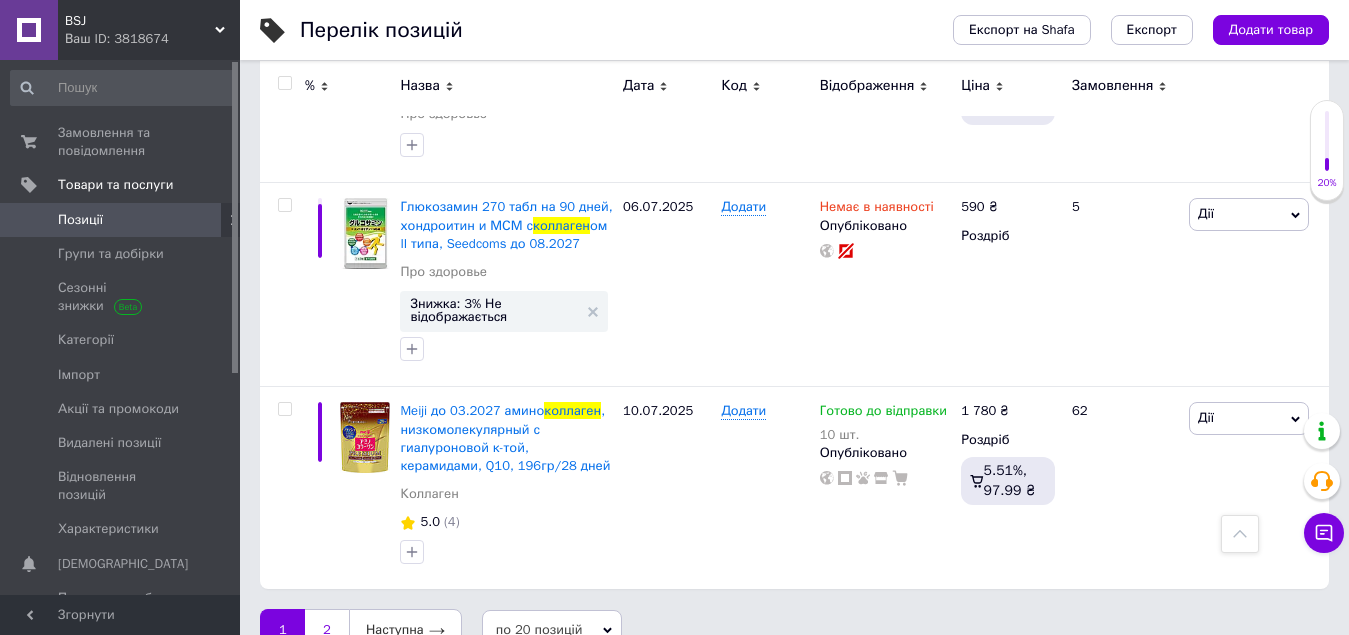 click on "2" at bounding box center [327, 630] 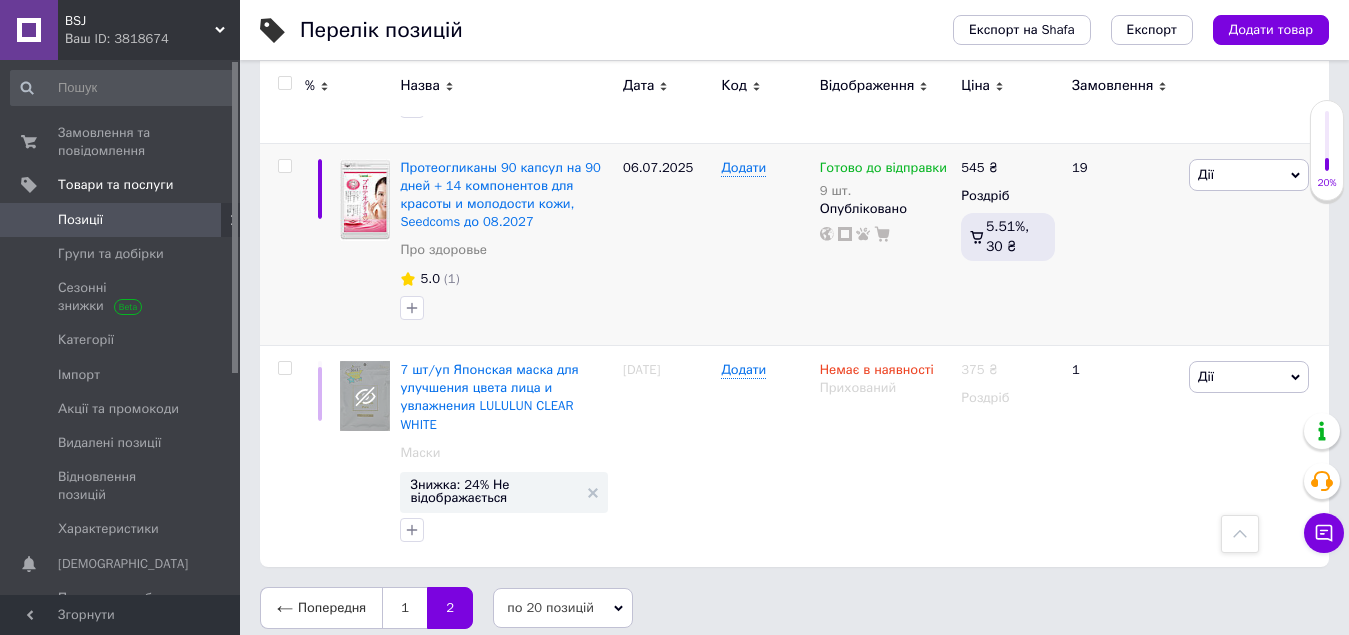 scroll, scrollTop: 77, scrollLeft: 0, axis: vertical 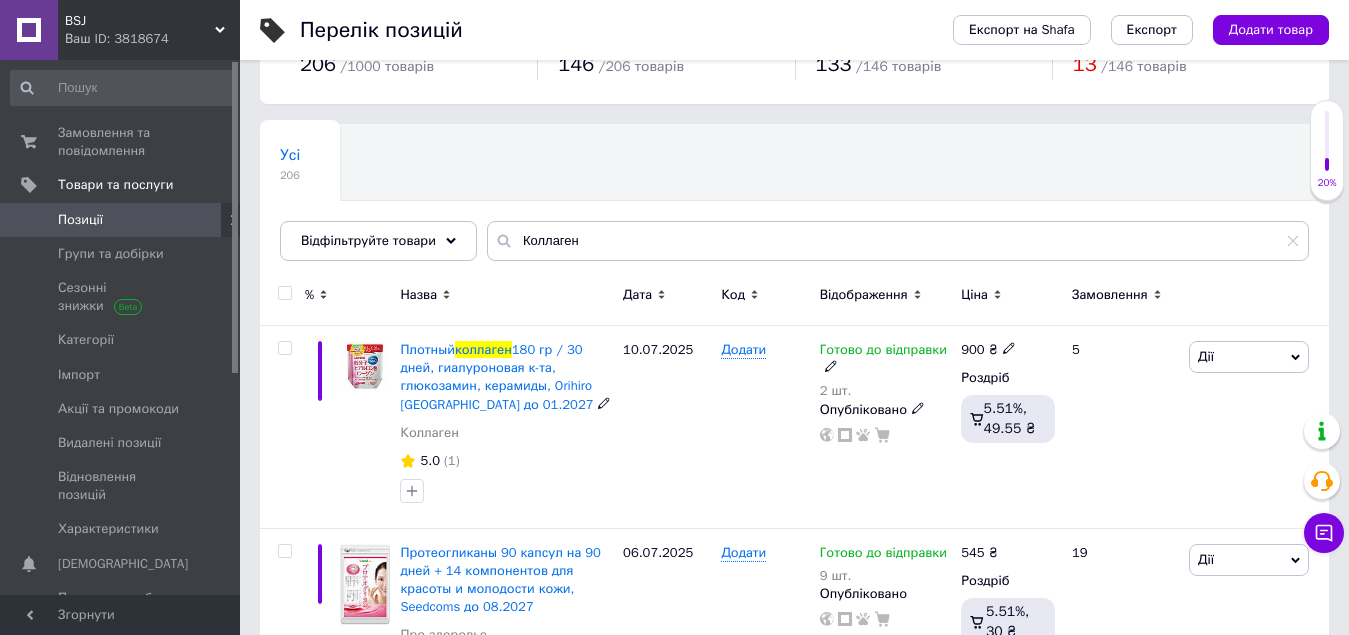 click on "180 гр / 30 дней, гиалуроновая к-та, глюкозамин, керамиды, Orihiro [GEOGRAPHIC_DATA] до 01.2027" at bounding box center [496, 377] 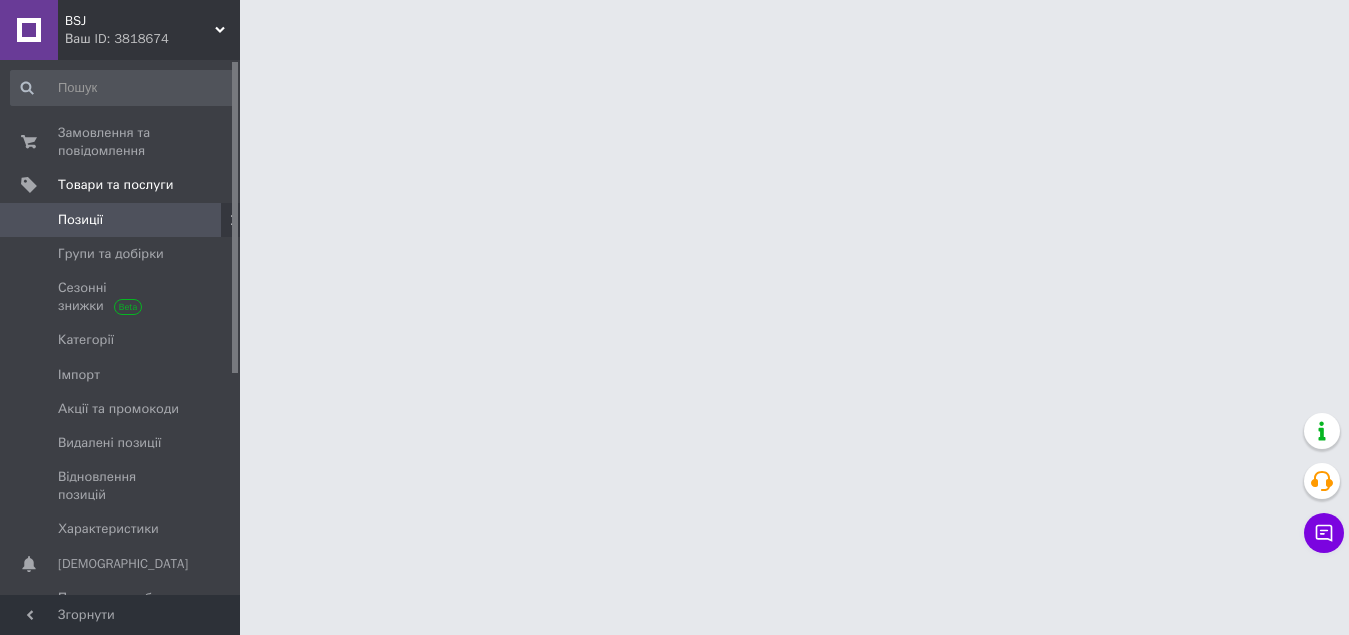 scroll, scrollTop: 0, scrollLeft: 0, axis: both 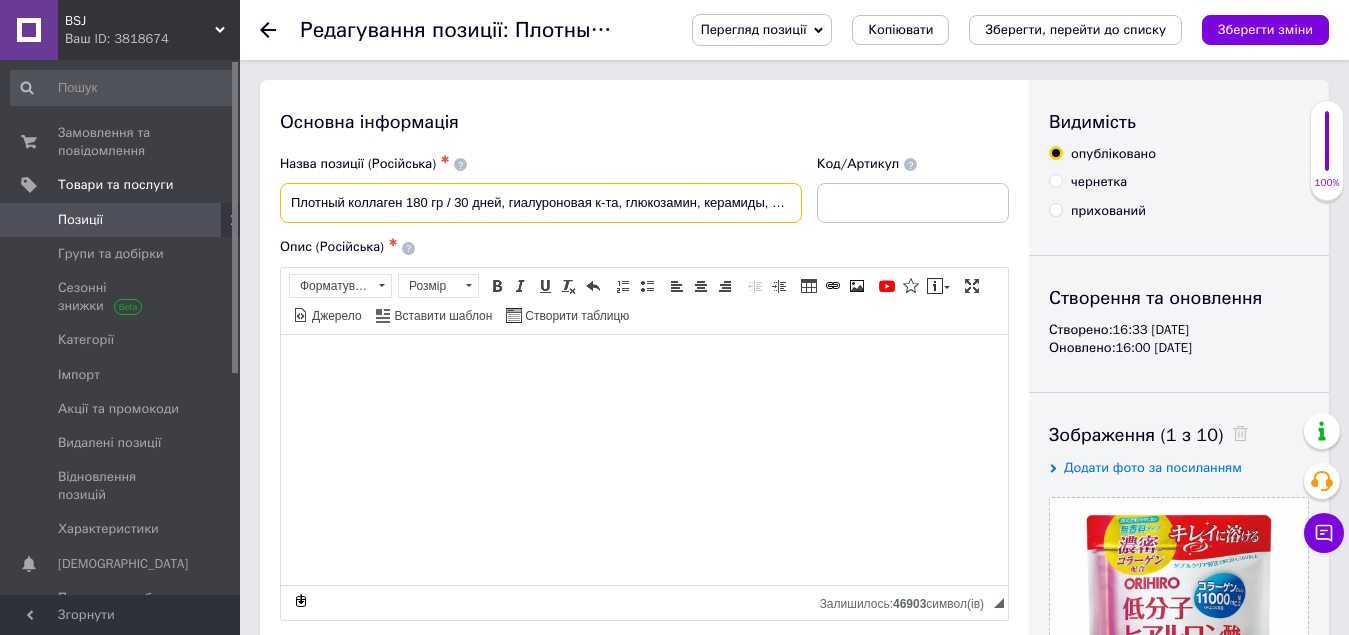 drag, startPoint x: 293, startPoint y: 202, endPoint x: 404, endPoint y: 203, distance: 111.0045 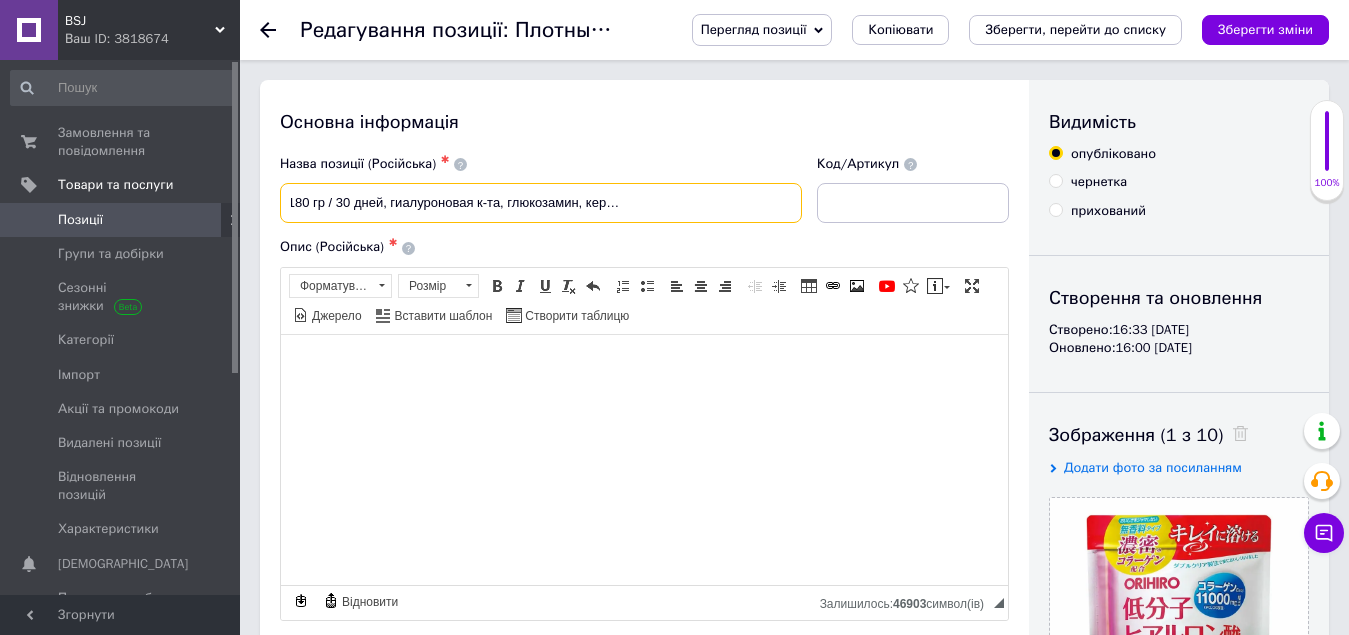scroll, scrollTop: 0, scrollLeft: 191, axis: horizontal 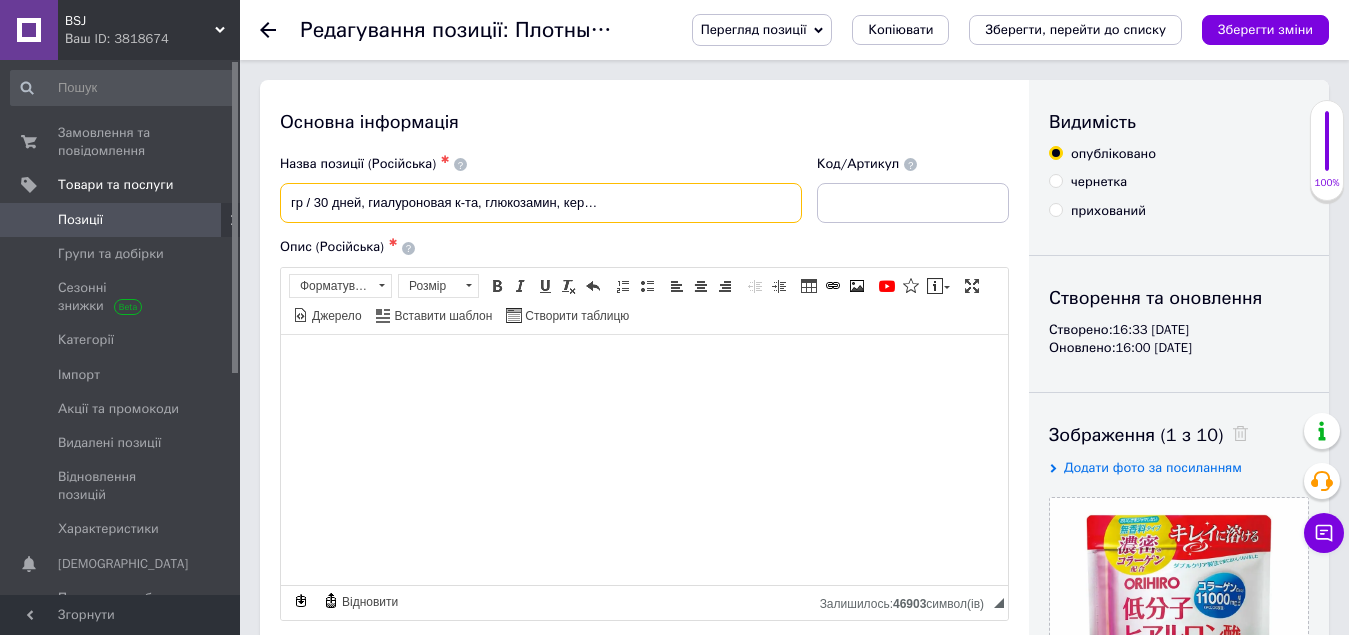 drag, startPoint x: 556, startPoint y: 207, endPoint x: 632, endPoint y: 208, distance: 76.00658 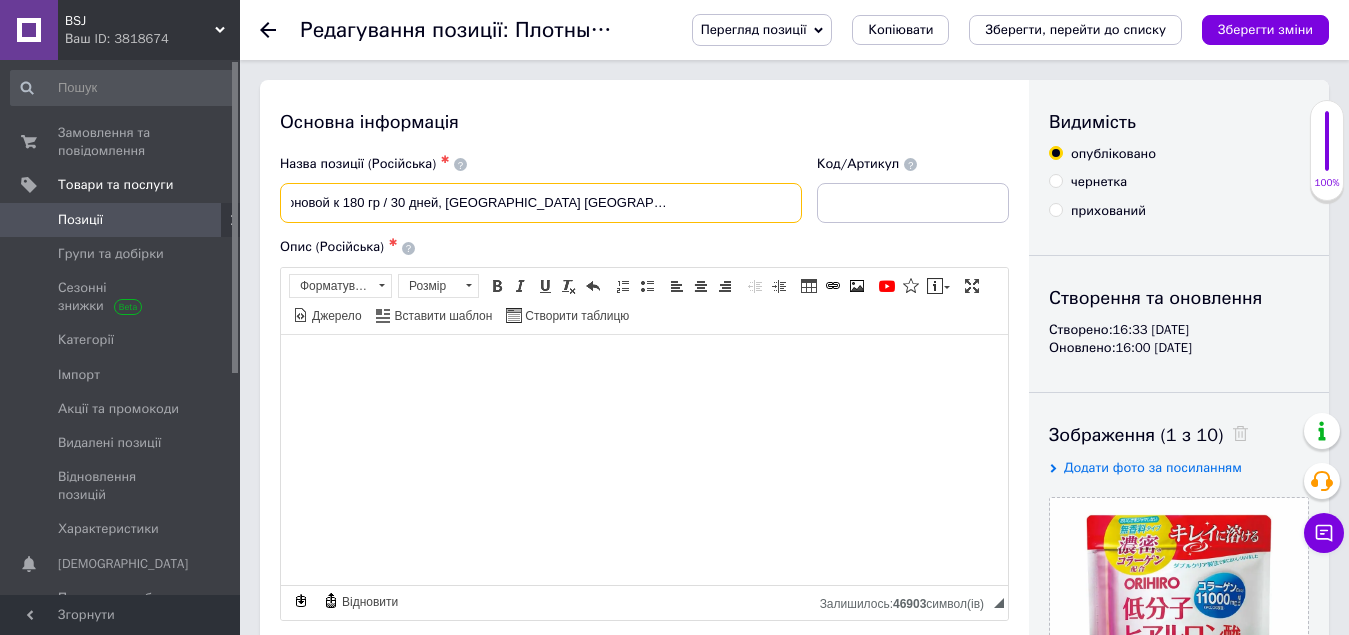scroll, scrollTop: 0, scrollLeft: 0, axis: both 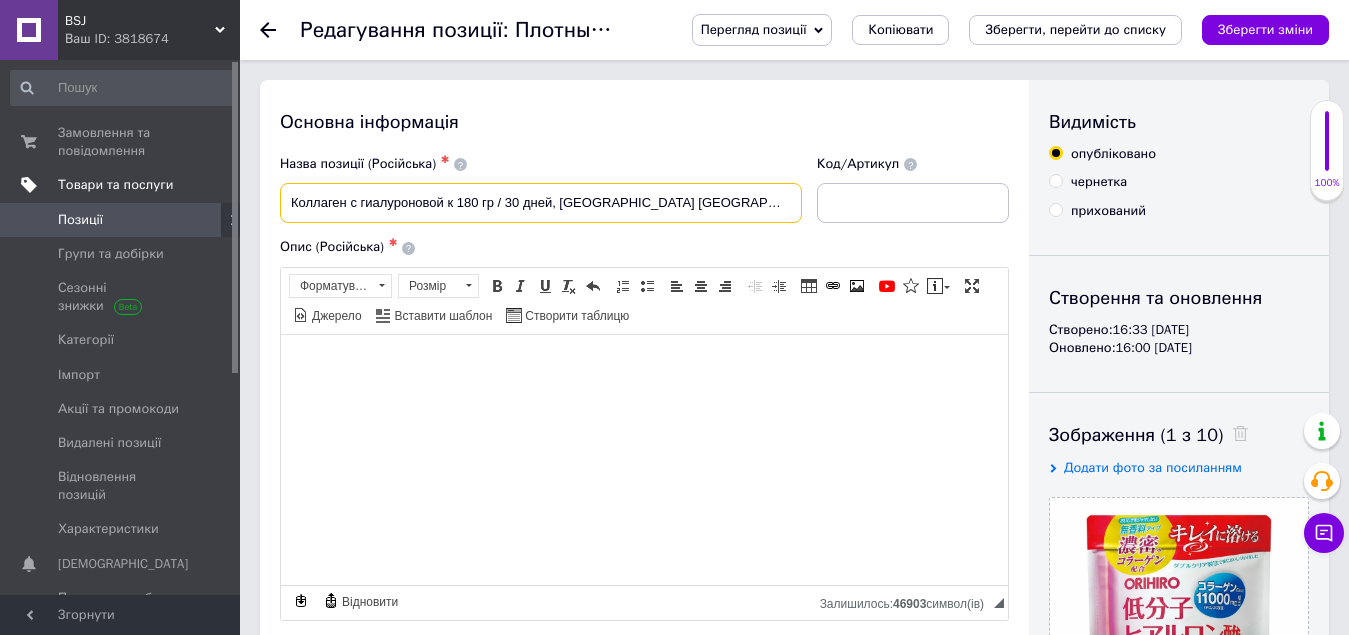 drag, startPoint x: 459, startPoint y: 202, endPoint x: 212, endPoint y: 201, distance: 247.00203 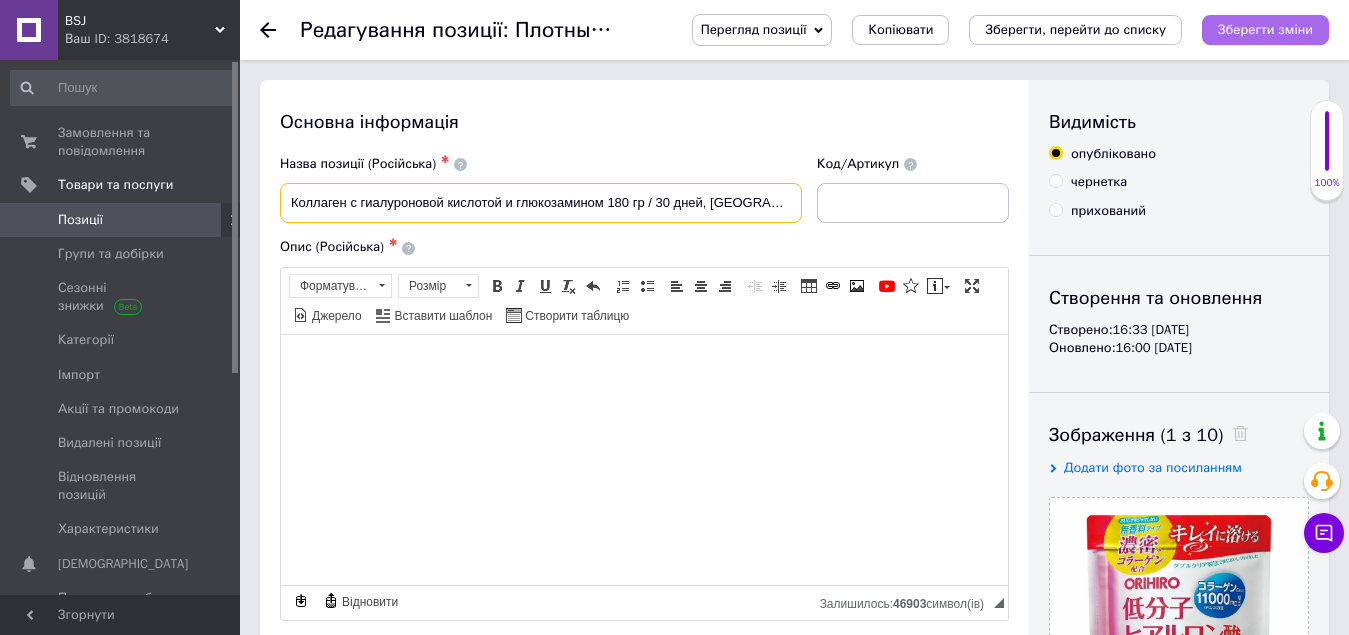type on "Коллаген с гиалуроновой кислотой и глюкозамином 180 гр / 30 дней, [GEOGRAPHIC_DATA] [GEOGRAPHIC_DATA] до 01.2027" 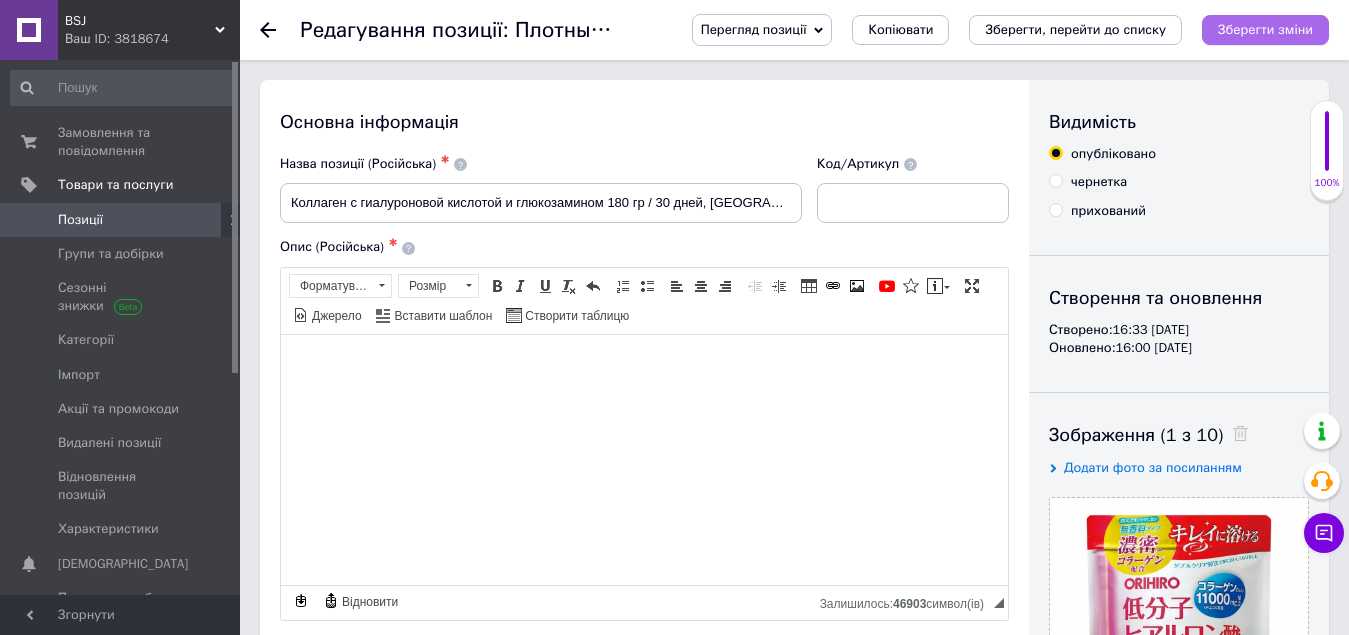 click on "Зберегти зміни" at bounding box center [1265, 29] 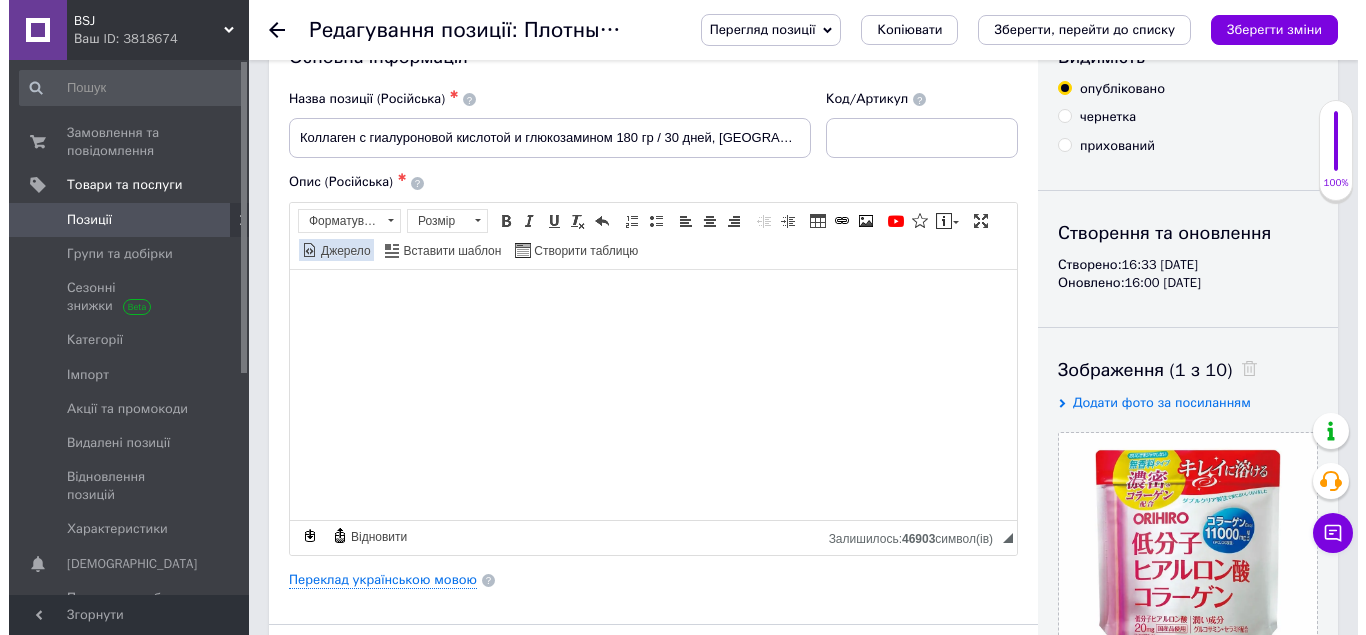 scroll, scrollTop: 100, scrollLeft: 0, axis: vertical 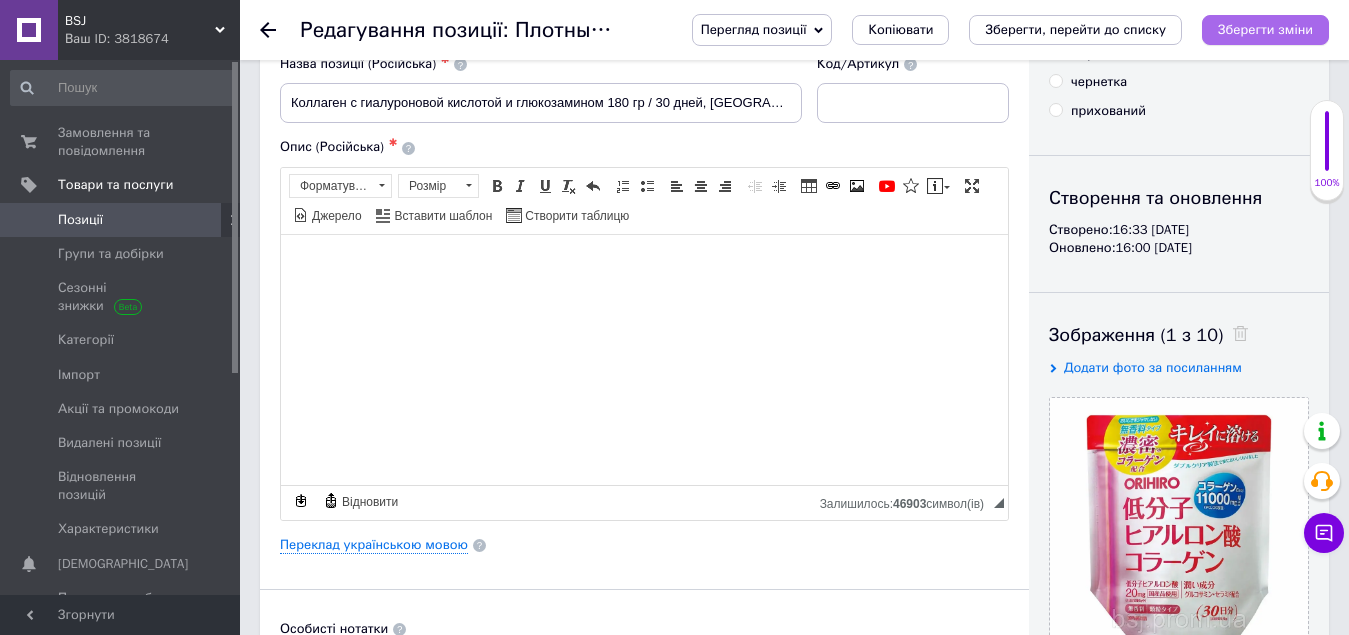 click on "Зберегти зміни" at bounding box center [1265, 29] 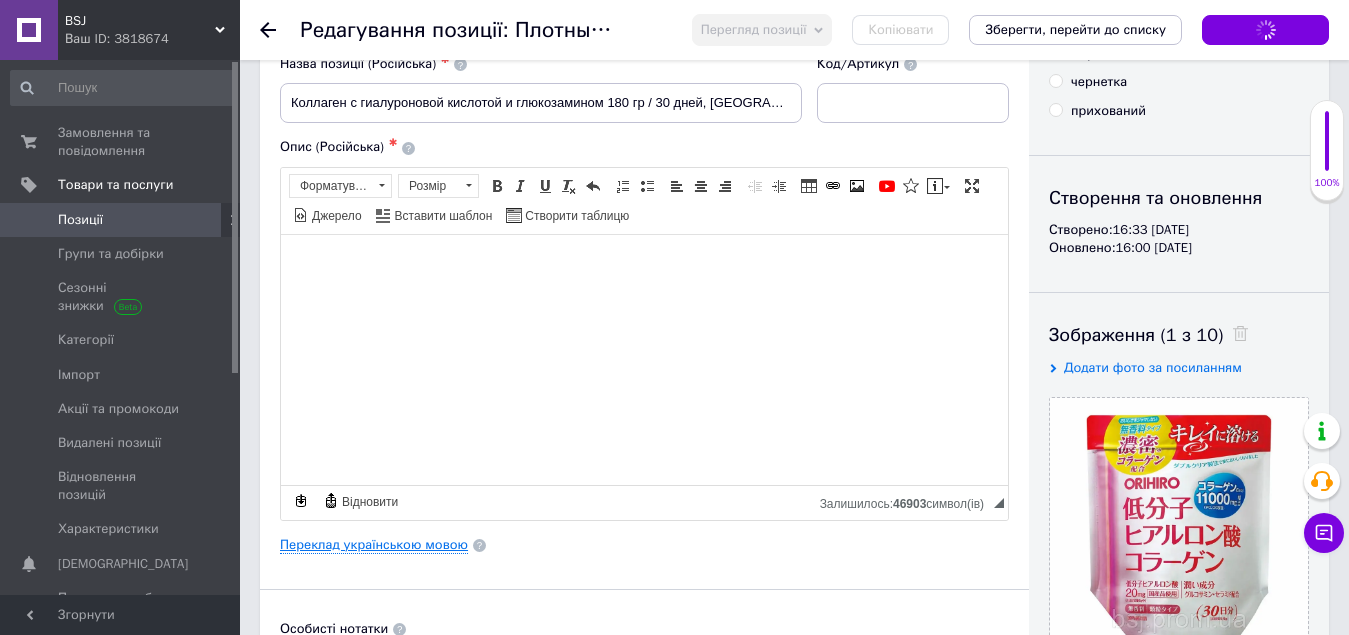 click on "Переклад українською мовою" at bounding box center [374, 545] 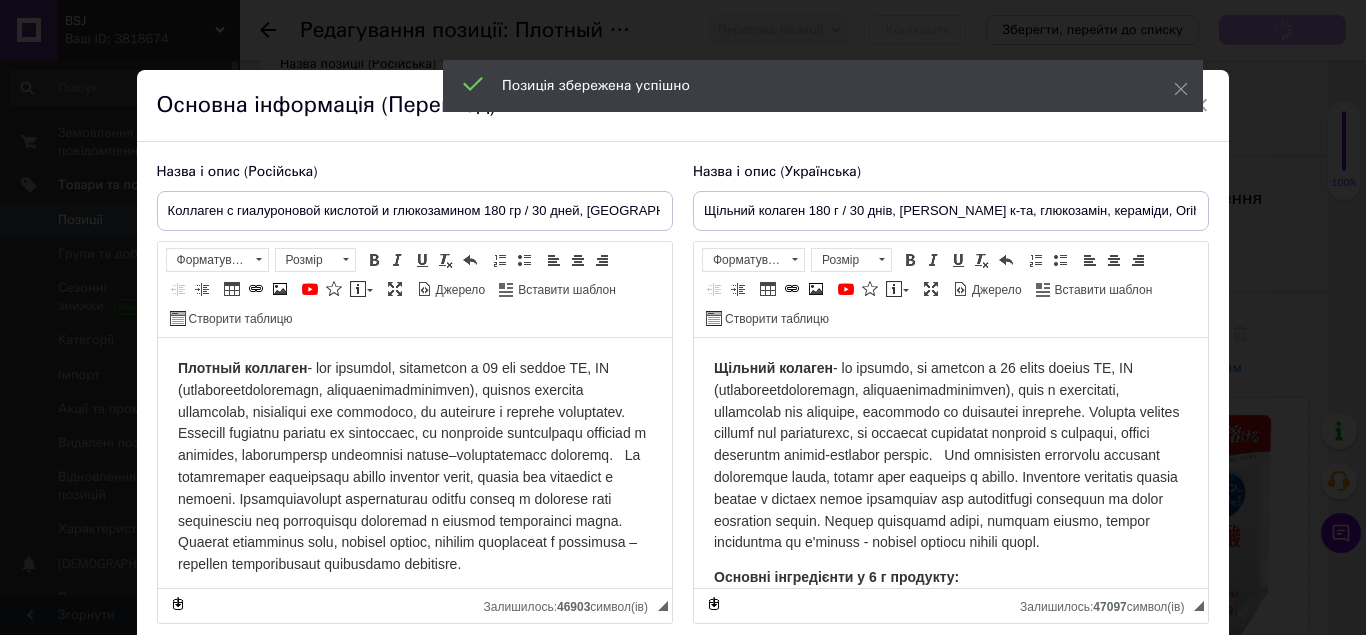 scroll, scrollTop: 0, scrollLeft: 0, axis: both 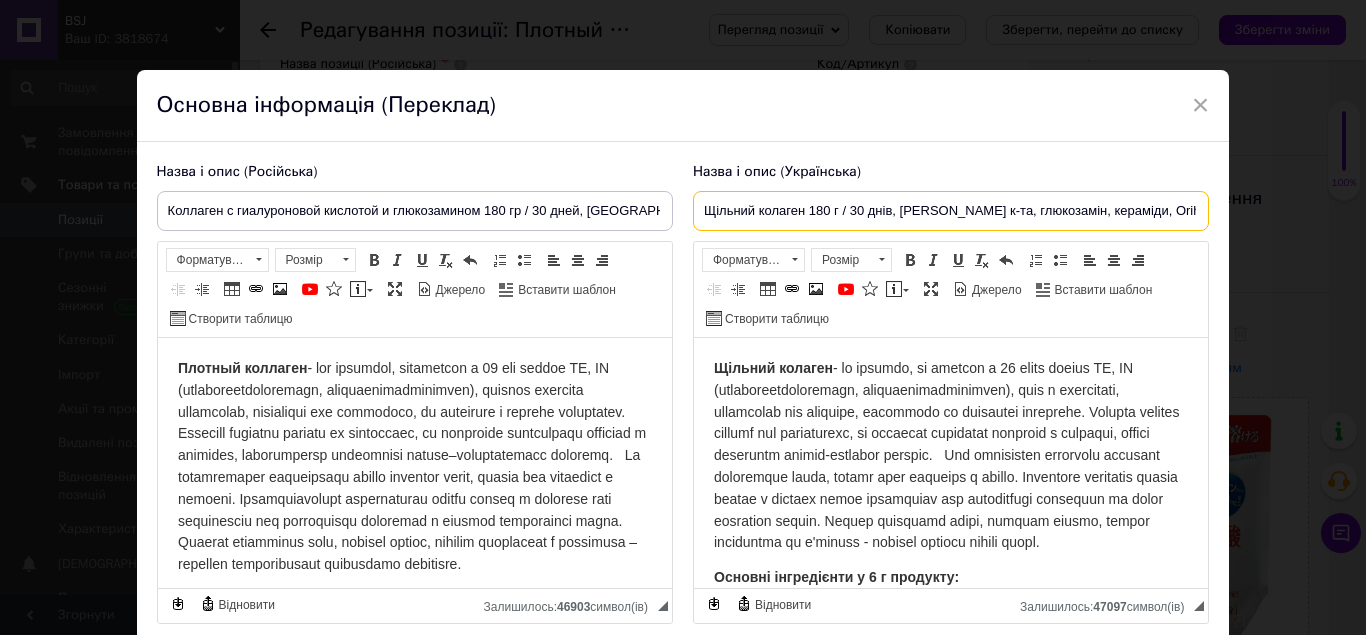 drag, startPoint x: 706, startPoint y: 207, endPoint x: 806, endPoint y: 212, distance: 100.12492 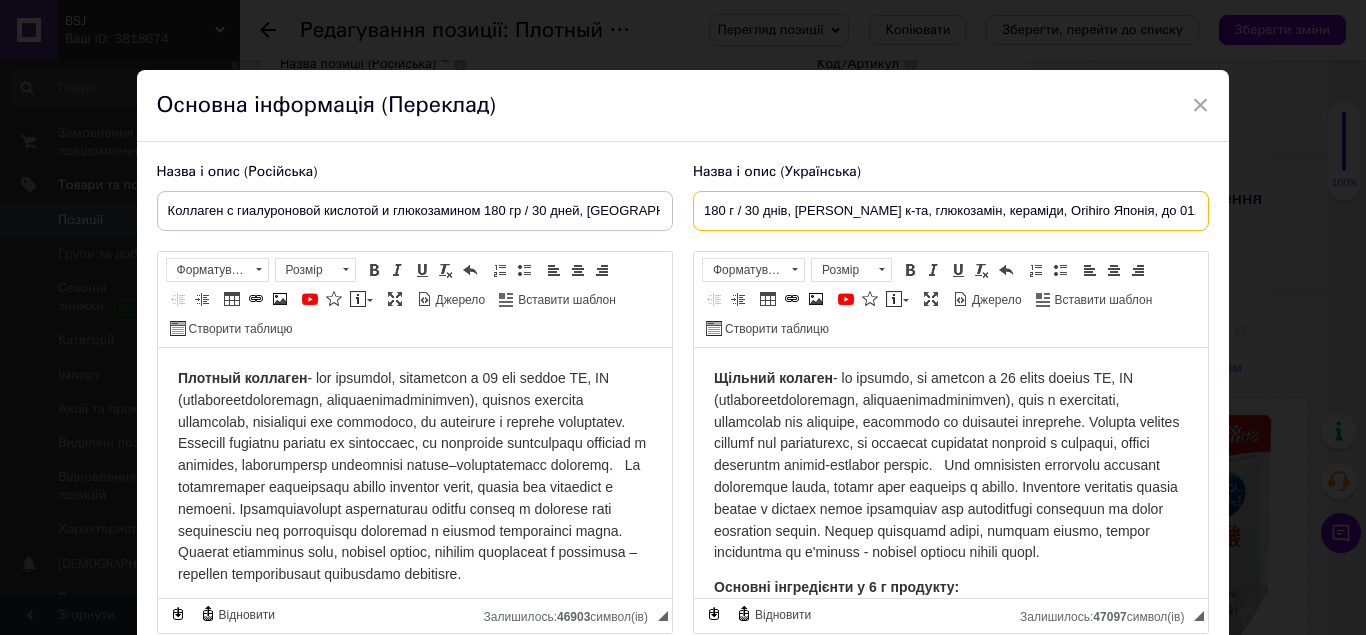 drag, startPoint x: 790, startPoint y: 209, endPoint x: 1032, endPoint y: 209, distance: 242 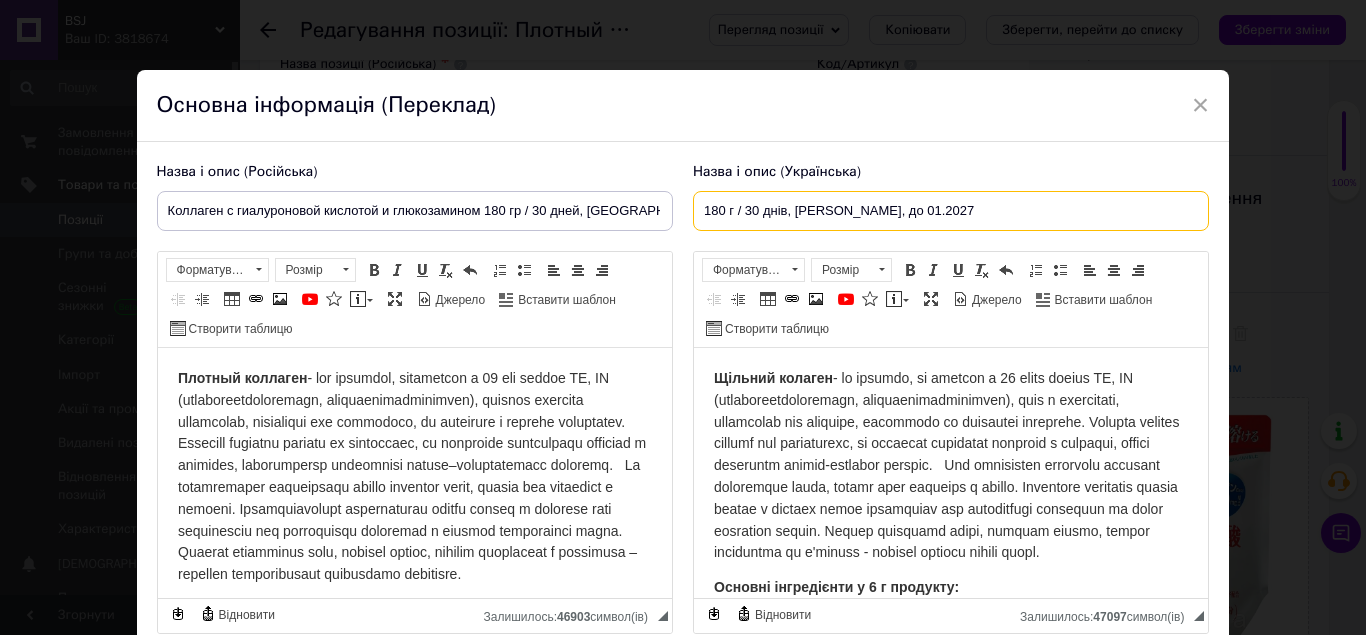 click on "180 г / 30 днів, [PERSON_NAME], до 01.2027" at bounding box center [951, 211] 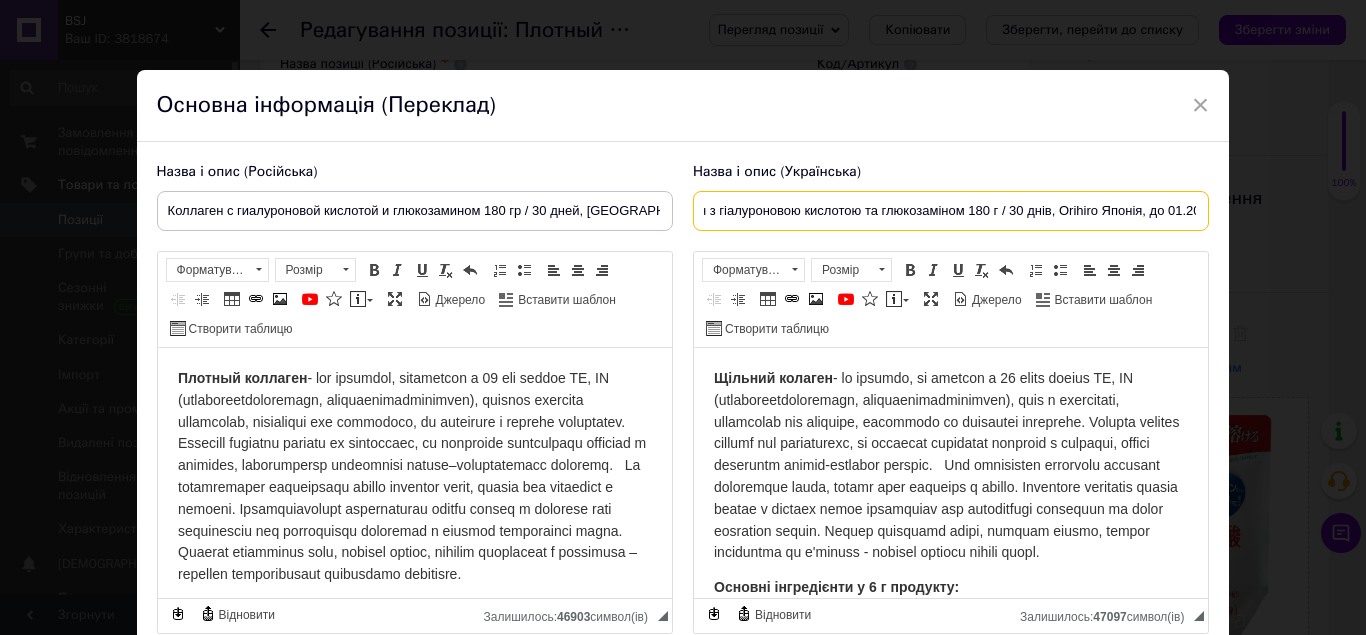 scroll, scrollTop: 0, scrollLeft: 67, axis: horizontal 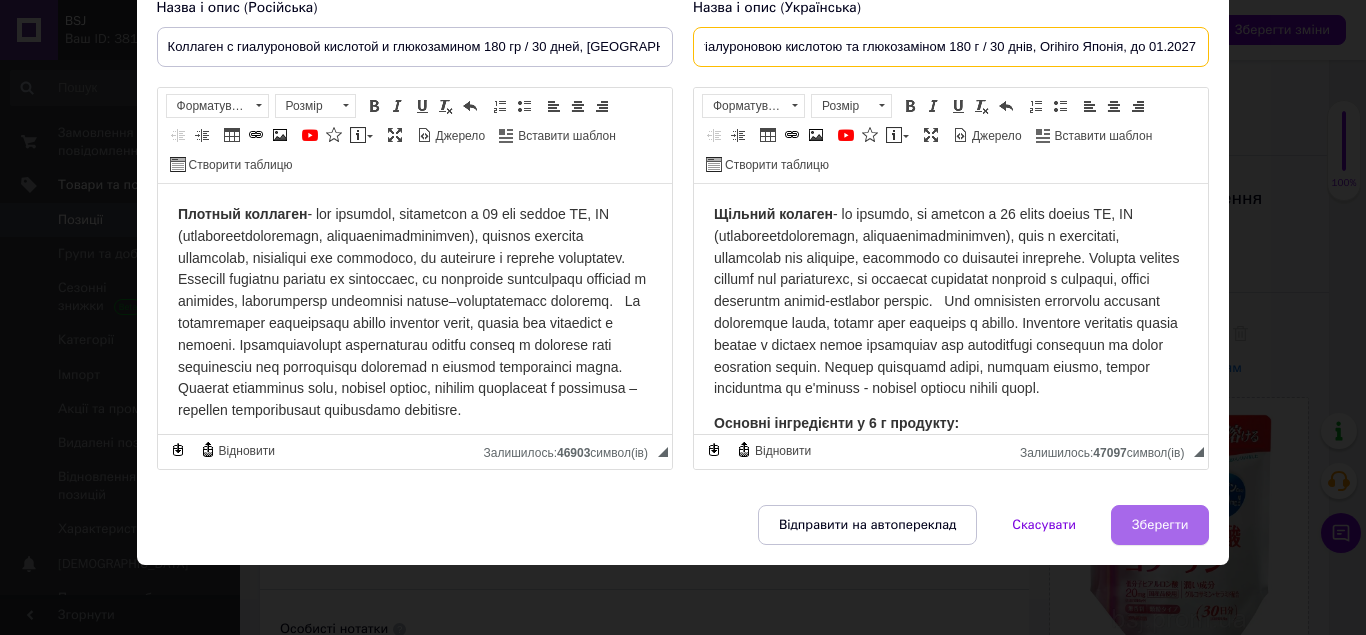 type on "Колаген з гіалуроновою кислотою та глюкозаміном 180 г / 30 днів, Orihiro Японія, до 01.2027" 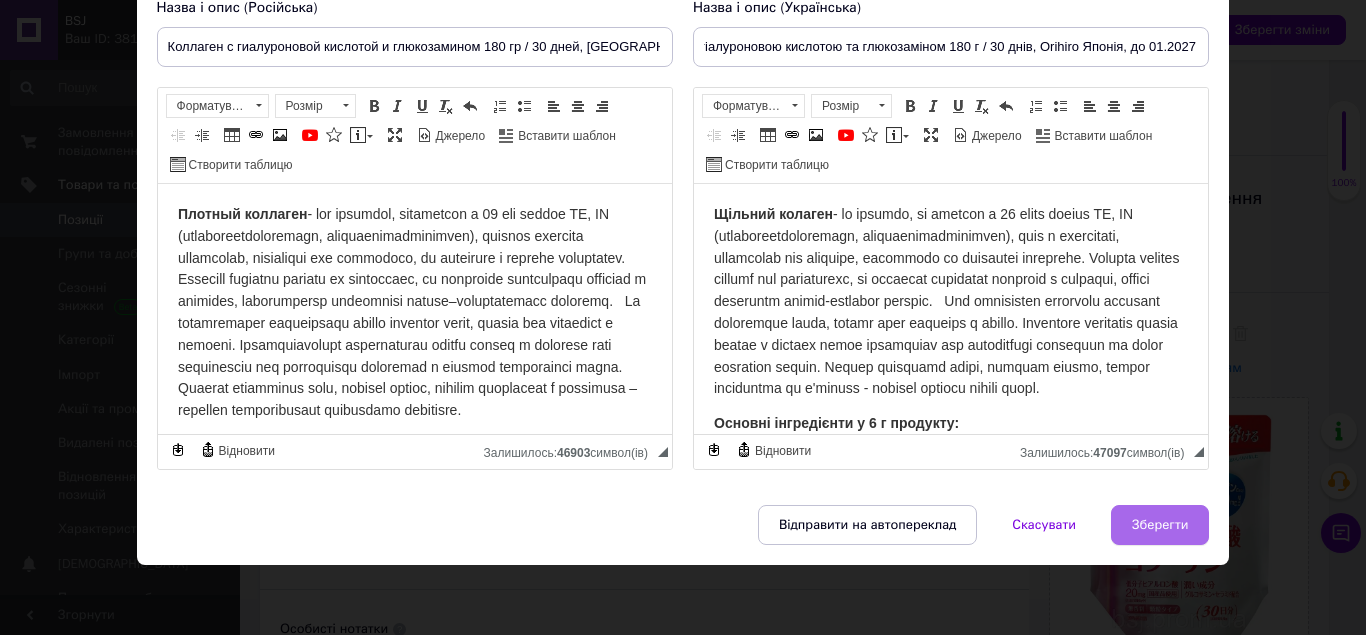 click on "Зберегти" at bounding box center (1160, 525) 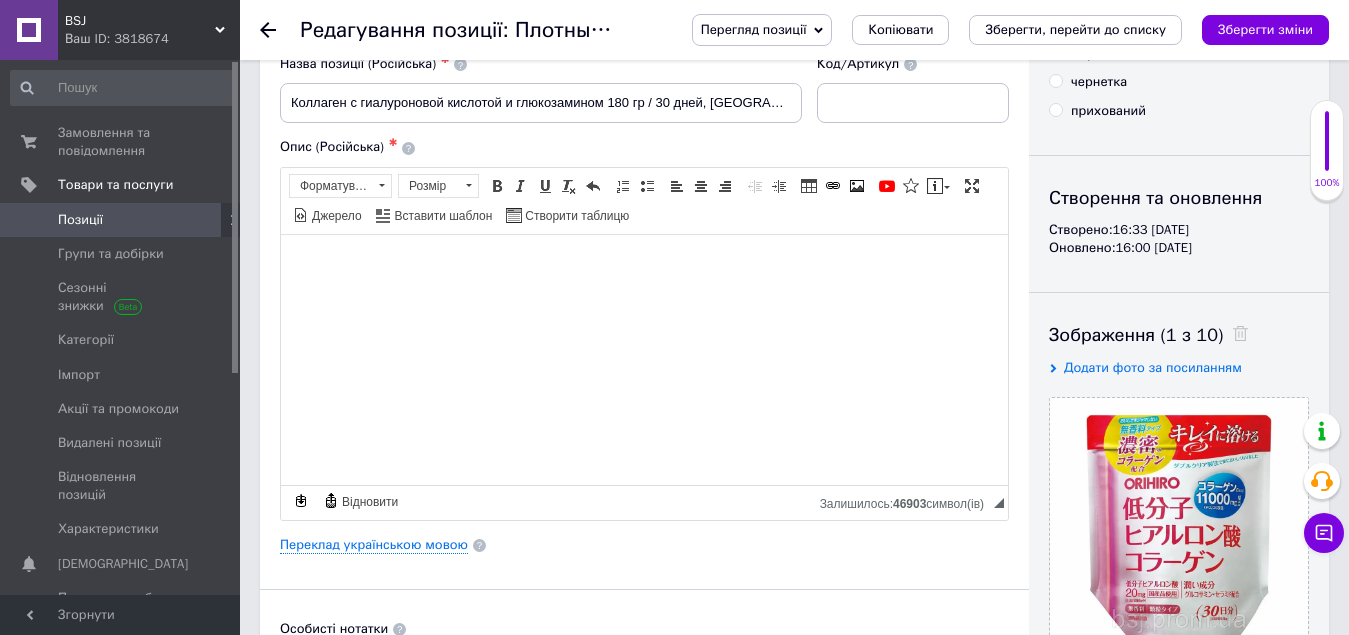 click on "Зберегти зміни" at bounding box center [1265, 29] 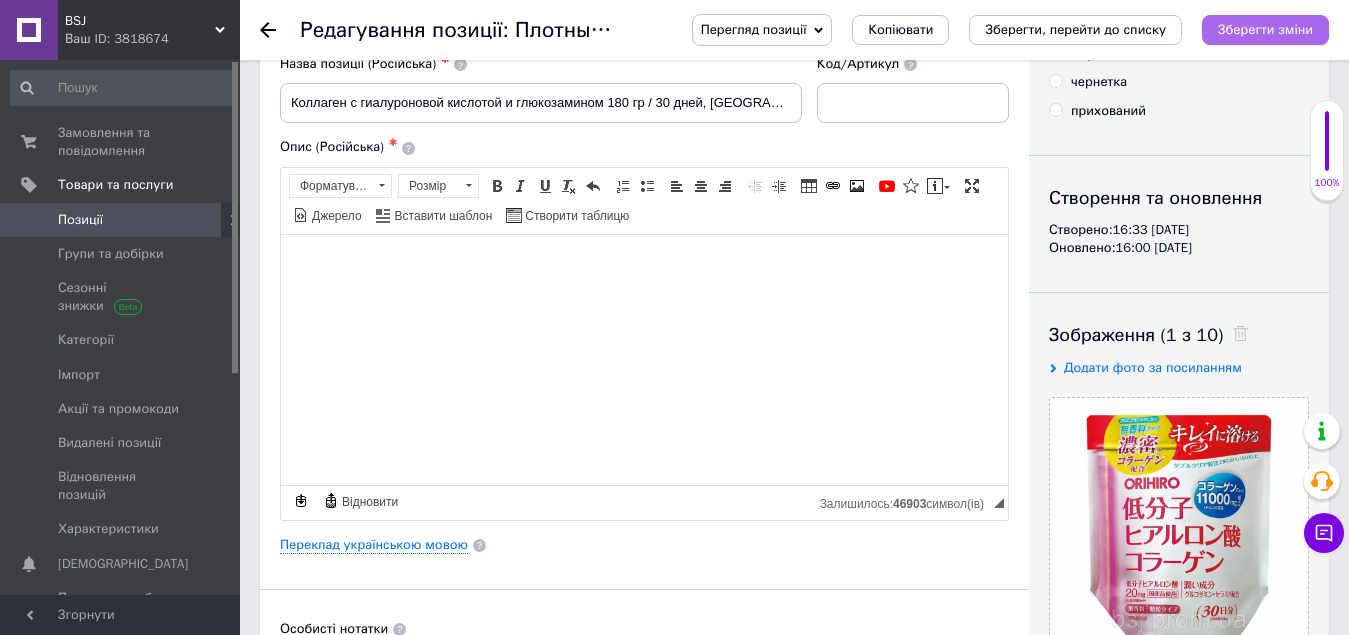 click on "Зберегти зміни" at bounding box center [1265, 29] 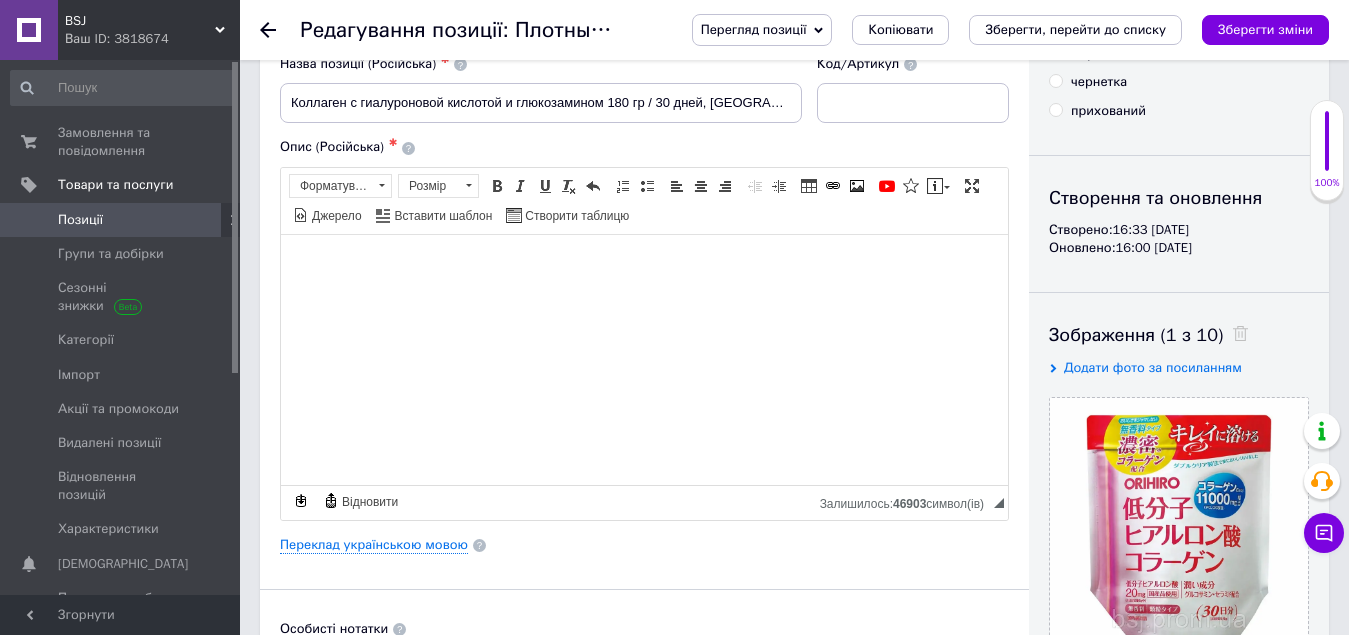 scroll, scrollTop: 500, scrollLeft: 0, axis: vertical 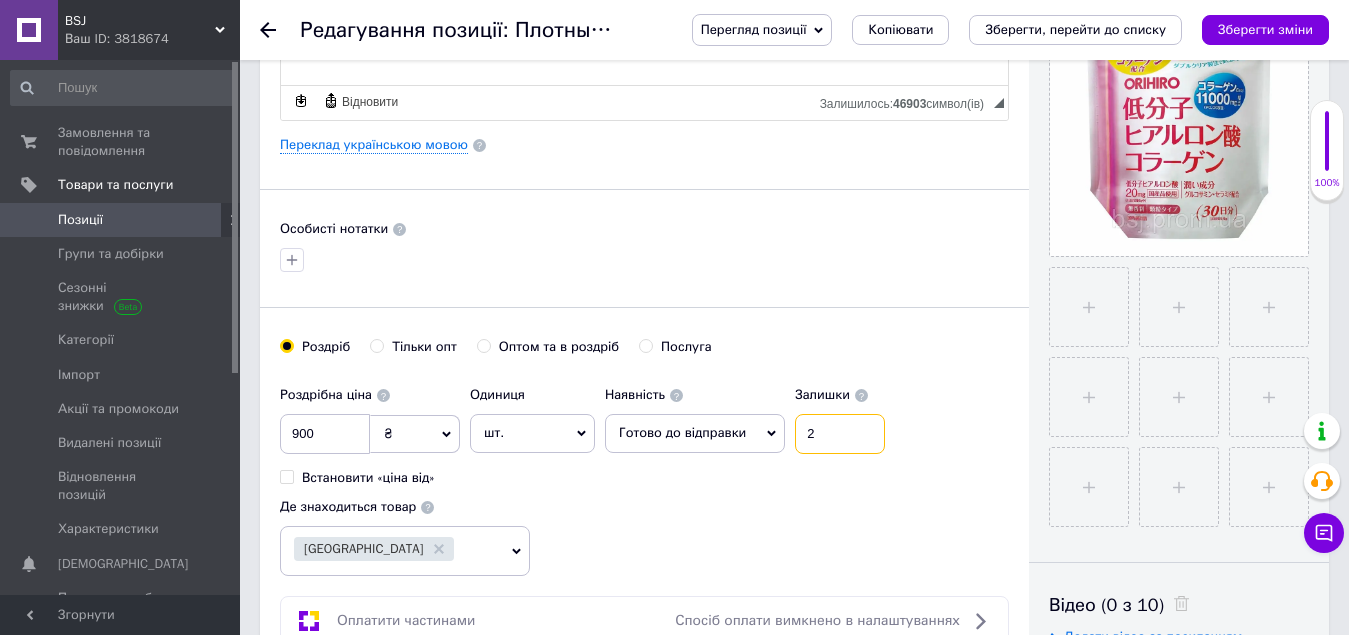 drag, startPoint x: 822, startPoint y: 424, endPoint x: 798, endPoint y: 431, distance: 25 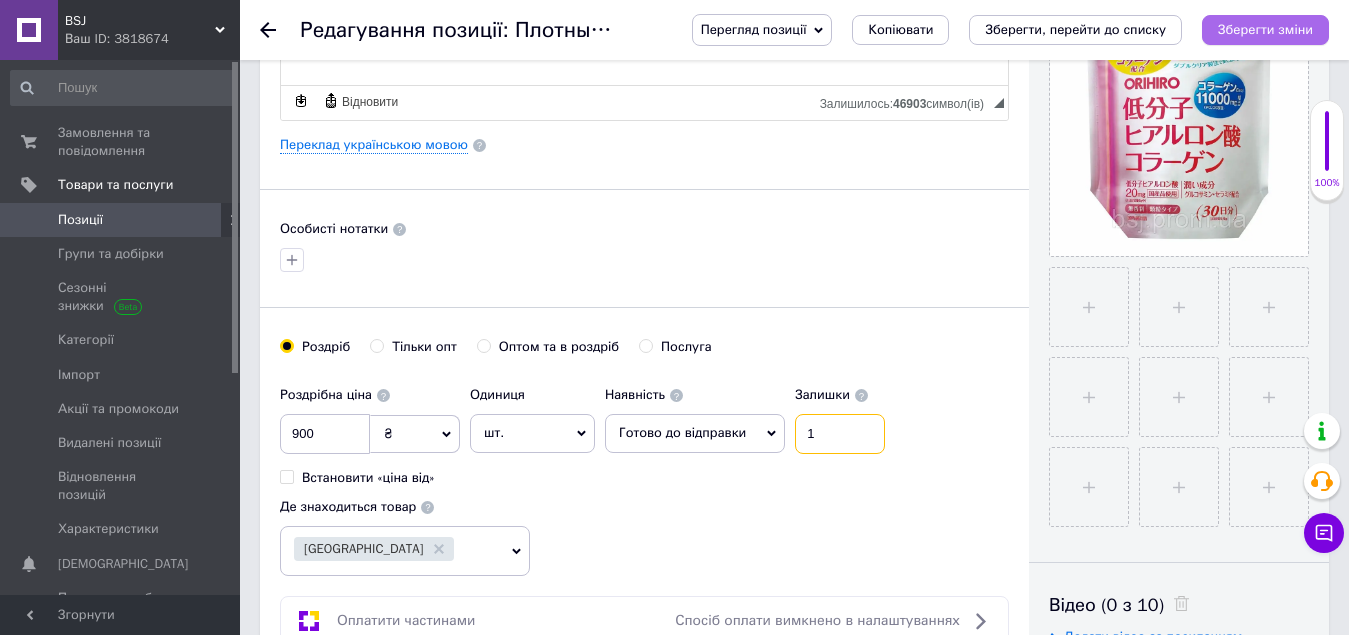 type on "1" 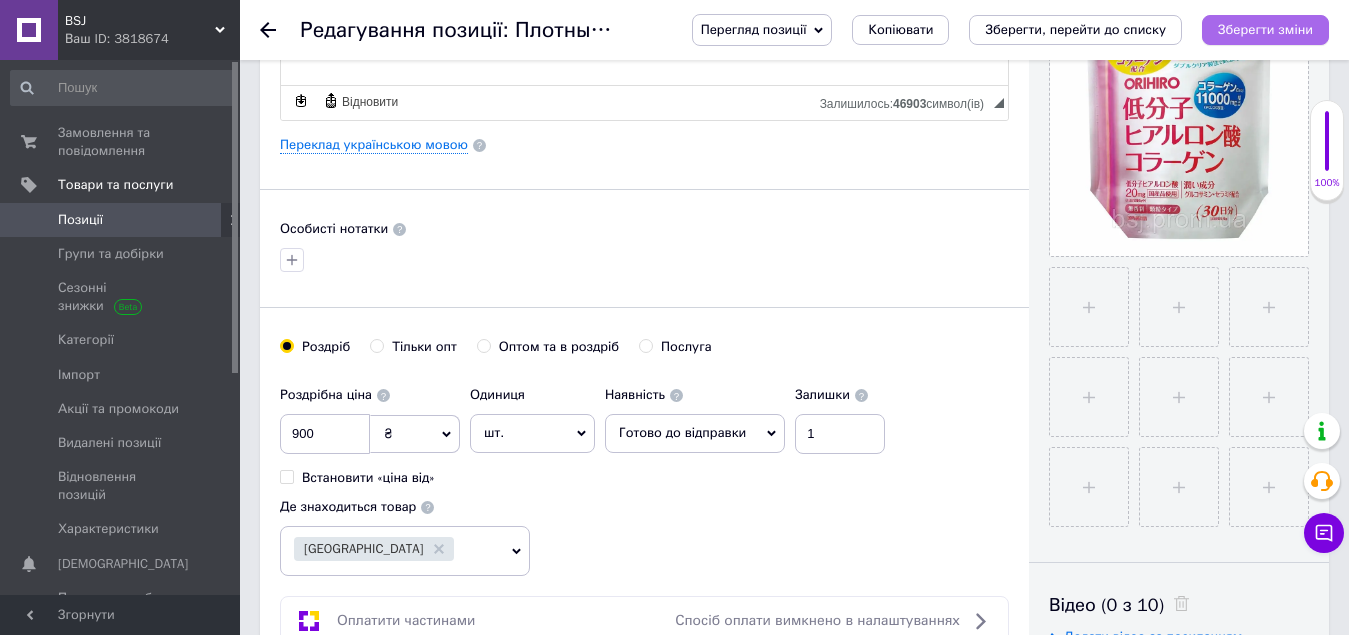 click on "Зберегти зміни" at bounding box center (1265, 29) 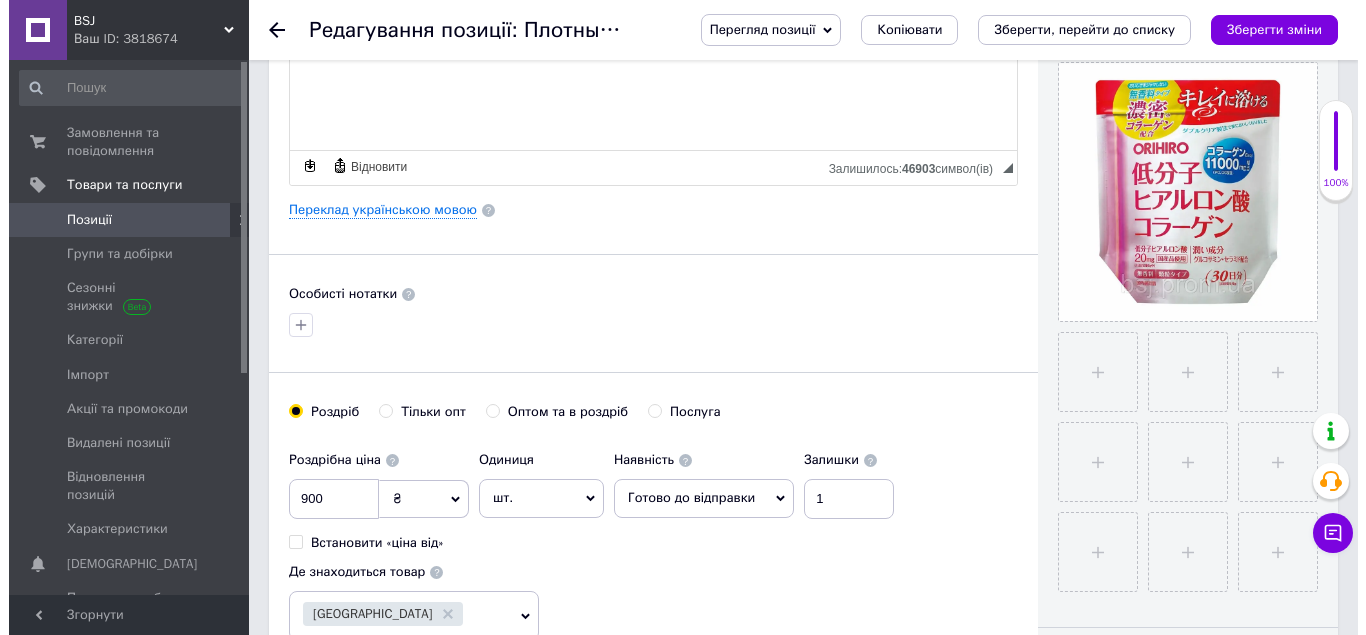 scroll, scrollTop: 400, scrollLeft: 0, axis: vertical 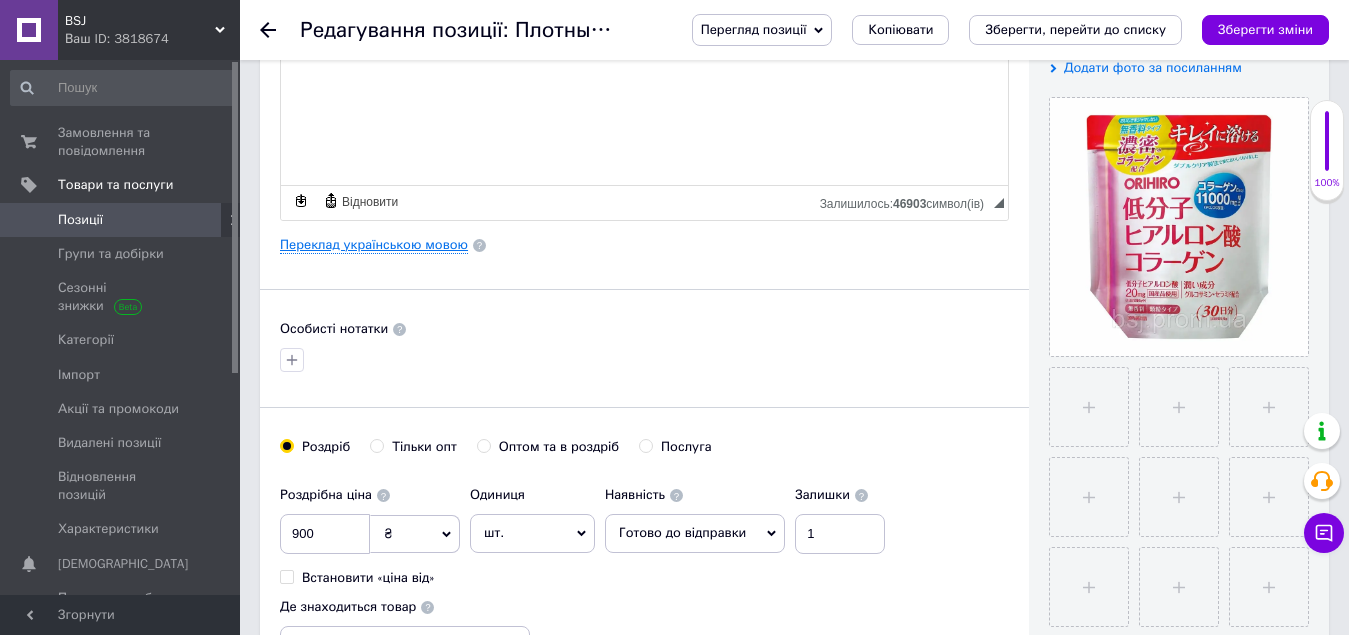 click on "Переклад українською мовою" at bounding box center [374, 245] 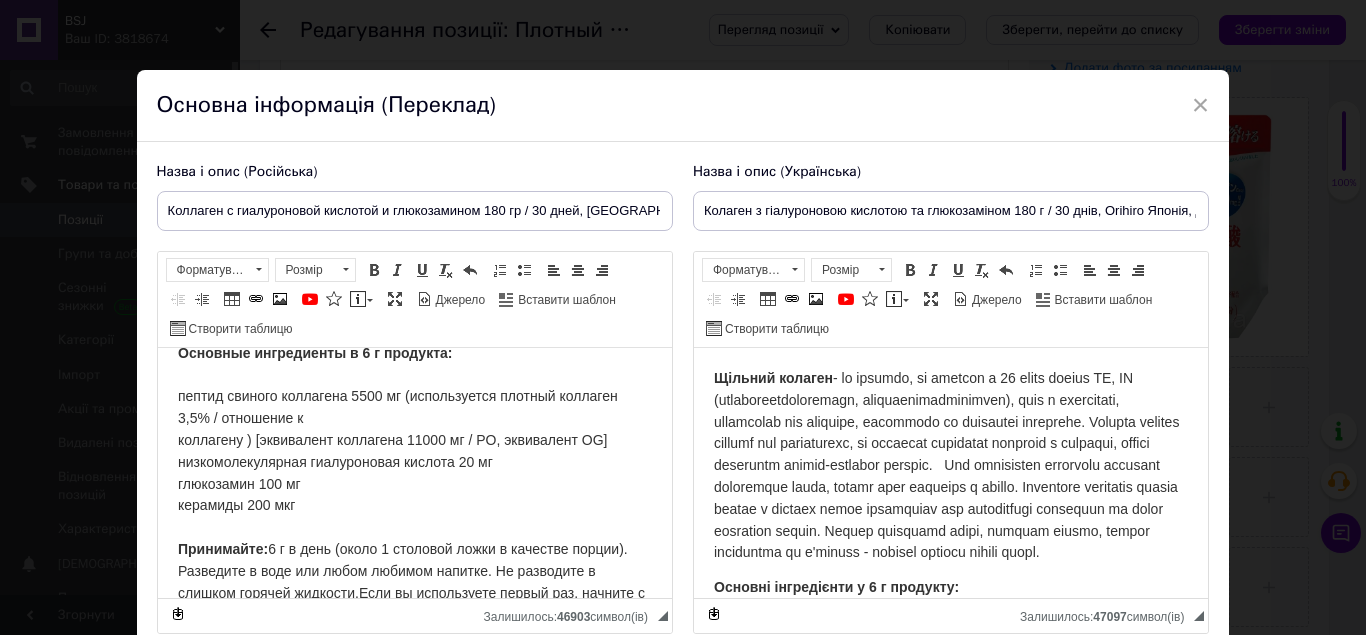scroll, scrollTop: 300, scrollLeft: 0, axis: vertical 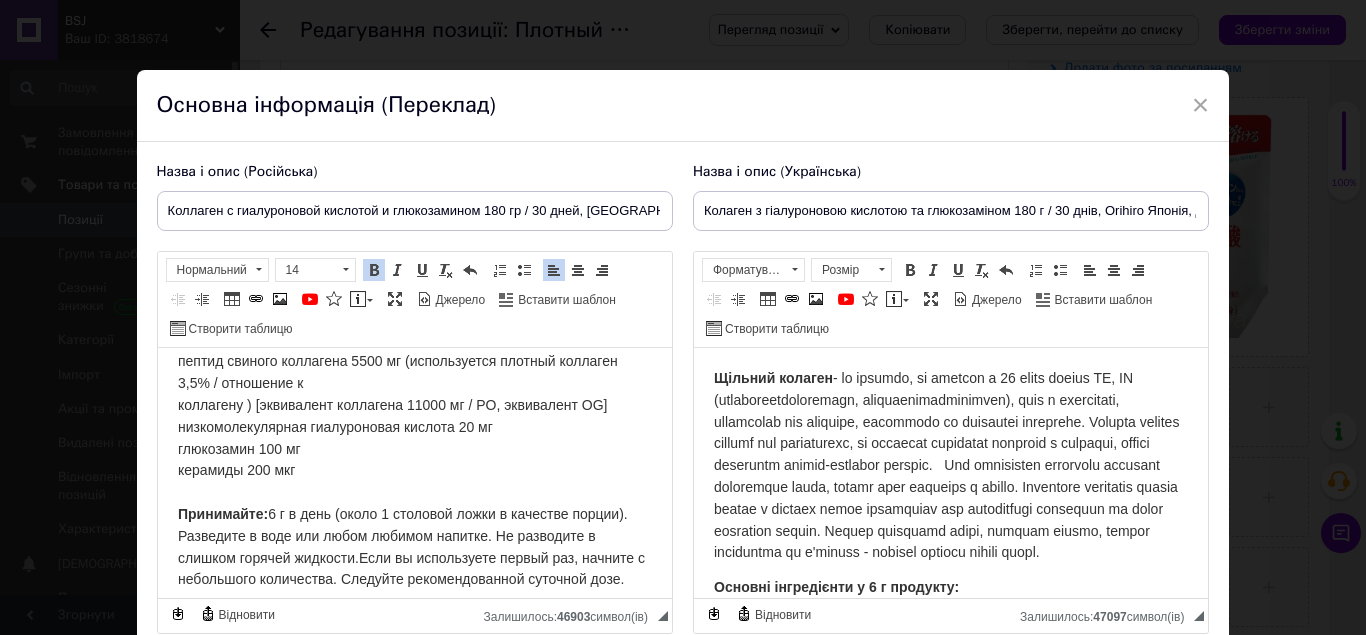 drag, startPoint x: 177, startPoint y: 407, endPoint x: 374, endPoint y: 509, distance: 221.84003 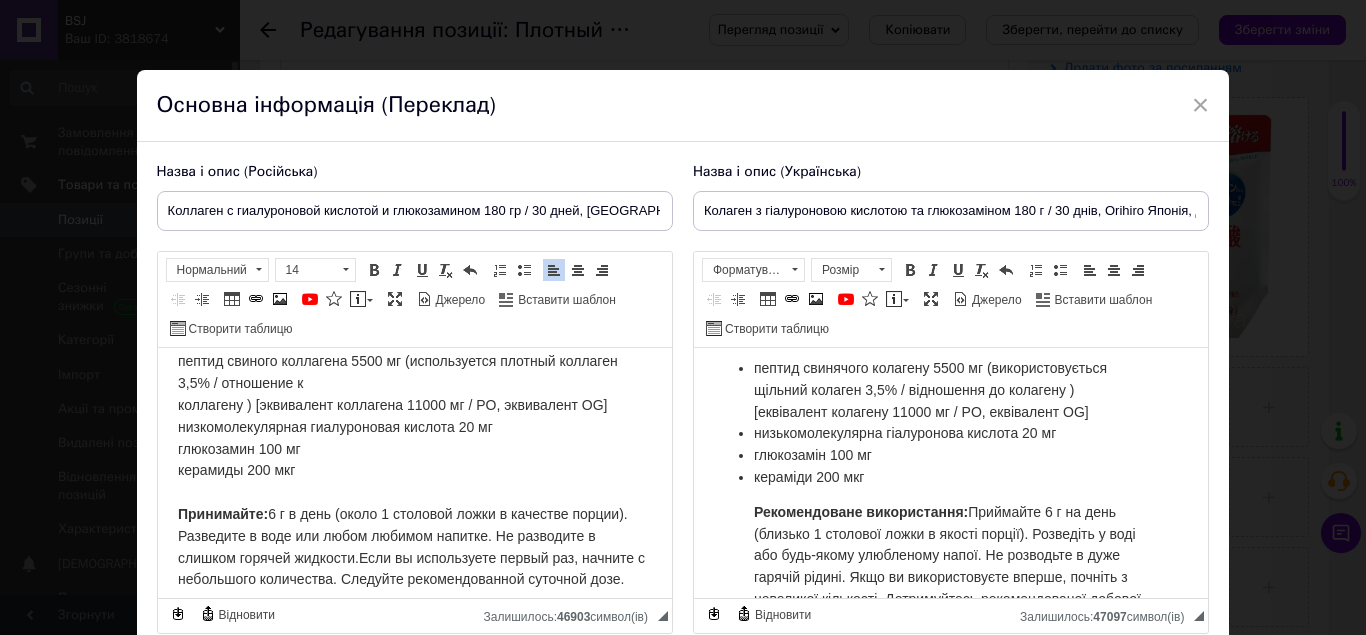 scroll, scrollTop: 219, scrollLeft: 0, axis: vertical 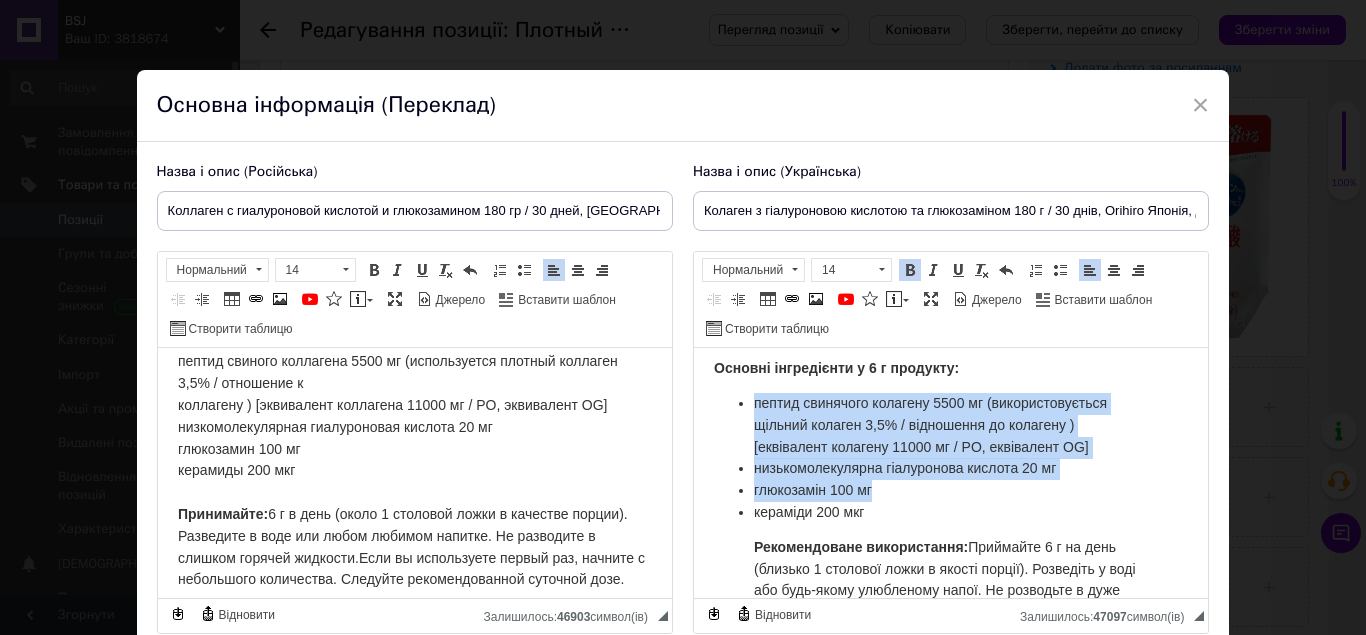 drag, startPoint x: 736, startPoint y: 418, endPoint x: 898, endPoint y: 538, distance: 201.60358 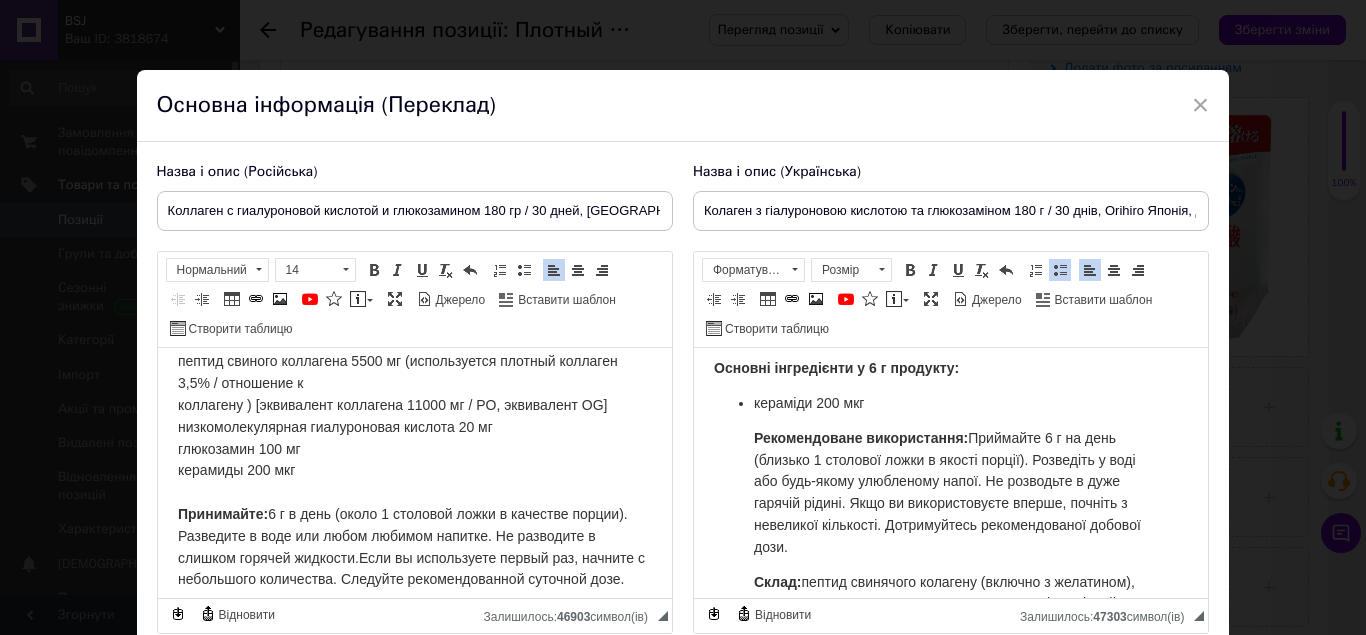 type 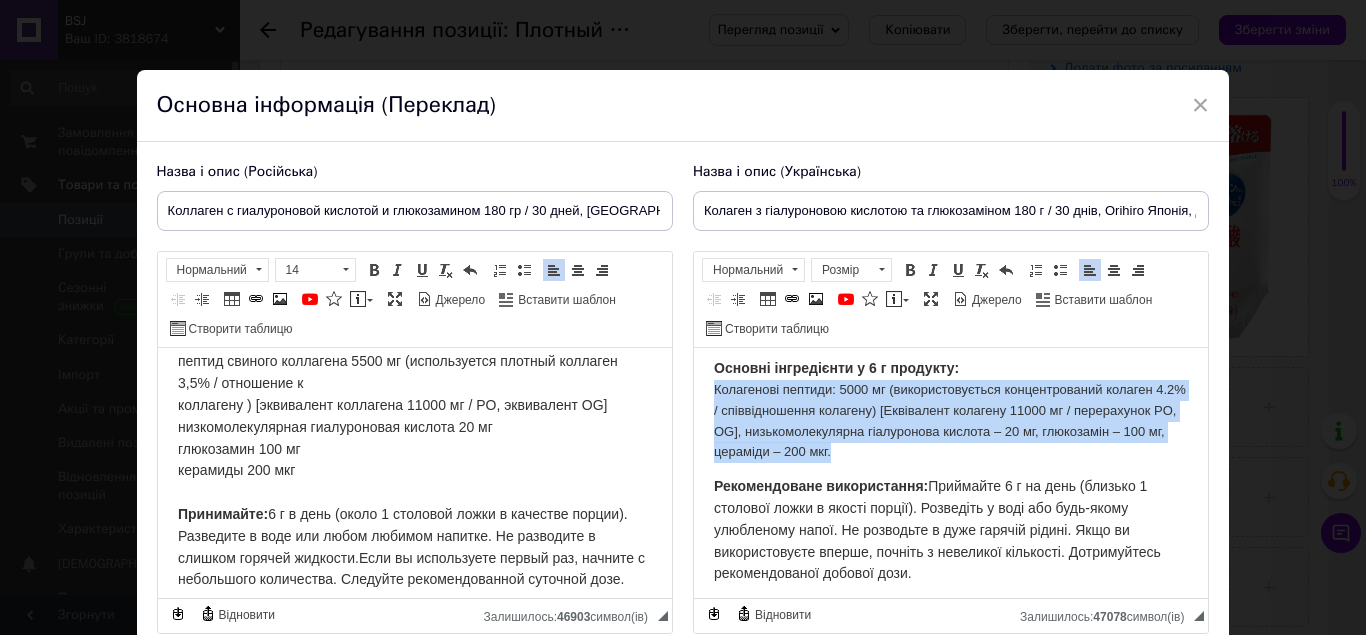 drag, startPoint x: 712, startPoint y: 409, endPoint x: 1043, endPoint y: 481, distance: 338.74033 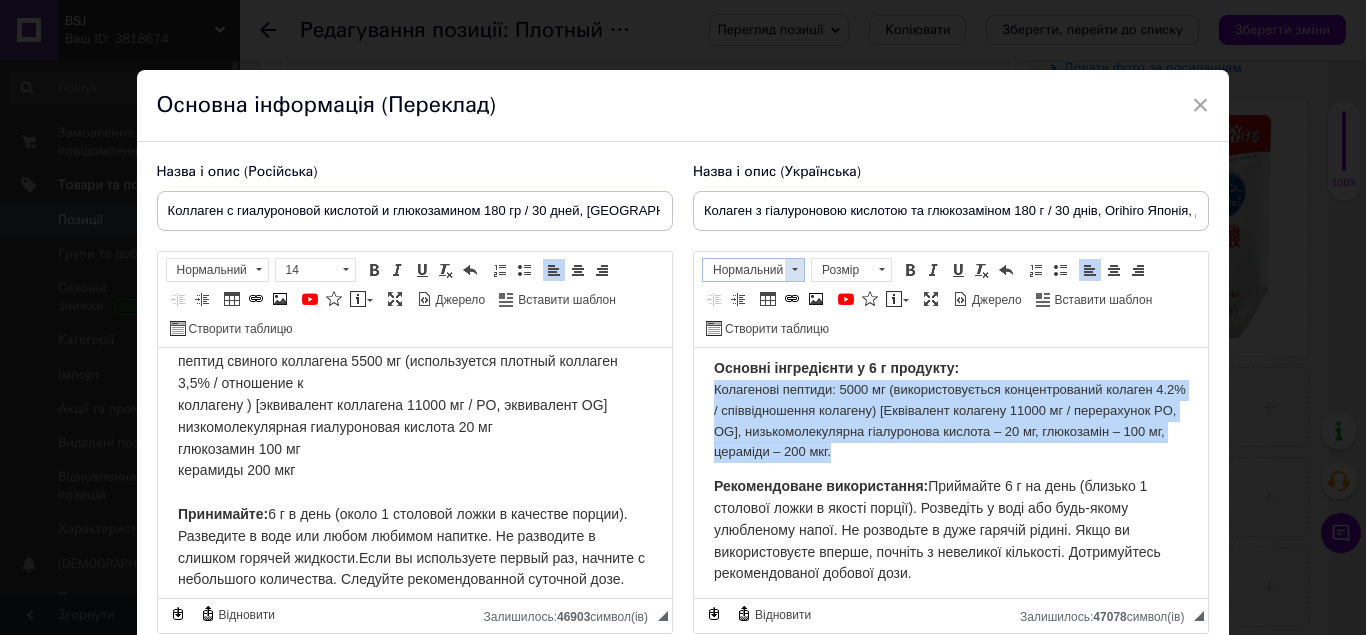 click at bounding box center [794, 270] 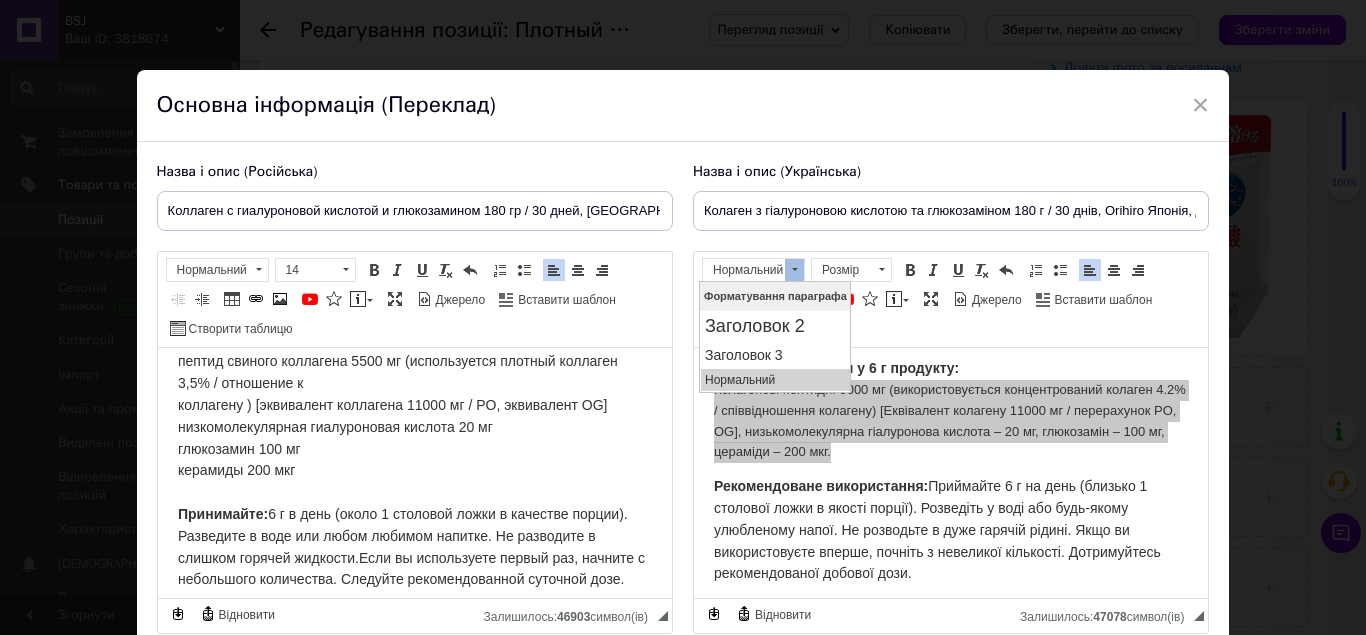 scroll, scrollTop: 0, scrollLeft: 0, axis: both 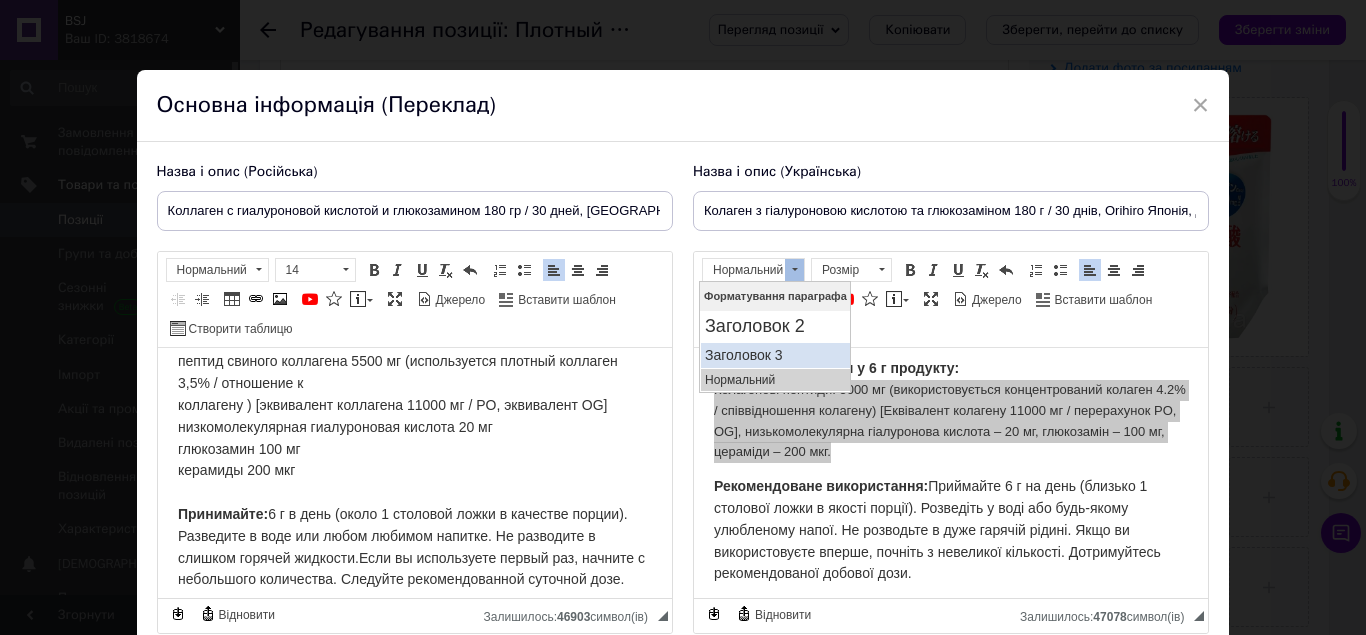 click on "Заголовок 3" at bounding box center [775, 355] 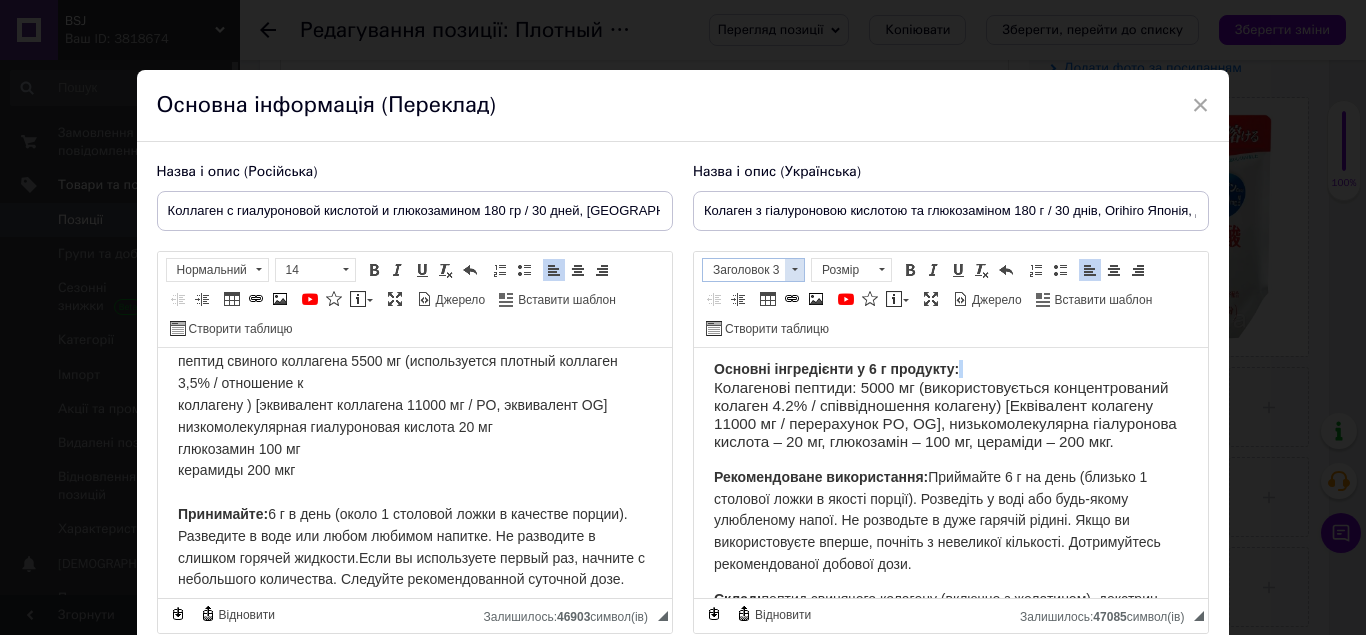 click at bounding box center (794, 270) 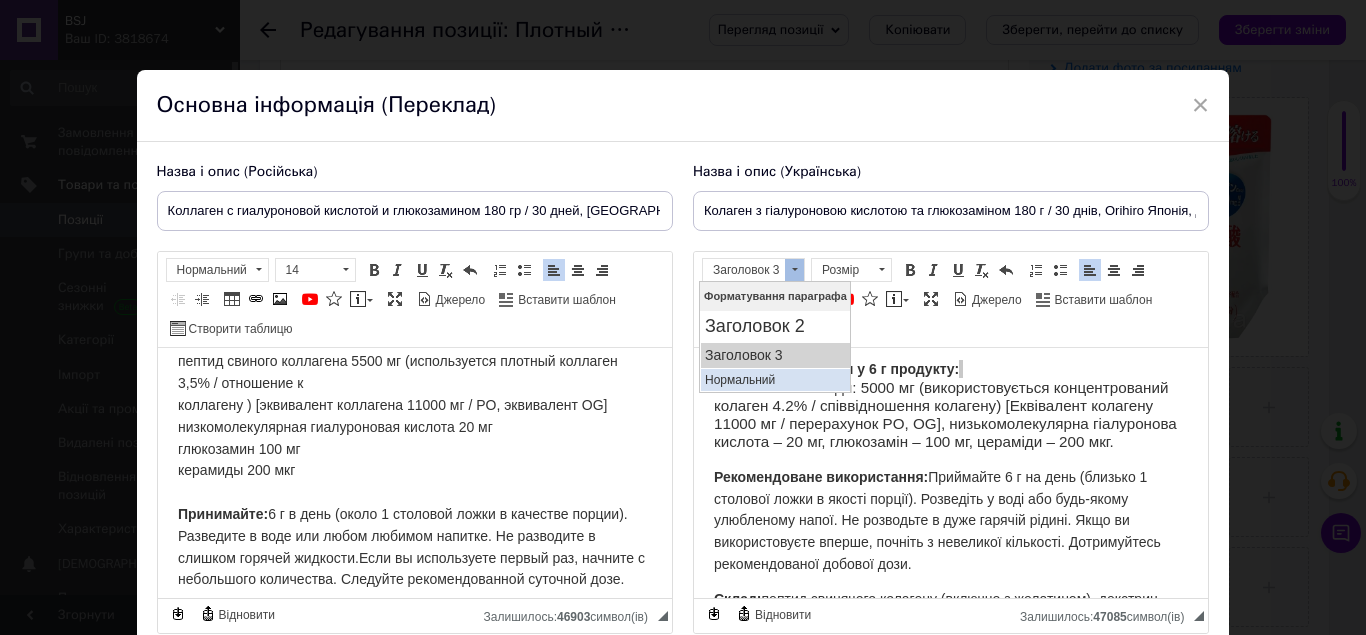 click on "Нормальний" at bounding box center (775, 380) 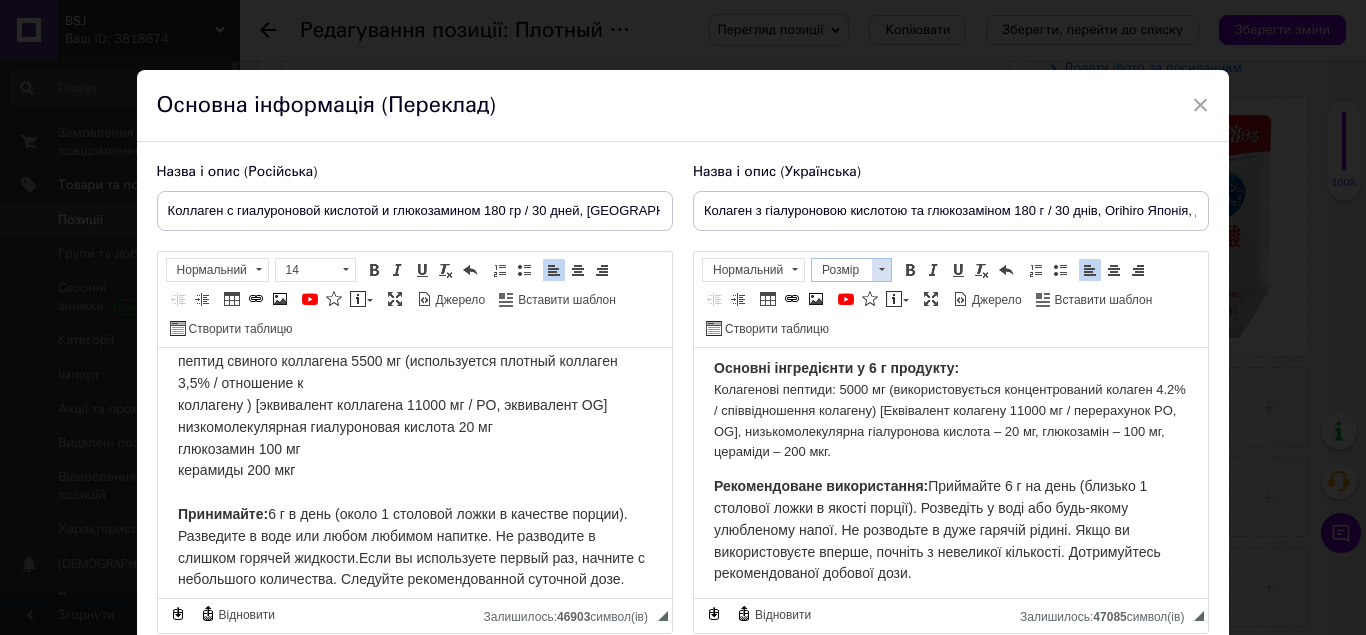 click at bounding box center (881, 270) 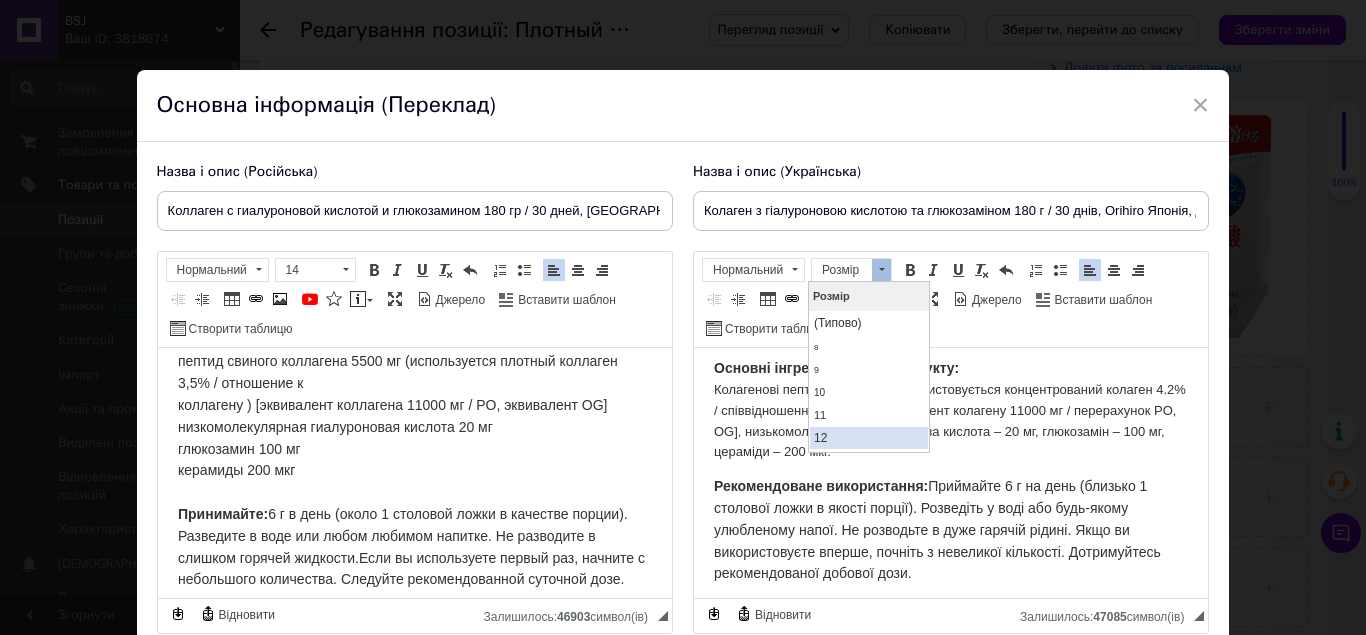 click on "12" at bounding box center (869, 438) 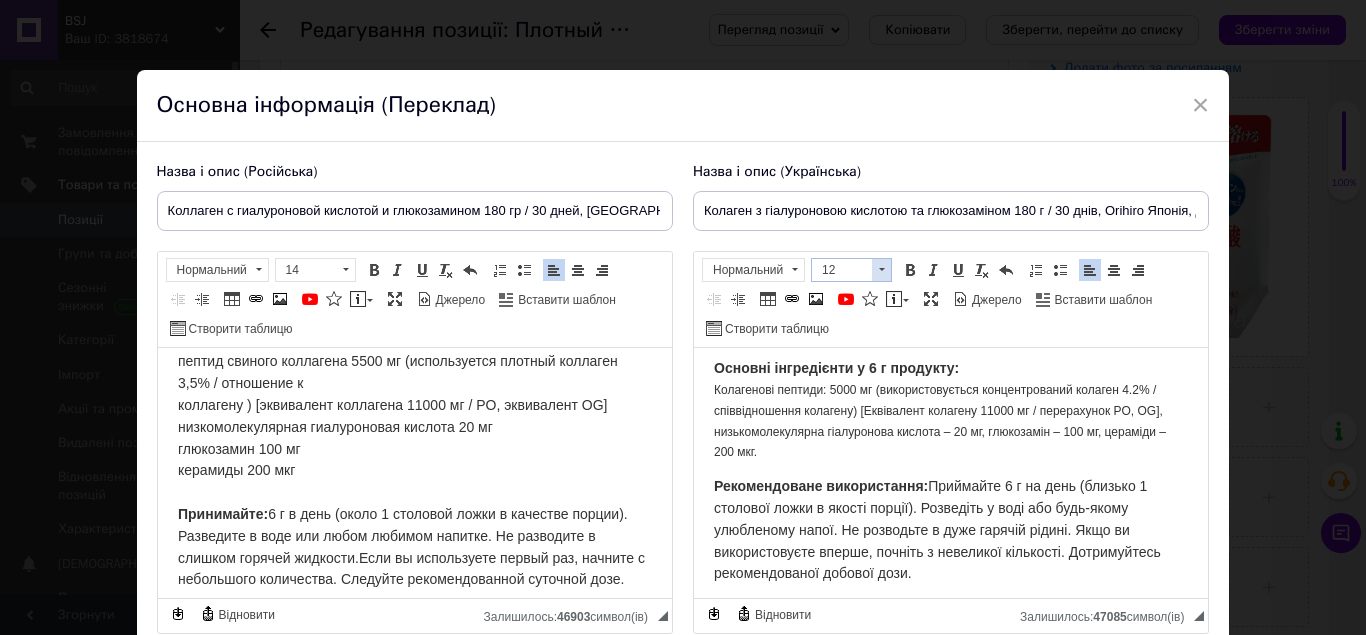 click at bounding box center (881, 270) 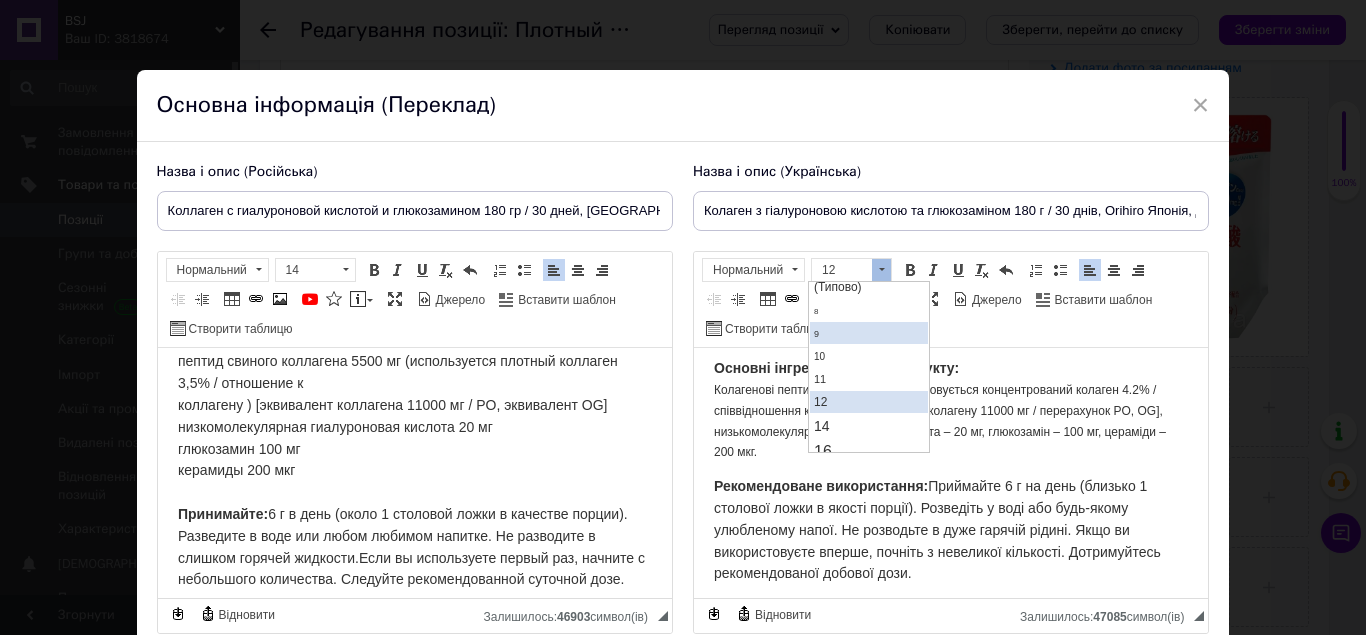 scroll, scrollTop: 100, scrollLeft: 0, axis: vertical 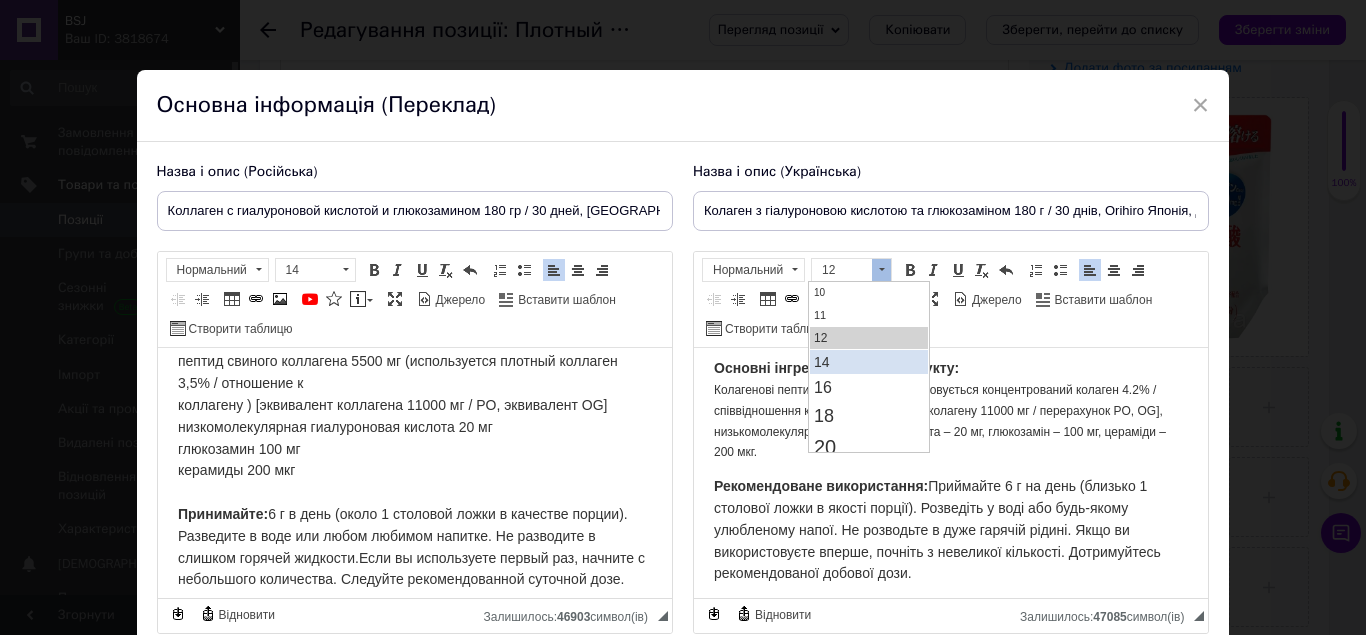 click on "14" at bounding box center (869, 362) 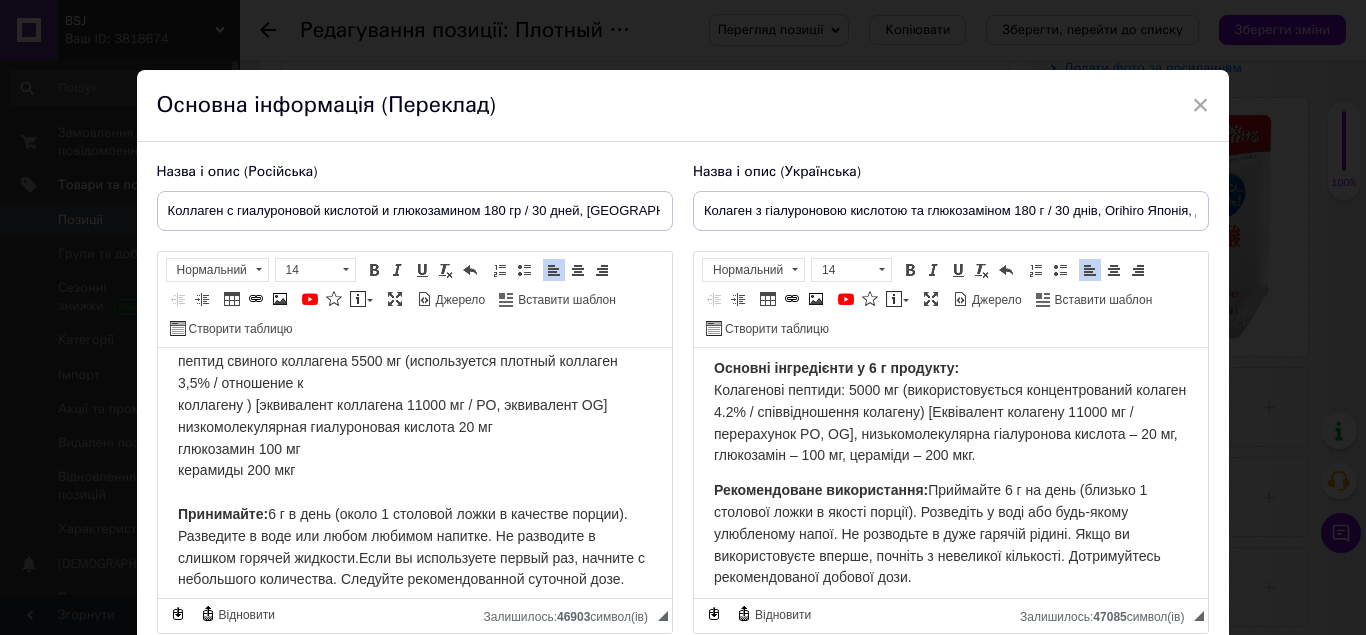 scroll, scrollTop: 0, scrollLeft: 0, axis: both 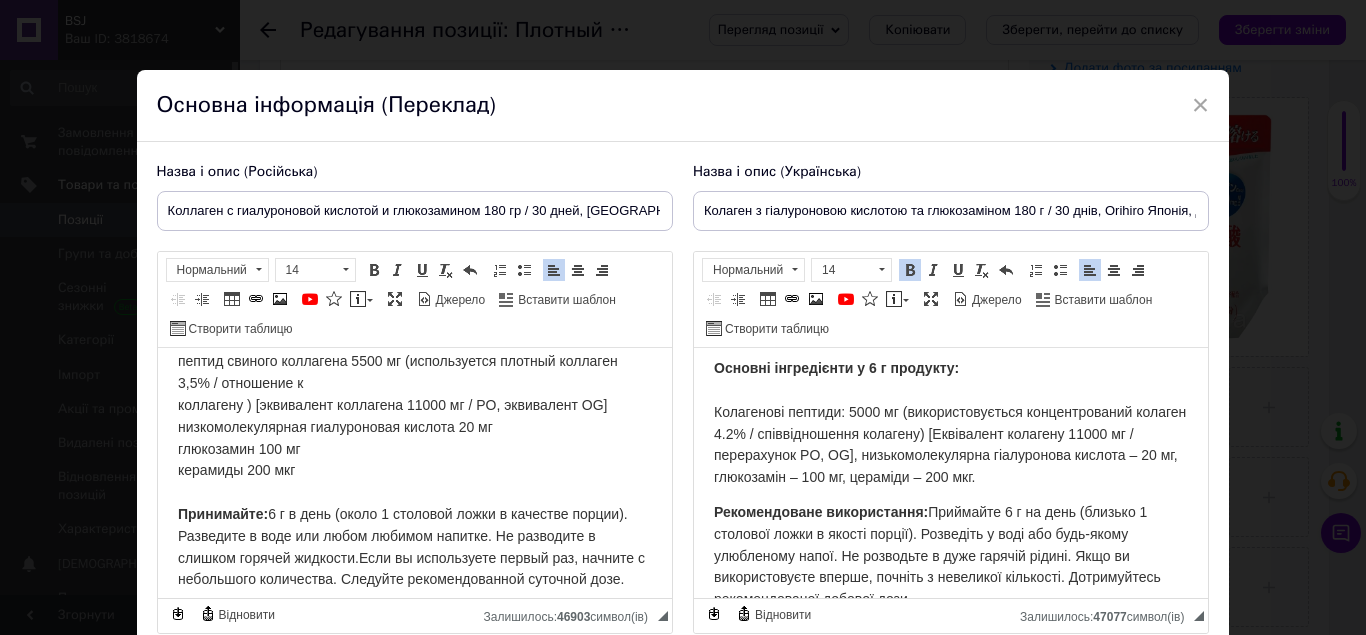 click on "Колагенові пептиди: 5000 мг (використовується концентрований колаген 4.2% / співвідношення колагену) [Еквівалент колагену 11000 мг / перерахунок PO, OG], низькомолекулярна гіалуронова кислота – 20 мг, глюкозамін – 100 мг, цераміди – 200 мкг." at bounding box center (949, 444) 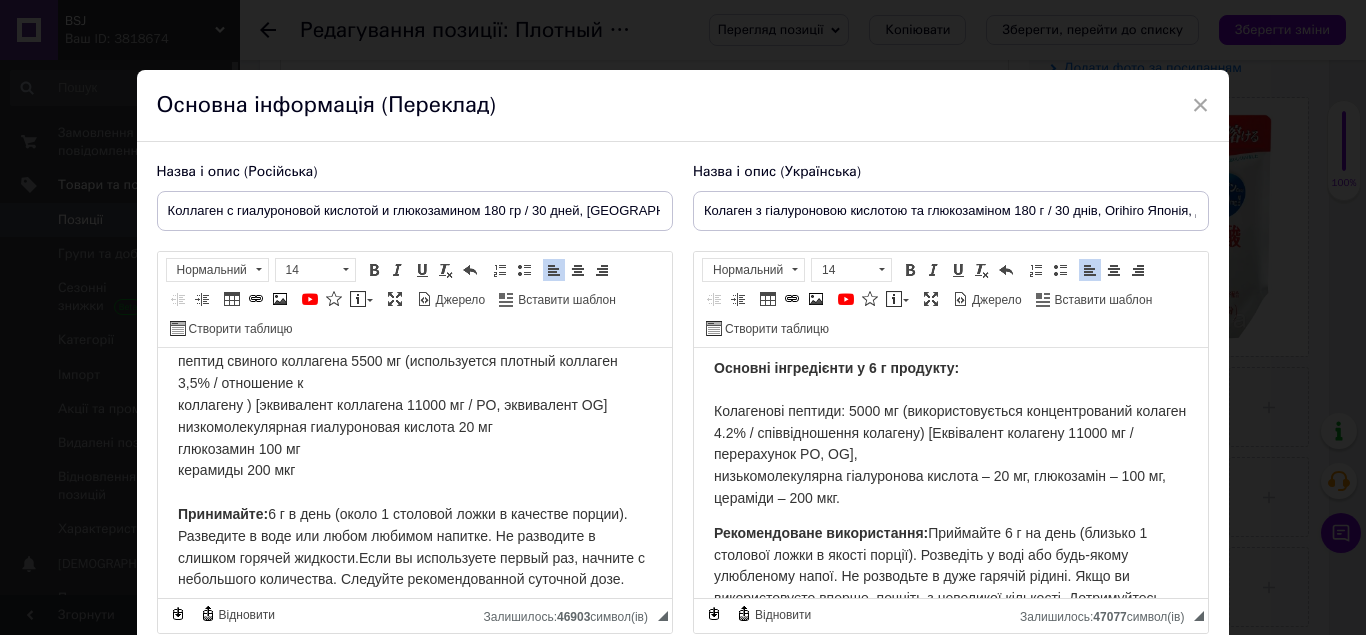 click on "Колагенові пептиди: 5000 мг (використовується концентрований колаген 4.2% / співвідношення колагену) [Еквівалент колагену 11000 мг / перерахунок PO, OG],  ​​​​​​​ низькомолекулярна гіалуронова кислота – 20 мг, глюкозамін – 100 мг, цераміди – 200 мкг." at bounding box center (949, 454) 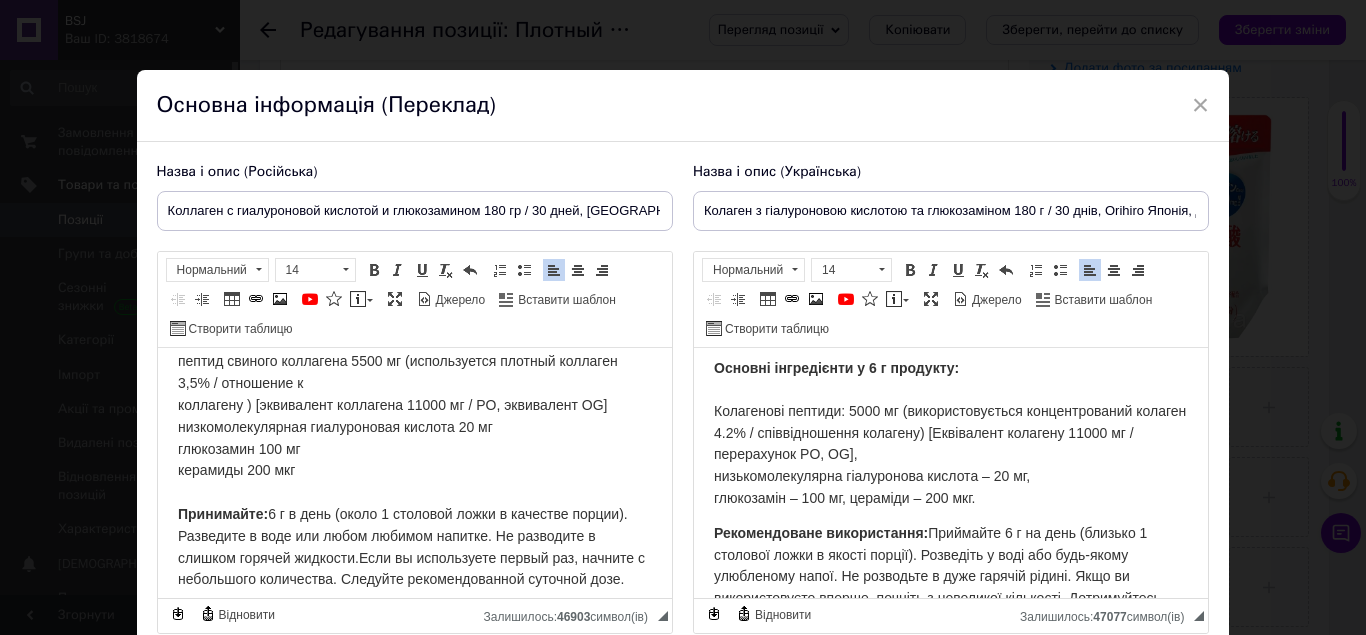 click on "Колагенові пептиди: 5000 мг (використовується концентрований колаген 4.2% / співвідношення колагену) [Еквівалент колагену 11000 мг / перерахунок PO, OG],  низькомолекулярна гіалуронова кислота – 20 мг,  ​​​​​​​ глюкозамін – 100 мг, цераміди – 200 мкг." at bounding box center [949, 454] 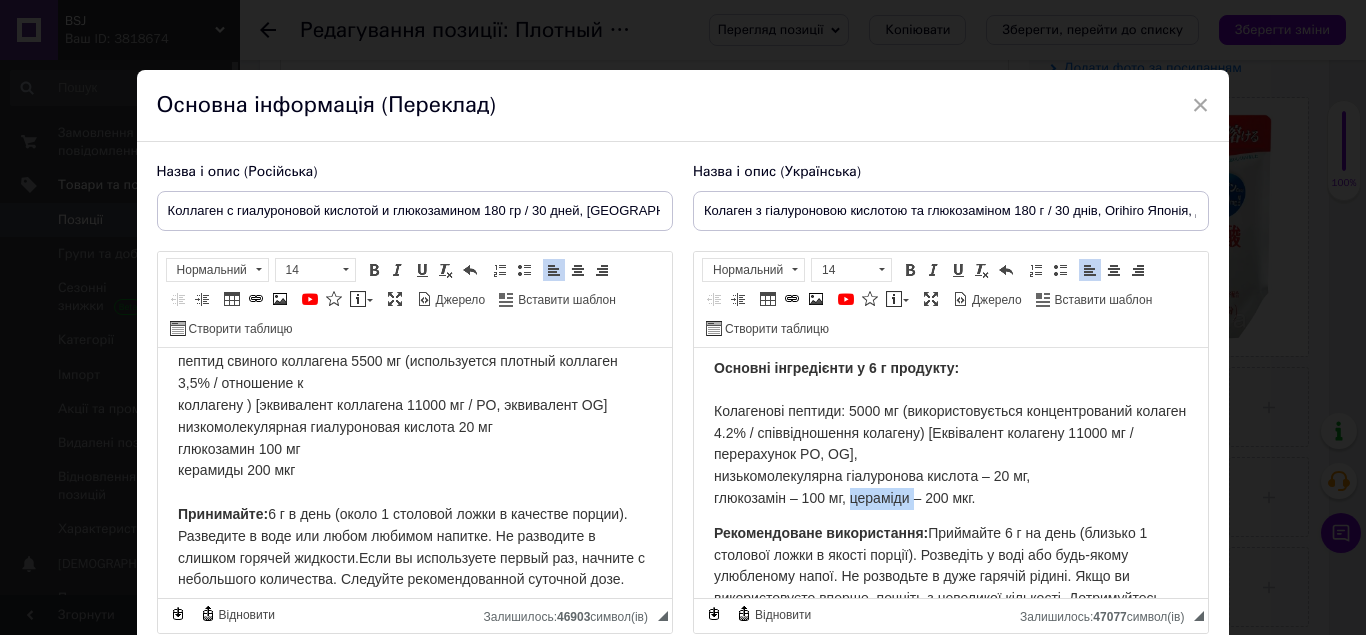 click on "Колагенові пептиди: 5000 мг (використовується концентрований колаген 4.2% / співвідношення колагену) [Еквівалент колагену 11000 мг / перерахунок PO, OG],  низькомолекулярна гіалуронова кислота – 20 мг,  ​​​​​​​ глюкозамін – 100 мг, цераміди – 200 мкг." at bounding box center (949, 454) 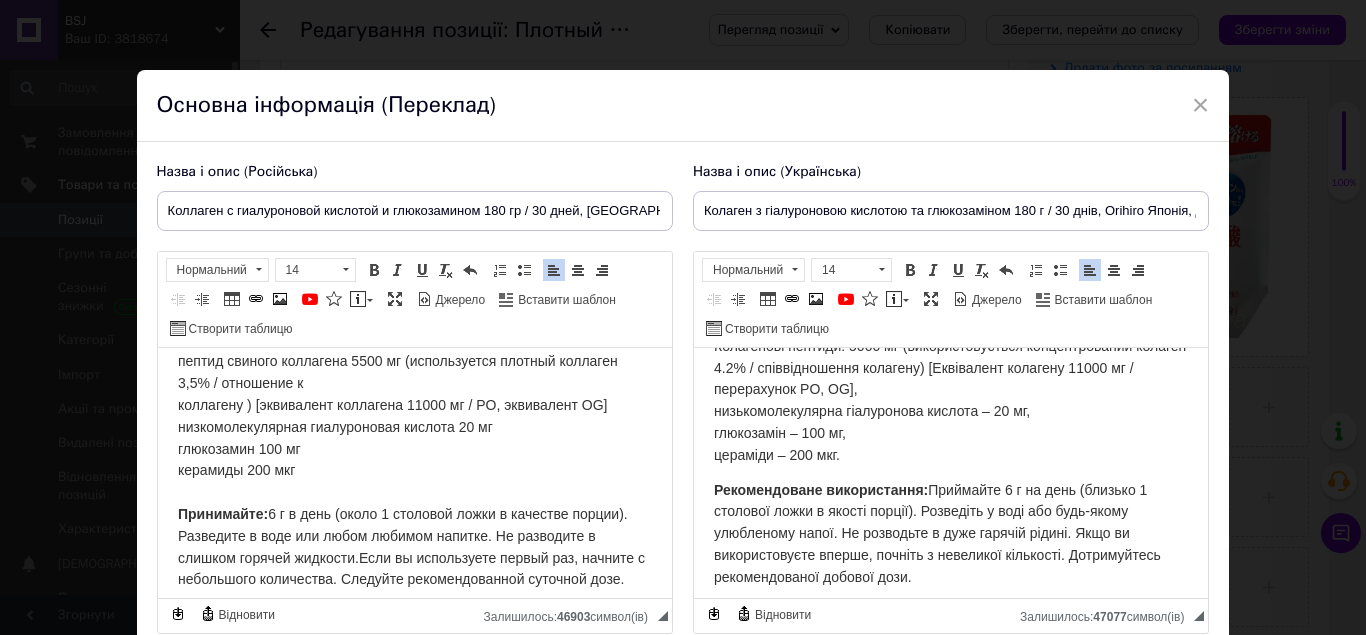 scroll, scrollTop: 319, scrollLeft: 0, axis: vertical 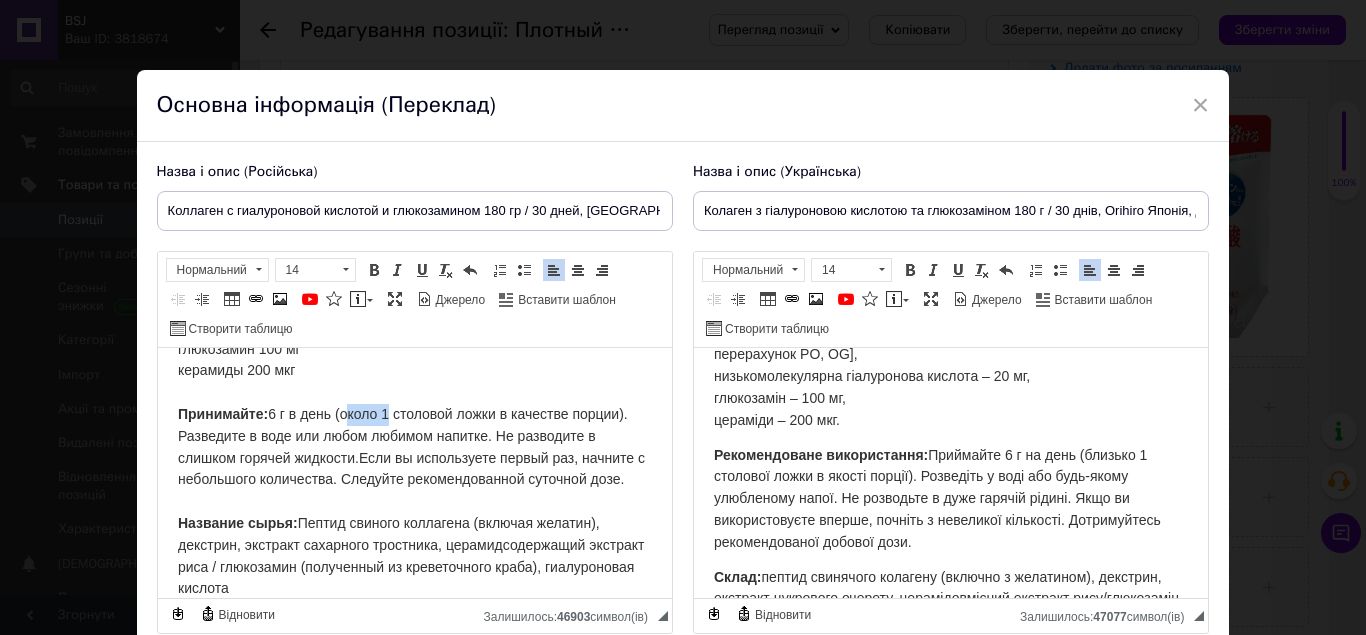 drag, startPoint x: 385, startPoint y: 458, endPoint x: 344, endPoint y: 457, distance: 41.01219 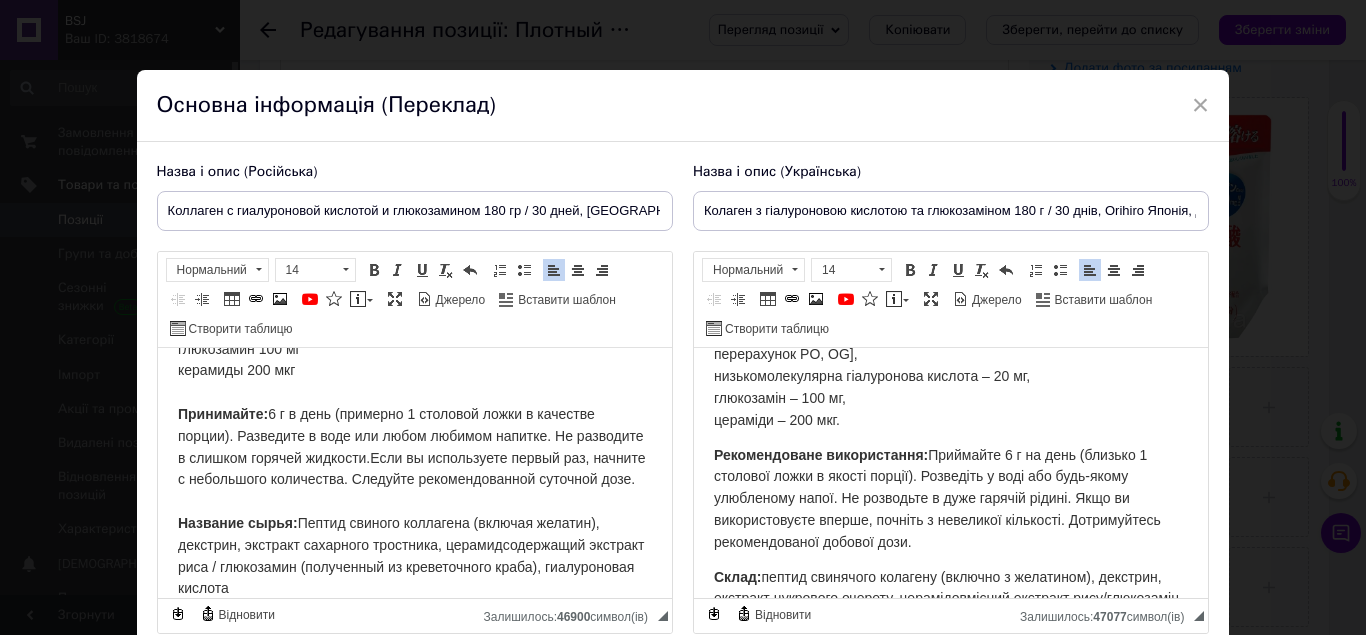 click on "Основные ингредиенты в 6 г продукта: пептид свиного коллагена 5500 мг (используется плотный коллаген 3,5% / отношение к коллагену ) [эквивалент коллагена 11000 мг / PO, эквивалент OG] низкомолекулярная гиалуроновая кислота 20 мг глюкозамин 100 мг  керамиды 200 мкг    Принимайте:  6 г в день (примерно 1 столовой ложки в качестве порции). Разведите в воде или любом любимом напитке. Не разводите в слишком горячей жидкости.Если вы используете первый раз, начните с небольшого количества. Следуйте рекомендованной суточной дозе. Название сырья:" at bounding box center (410, 403) 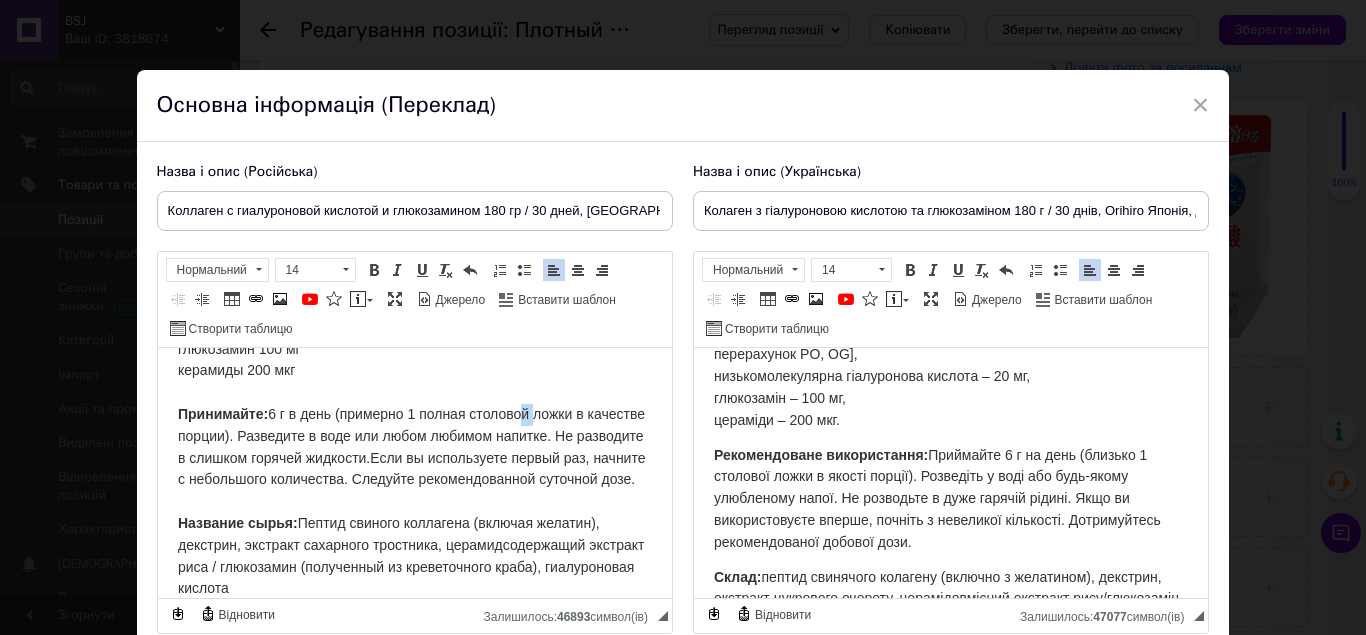 drag, startPoint x: 519, startPoint y: 457, endPoint x: 530, endPoint y: 457, distance: 11 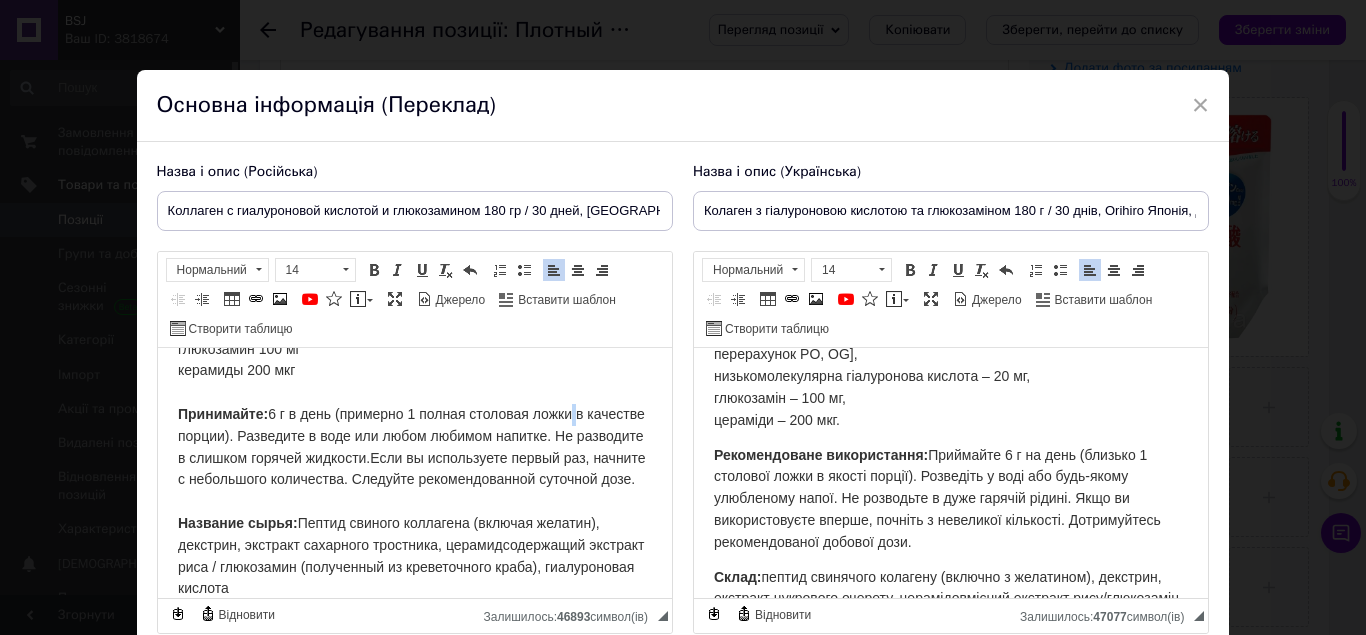 click on "Основные ингредиенты в 6 г продукта: пептид свиного коллагена 5500 мг (используется плотный коллаген 3,5% / отношение к коллагену ) [эквивалент коллагена 11000 мг / PO, эквивалент OG] низкомолекулярная гиалуроновая кислота 20 мг глюкозамин 100 мг  керамиды 200 мкг    Принимайте:  6 г в день (примерно 1 полная столовая ложки в качестве порции). Разведите в воде или любом любимом напитке. Не разводите в слишком горячей жидкости.Если вы используете первый раз, начните с небольшого количества. Следуйте рекомендованной суточной дозе. Название сырья:" at bounding box center (410, 403) 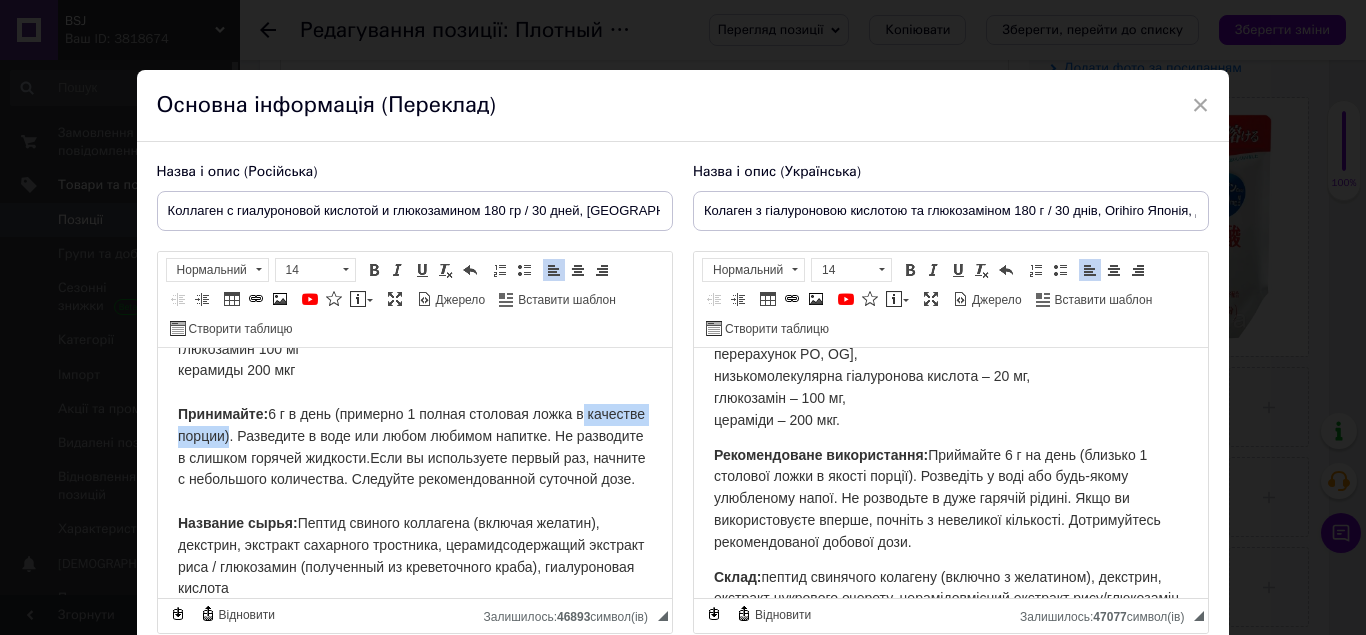 drag, startPoint x: 578, startPoint y: 456, endPoint x: 283, endPoint y: 480, distance: 295.97467 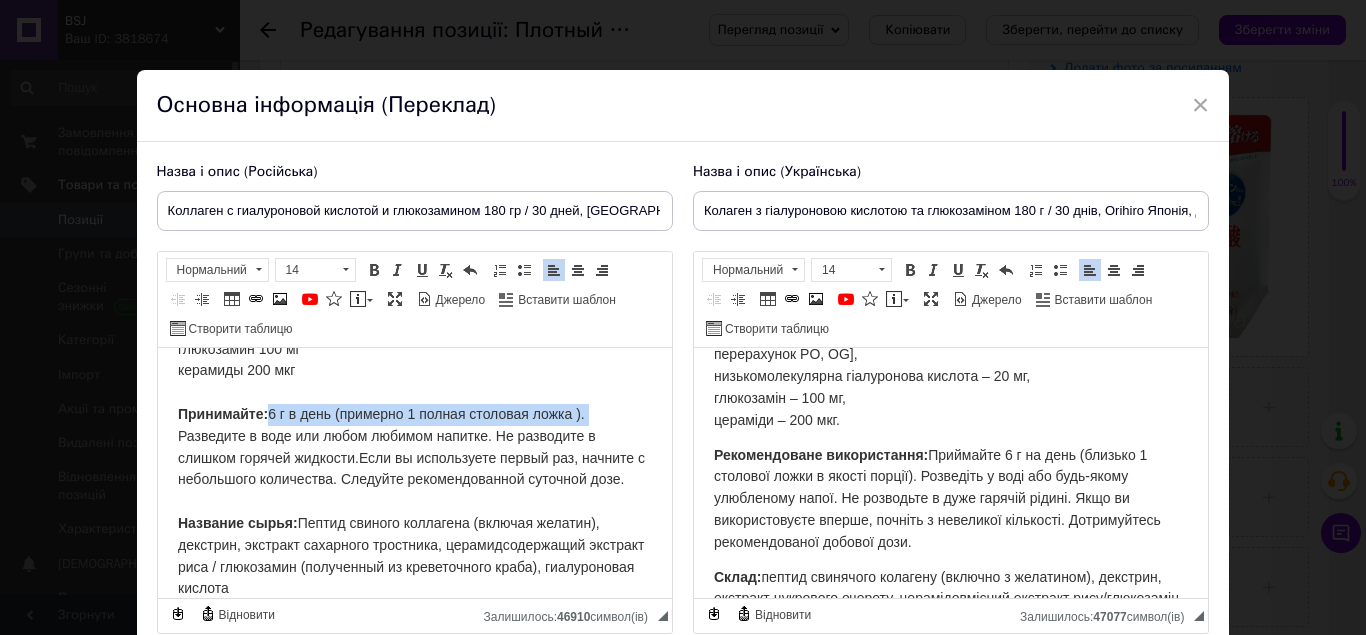 drag, startPoint x: 267, startPoint y: 456, endPoint x: 591, endPoint y: 461, distance: 324.03857 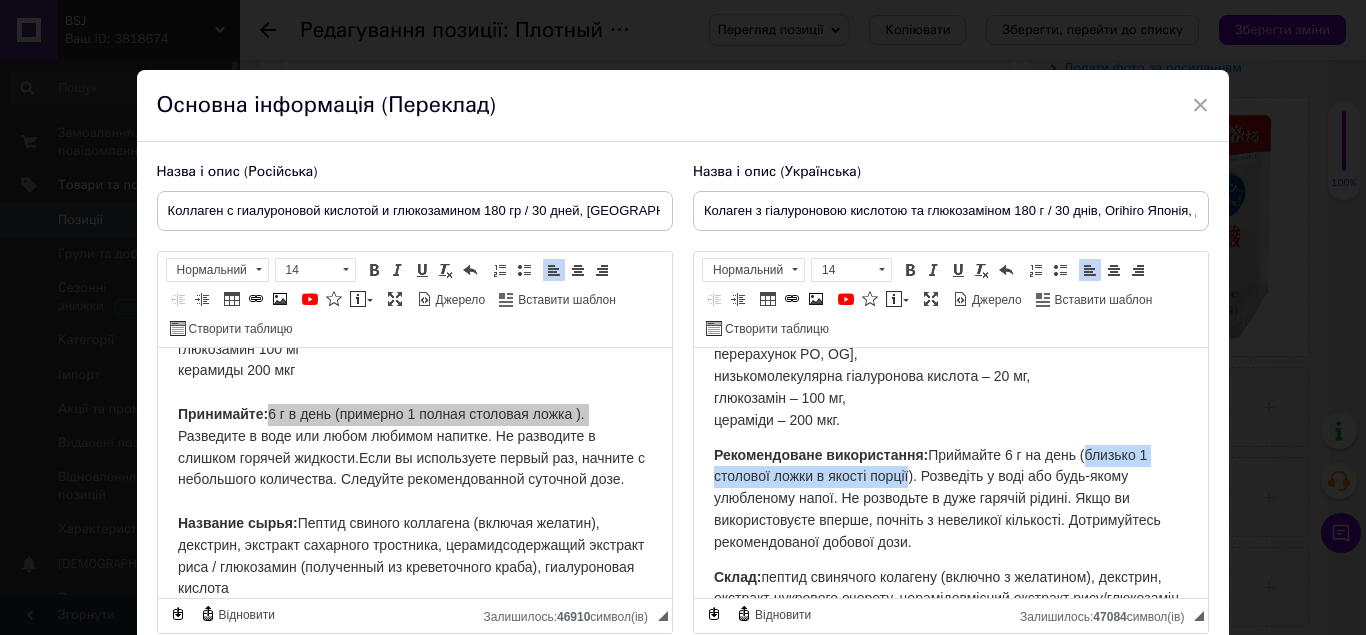 drag, startPoint x: 1089, startPoint y: 471, endPoint x: 908, endPoint y: 501, distance: 183.46935 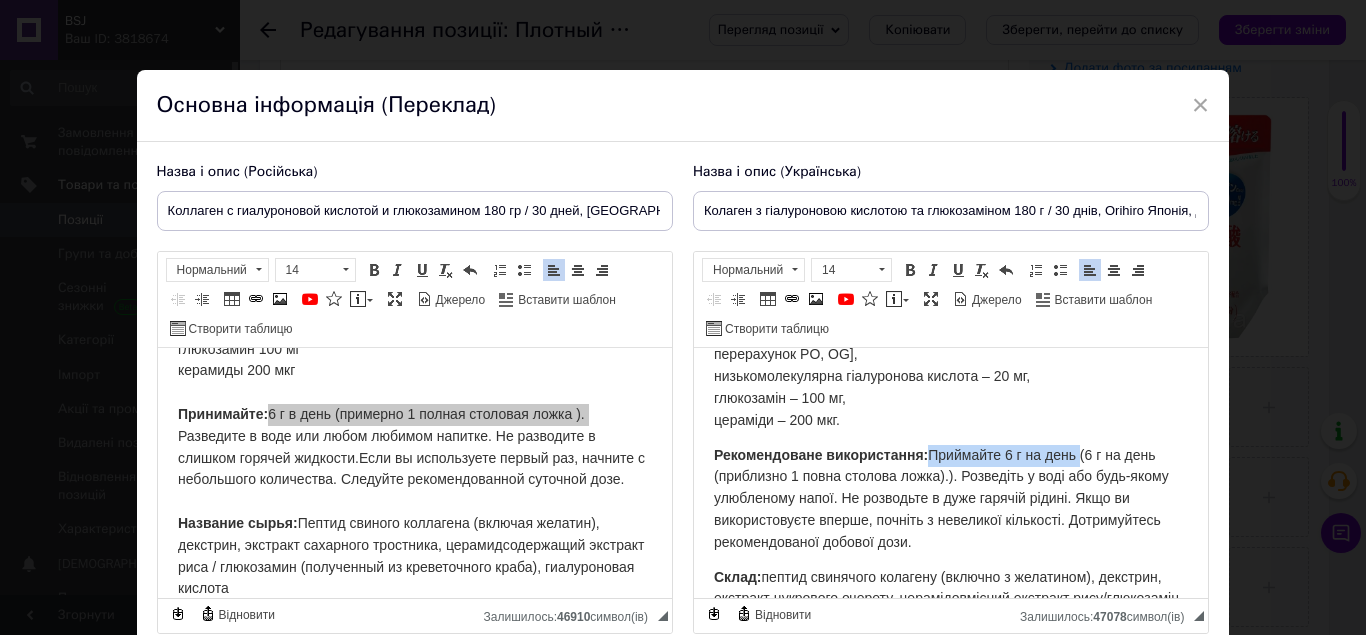 drag, startPoint x: 933, startPoint y: 477, endPoint x: 1083, endPoint y: 475, distance: 150.01334 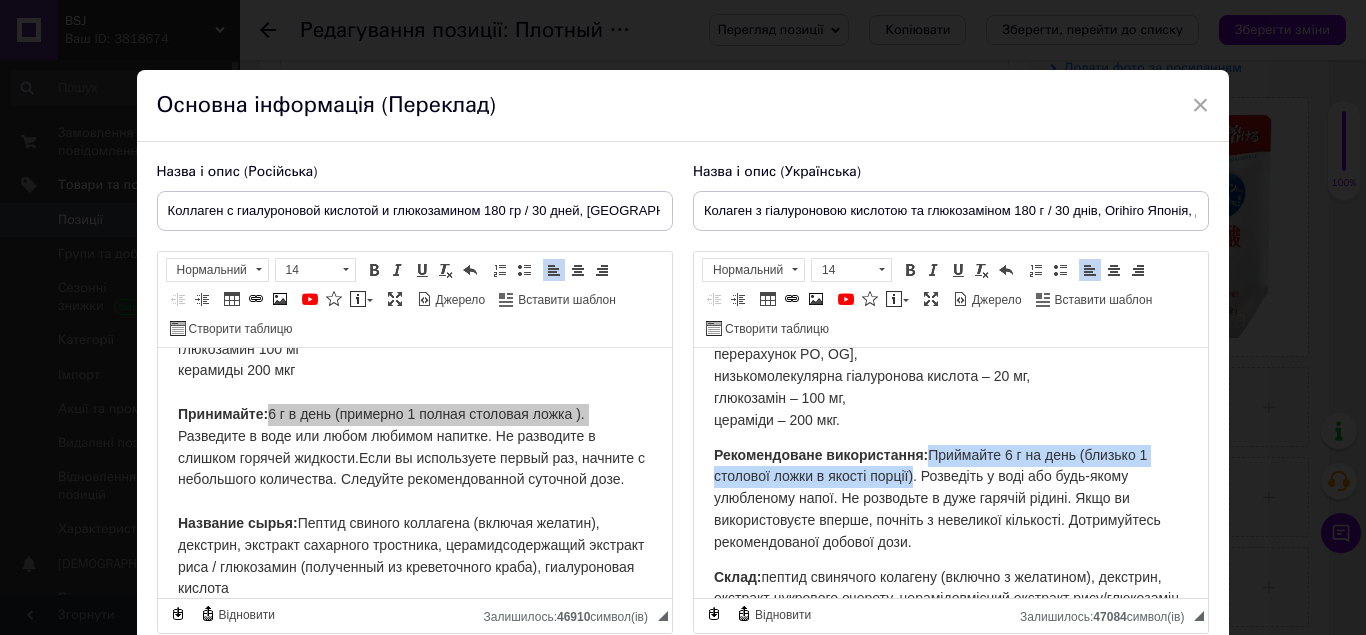 drag, startPoint x: 930, startPoint y: 474, endPoint x: 910, endPoint y: 498, distance: 31.241 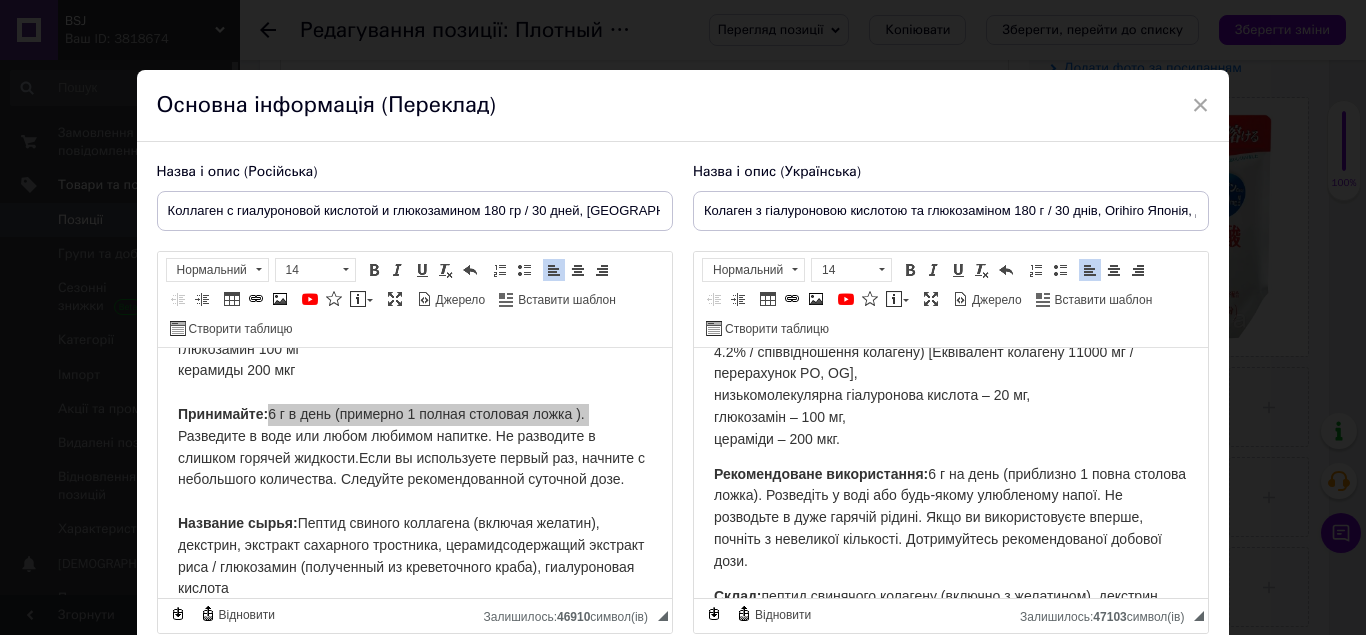 scroll, scrollTop: 400, scrollLeft: 0, axis: vertical 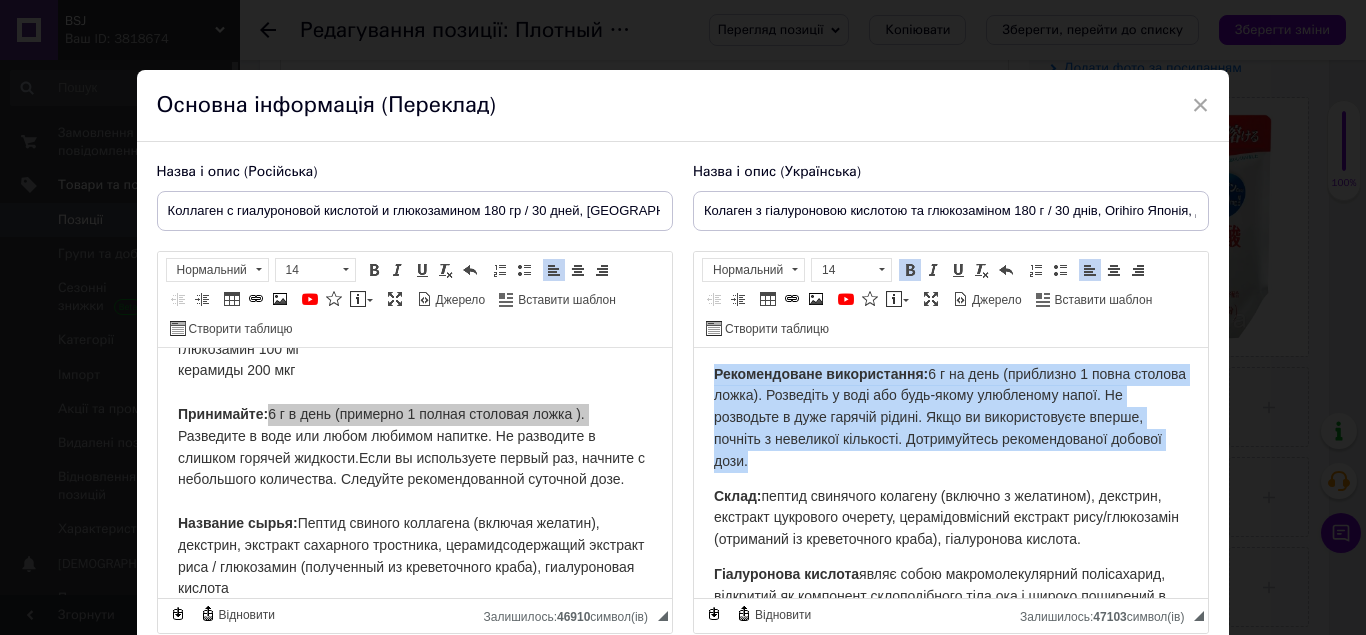 drag, startPoint x: 711, startPoint y: 391, endPoint x: 774, endPoint y: 478, distance: 107.415085 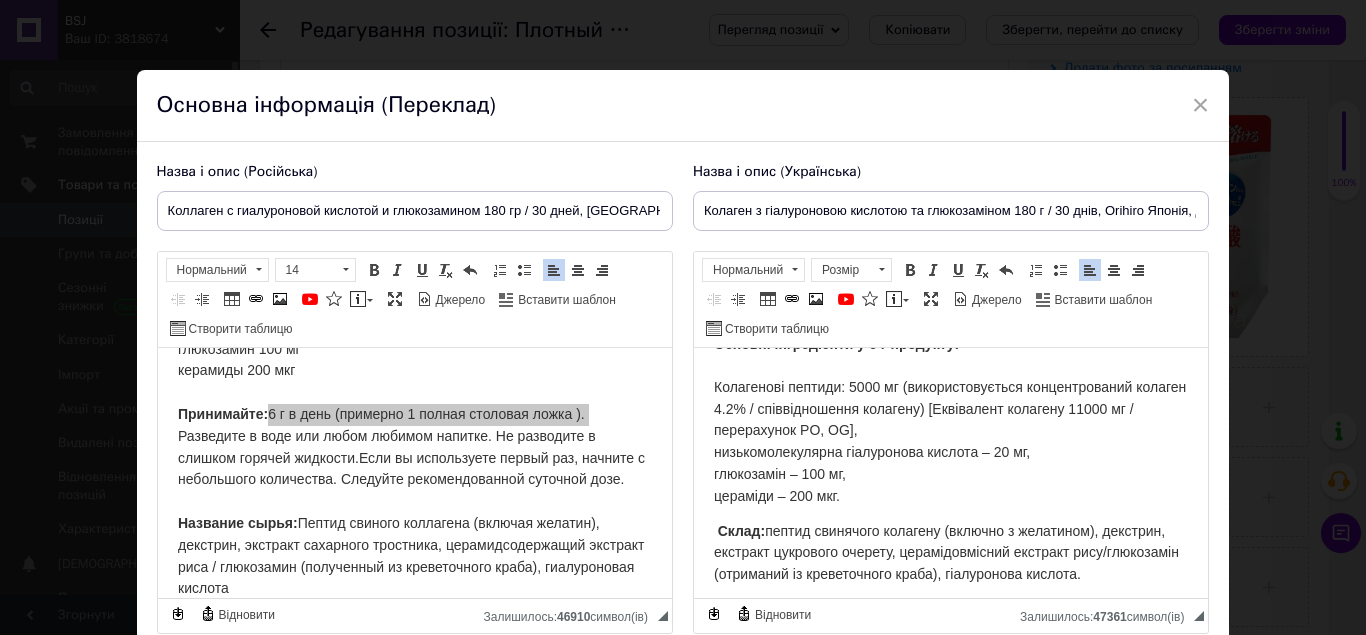 scroll, scrollTop: 200, scrollLeft: 0, axis: vertical 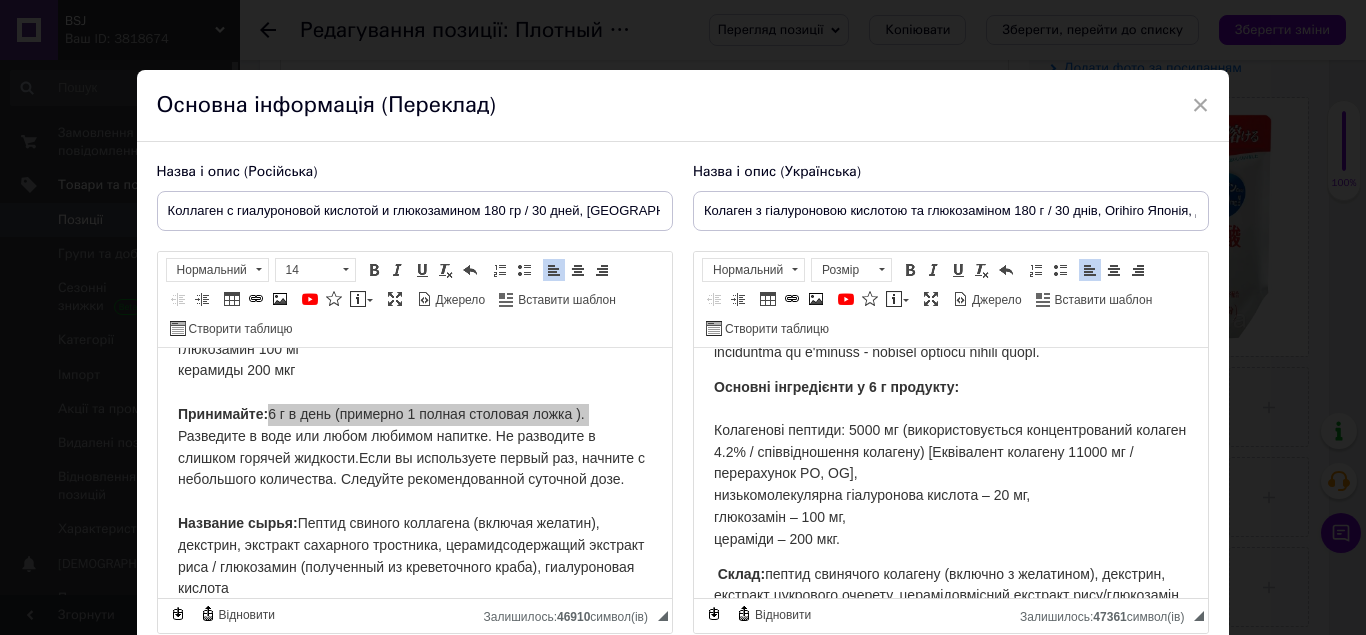 click on "Щільний колаген" at bounding box center [950, 266] 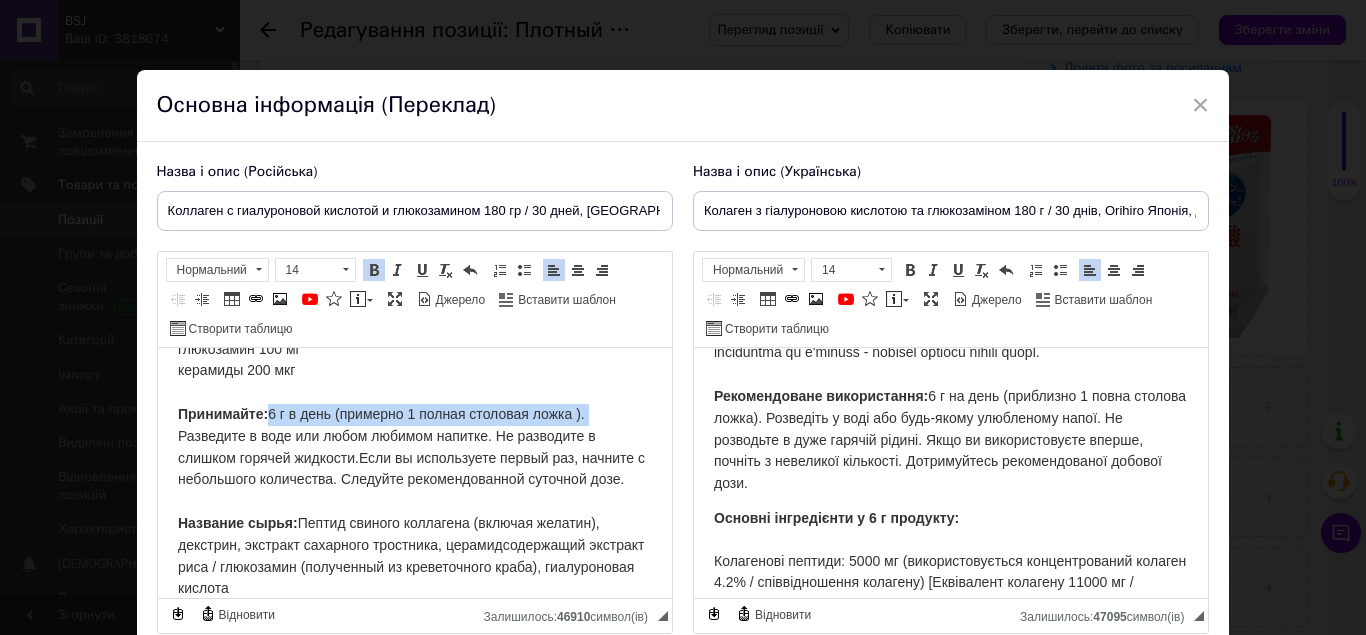 drag, startPoint x: 185, startPoint y: 459, endPoint x: 306, endPoint y: 540, distance: 145.60907 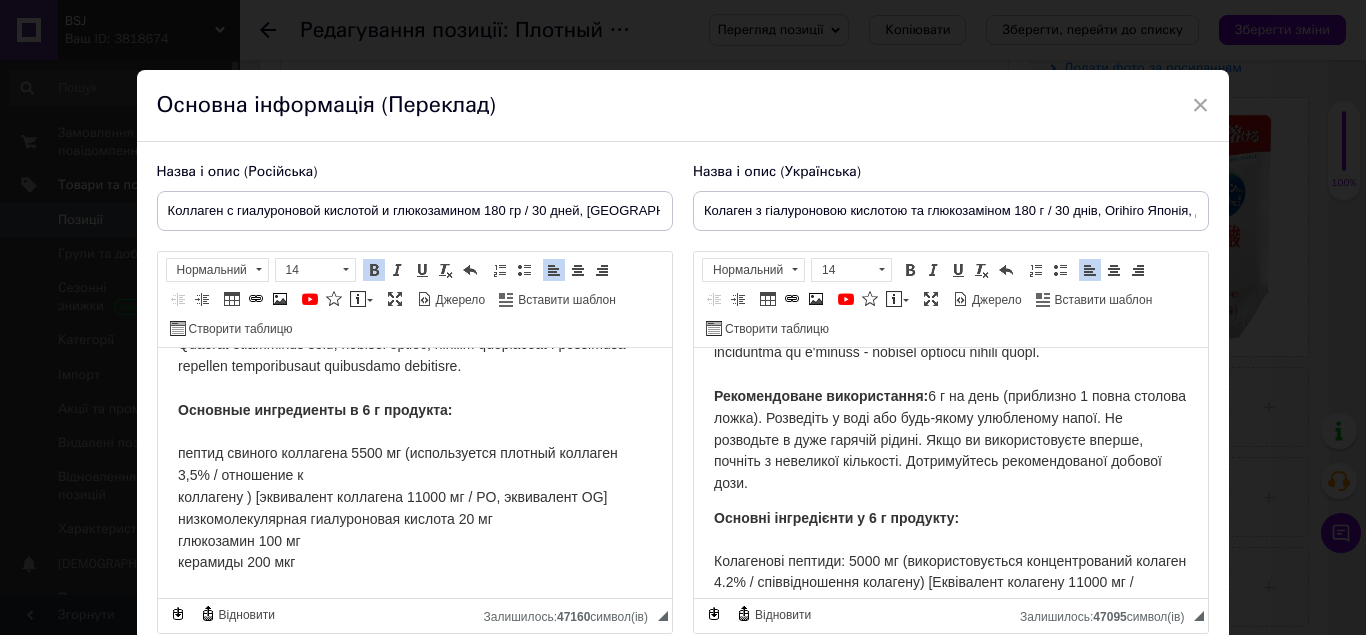 scroll, scrollTop: 200, scrollLeft: 0, axis: vertical 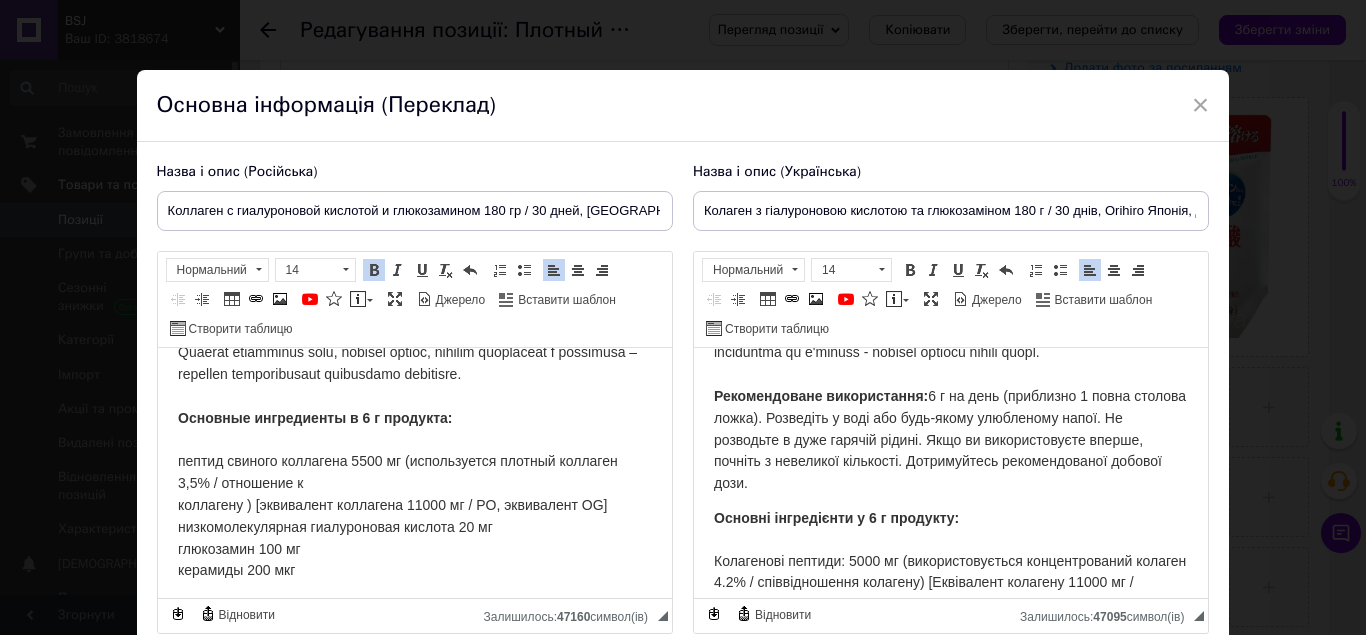 click on "Плотный коллаген Основные ингредиенты в 6 г продукта: пептид свиного коллагена 5500 мг (используется плотный коллаген 3,5% / отношение к коллагену ) [эквивалент коллагена 11000 мг / PO, эквивалент OG] низкомолекулярная гиалуроновая кислота 20 мг глюкозамин 100 мг  керамиды 200 мкг    Название сырья:  Пептид свиного коллагена (включая желатин), декстрин, экстракт сахарного тростника, церамидсодержащий экстракт риса / глюкозамин (полученный из креветочного краба), гиалуроновая кислота  Гиалуроновая кислота" at bounding box center [414, 517] 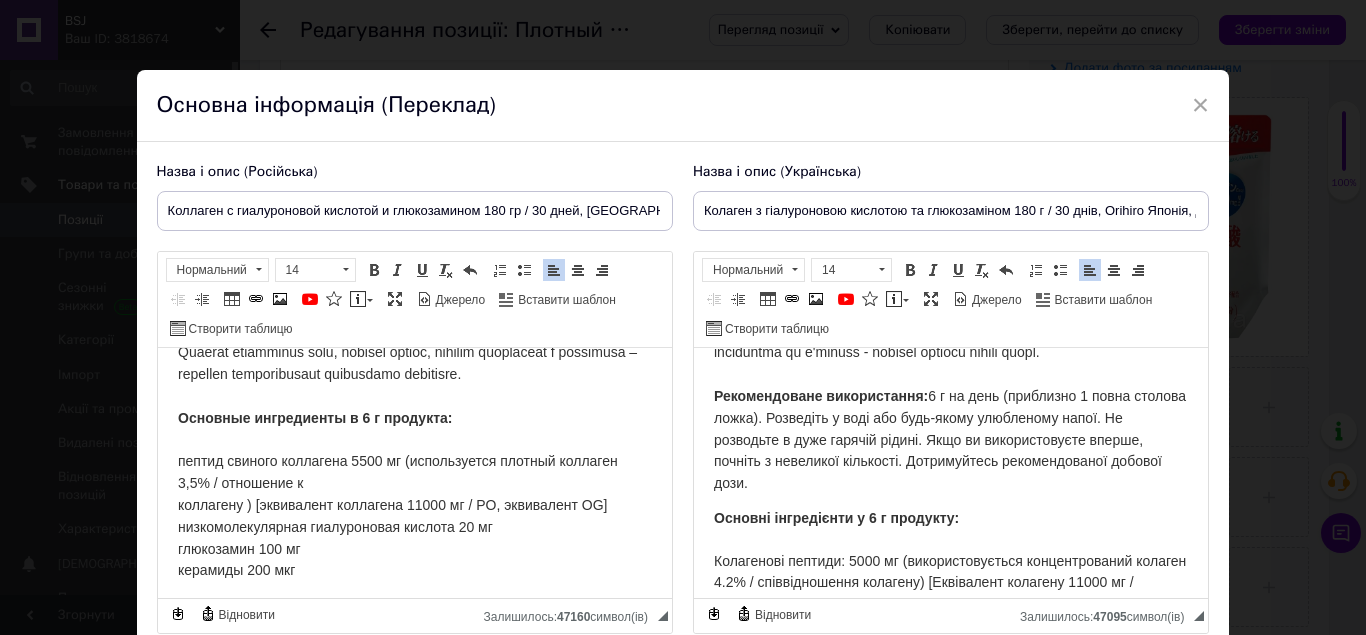 click on "Плотный коллаген Основные ингредиенты в 6 г продукта: пептид свиного коллагена 5500 мг (используется плотный коллаген 3,5% / отношение к коллагену ) [эквивалент коллагена 11000 мг / PO, эквивалент OG] низкомолекулярная гиалуроновая кислота 20 мг глюкозамин 100 мг  керамиды 200 мкг    Название сырья:  Пептид свиного коллагена (включая желатин), декстрин, экстракт сахарного тростника, церамидсодержащий экстракт риса / глюкозамин (полученный из креветочного краба), гиалуроновая кислота  Гиалуроновая кислота" at bounding box center [414, 517] 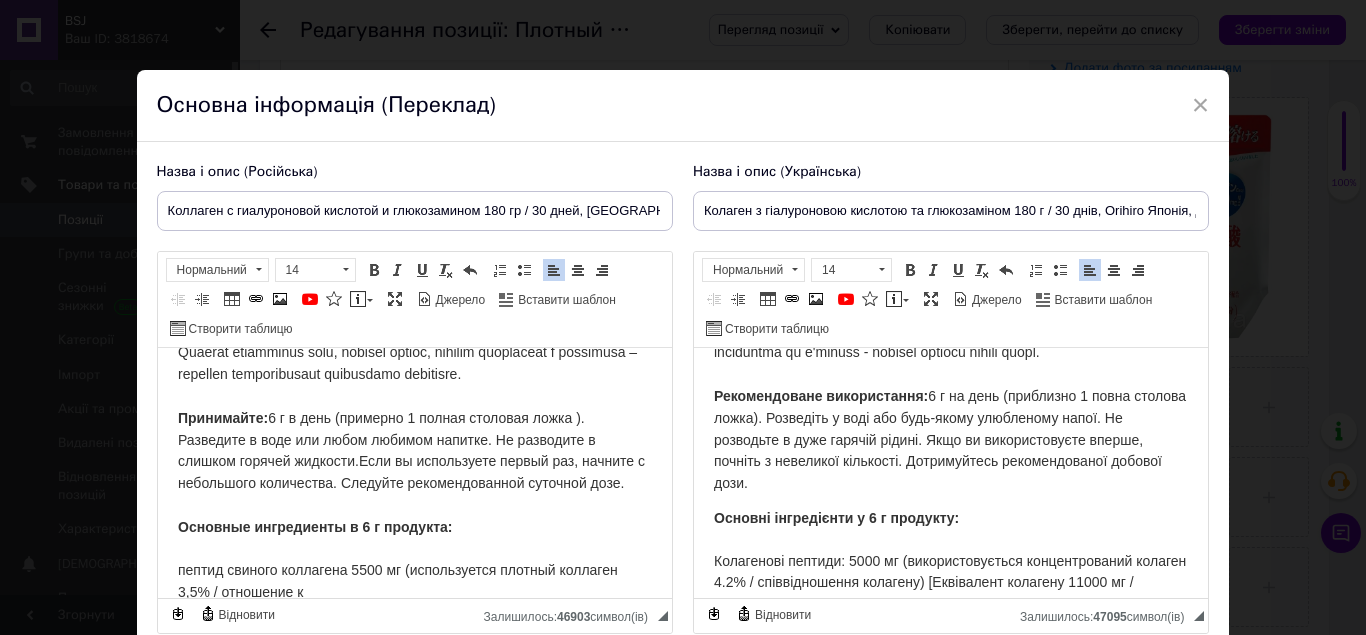 scroll, scrollTop: 300, scrollLeft: 0, axis: vertical 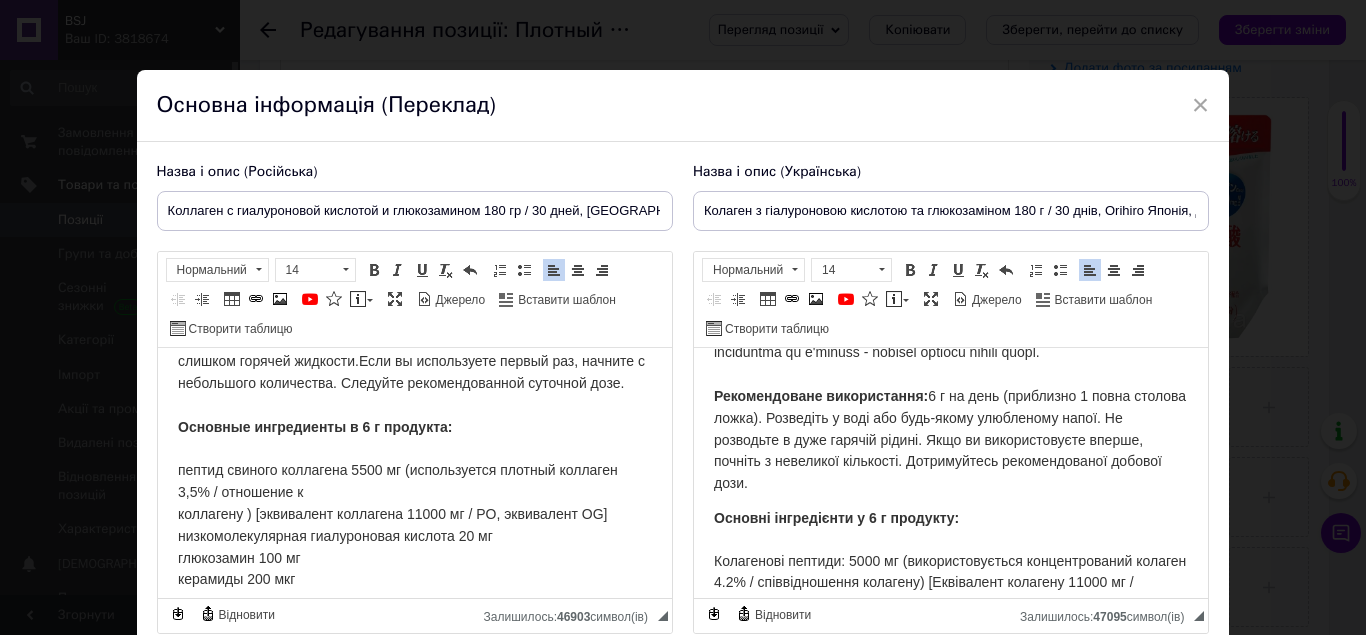 click on "Плотный коллаген ​​​​​​​ Принимайте:  6 г в день (примерно 1 полная столовая ложка ). Разведите в воде или любом любимом напитке. Не разводите в слишком горячей жидкости.Если вы используете первый раз, начните с небольшого количества. Следуйте рекомендованной суточной дозе. Основные ингредиенты в 6 г продукта: пептид свиного коллагена 5500 мг (используется плотный коллаген 3,5% / отношение к коллагену ) [эквивалент коллагена 11000 мг / PO, эквивалент OG] низкомолекулярная гиалуроновая кислота 20 мг глюкозамин 100 мг  керамиды 200 мкг    Название сырья:" at bounding box center [414, 471] 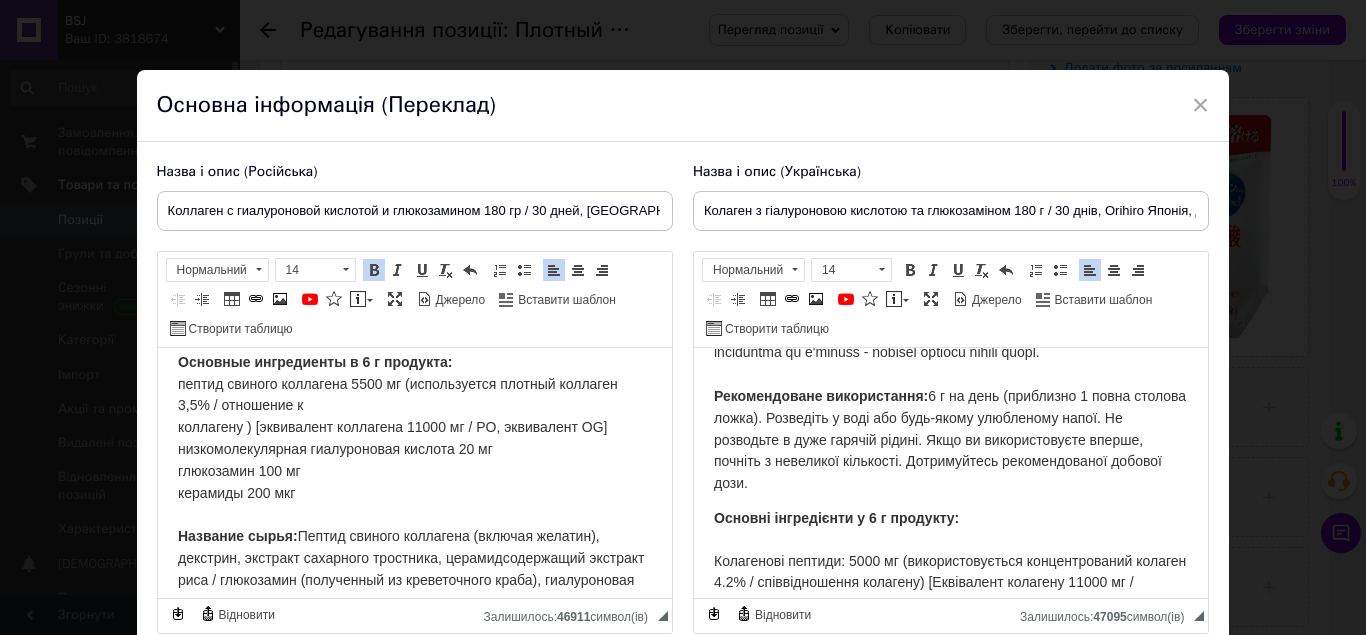 scroll, scrollTop: 400, scrollLeft: 0, axis: vertical 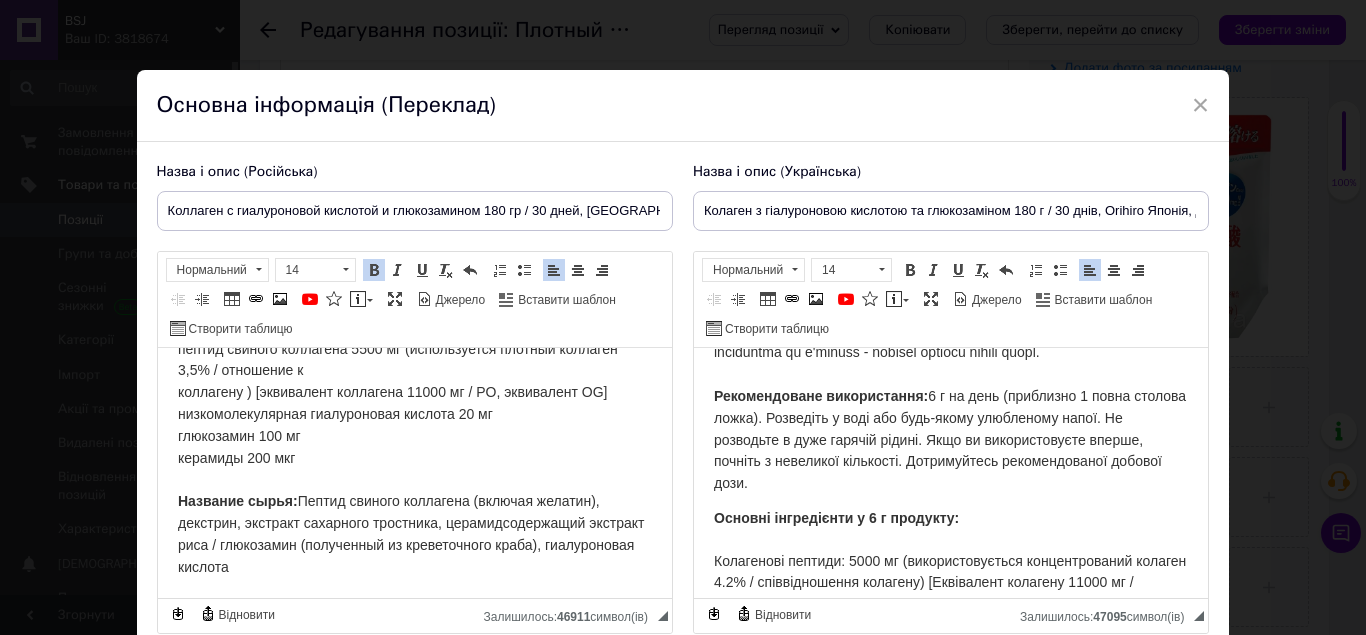 click on "Основні інгредієнти   у 6 г продукту: Колагенові пептиди: 5000 мг (використовується концентрований колаген 4.2% / співвідношення колагену) [Еквівалент колагену 11000 мг / перерахунок PO, OG],  низькомолекулярна гіалуронова кислота – 20 мг,  глюкозамін – 100 мг,  цераміди – 200 мкг." at bounding box center (950, 594) 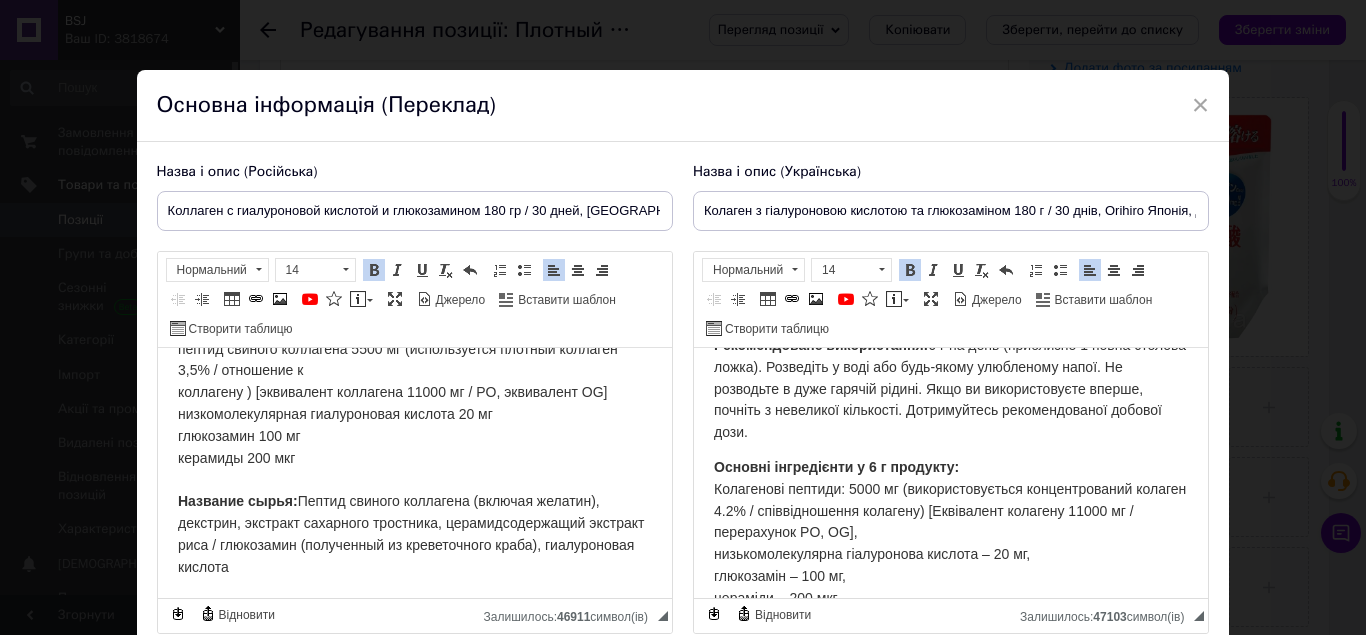 scroll, scrollTop: 300, scrollLeft: 0, axis: vertical 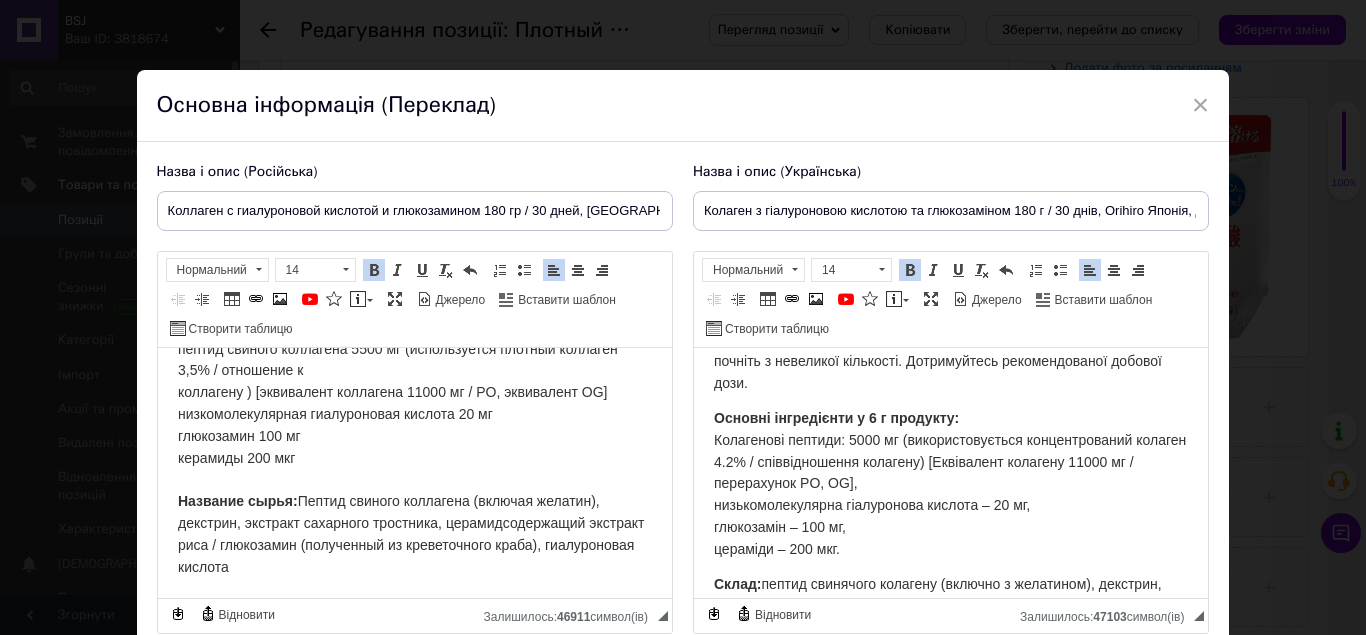 drag, startPoint x: 178, startPoint y: 414, endPoint x: 298, endPoint y: 527, distance: 164.83022 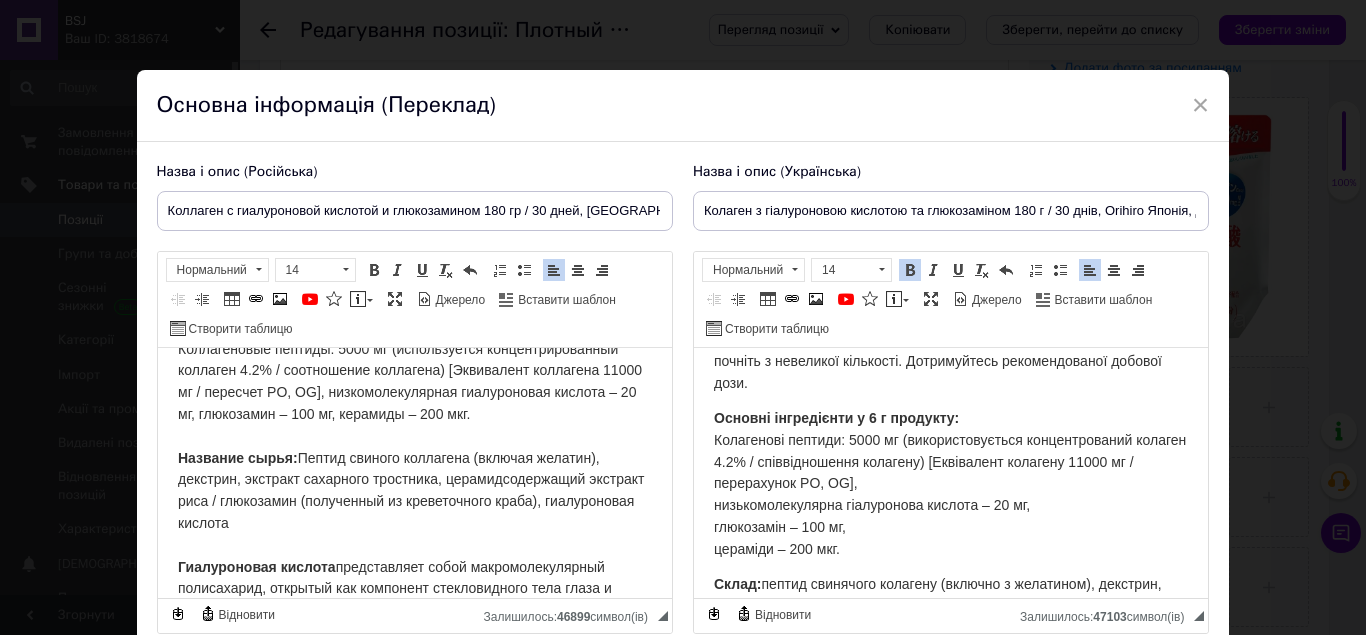 click on "Основные ингредиенты в 6 г продукта: Коллагеновые пептиды: 5000 мг (используется концентрированный коллаген 4.2% / соотношение коллагена) [Эквивалент коллагена 11000 мг / пересчет PO, OG], низкомолекулярная гиалуроновая кислота – 20 мг, глюкозамин – 100 мг, керамиды – 200 мкг.    Название сырья:  Пептид свиного коллагена (включая желатин), декстрин, экстракт сахарного тростника, церамидсодержащий экстракт риса / глюкозамин (полученный из креветочного краба), гиалуроновая кислота" at bounding box center [410, 425] 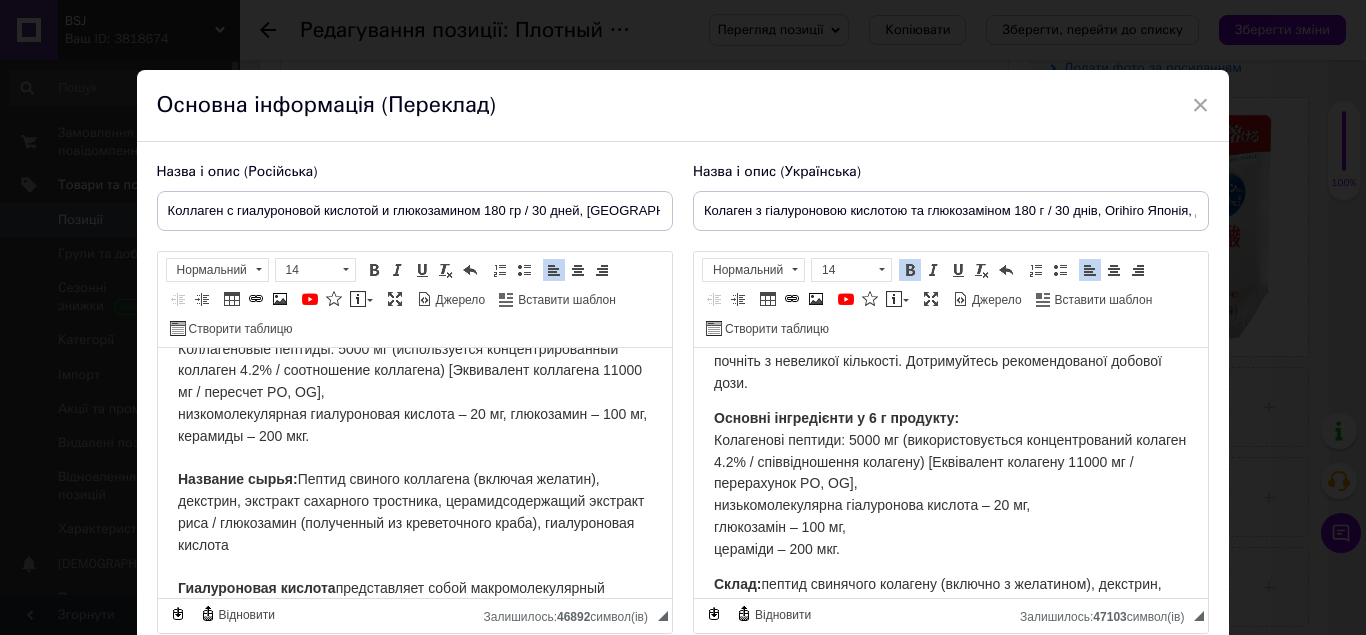 click on "Основные ингредиенты в 6 г продукта: Коллагеновые пептиды: 5000 мг (используется концентрированный коллаген 4.2% / соотношение коллагена) [Эквивалент коллагена 11000 мг / пересчет PO, OG],  ​​​​​​​ низкомолекулярная гиалуроновая кислота – 20 мг, глюкозамин – 100 мг, керамиды – 200 мкг.    Название сырья:  Пептид свиного коллагена (включая желатин), декстрин, экстракт сахарного тростника, церамидсодержащий экстракт риса / глюкозамин (полученный из креветочного краба), гиалуроновая кислота" at bounding box center (411, 436) 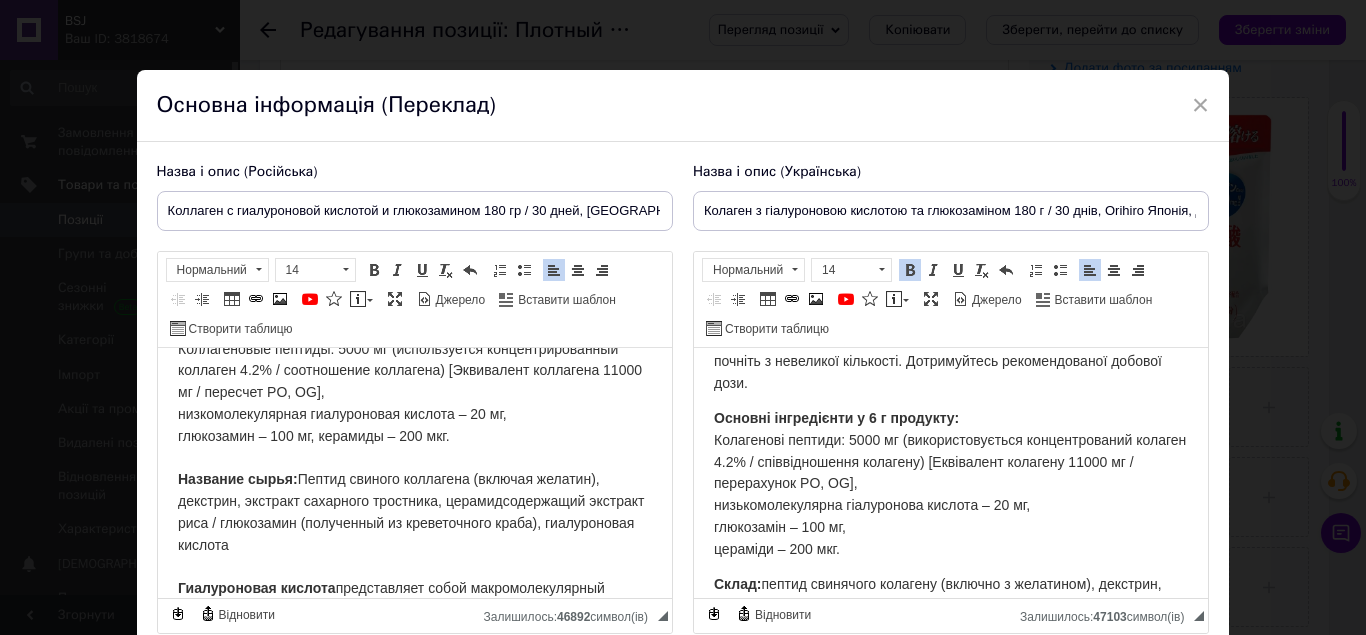 click on "Основные ингредиенты в 6 г продукта: Коллагеновые пептиды: 5000 мг (используется концентрированный коллаген 4.2% / соотношение коллагена) [Эквивалент коллагена 11000 мг / пересчет PO, OG],  низкомолекулярная гиалуроновая кислота – 20 мг,  ​​​​​​​ глюкозамин – 100 мг, керамиды – 200 мкг.    Название сырья:  Пептид свиного коллагена (включая желатин), декстрин, экстракт сахарного тростника, церамидсодержащий экстракт риса / глюкозамин (полученный из креветочного краба), гиалуроновая кислота" at bounding box center (410, 436) 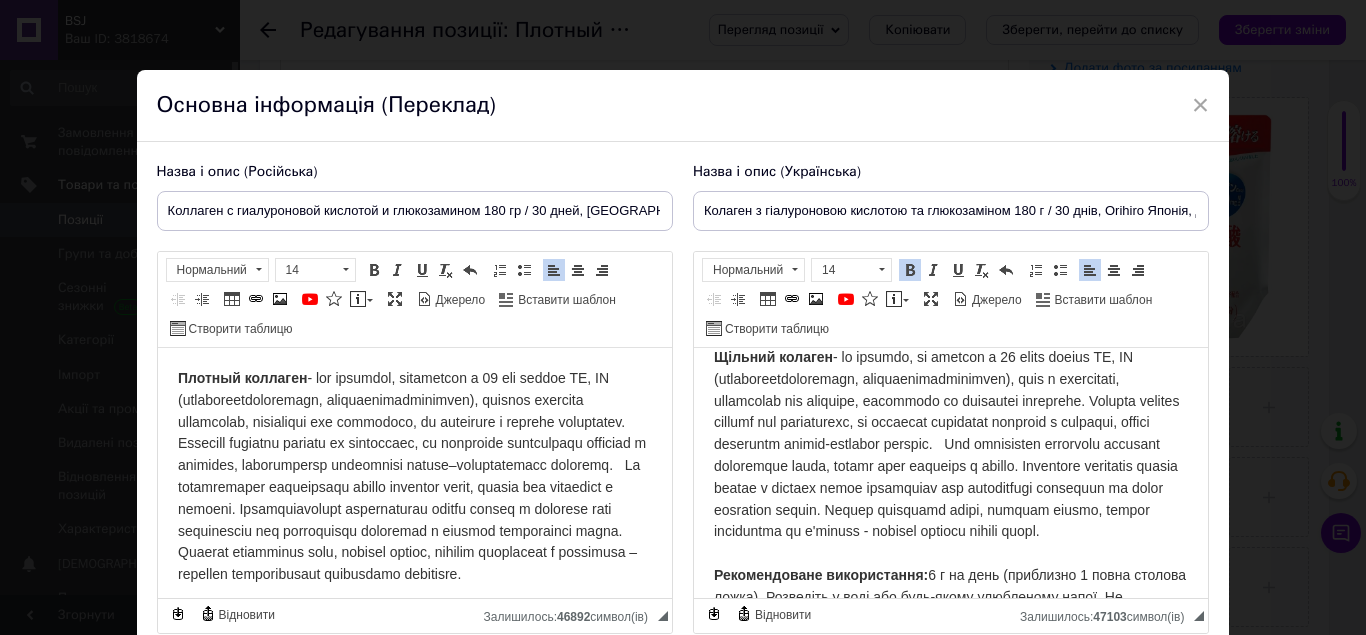 scroll, scrollTop: 0, scrollLeft: 0, axis: both 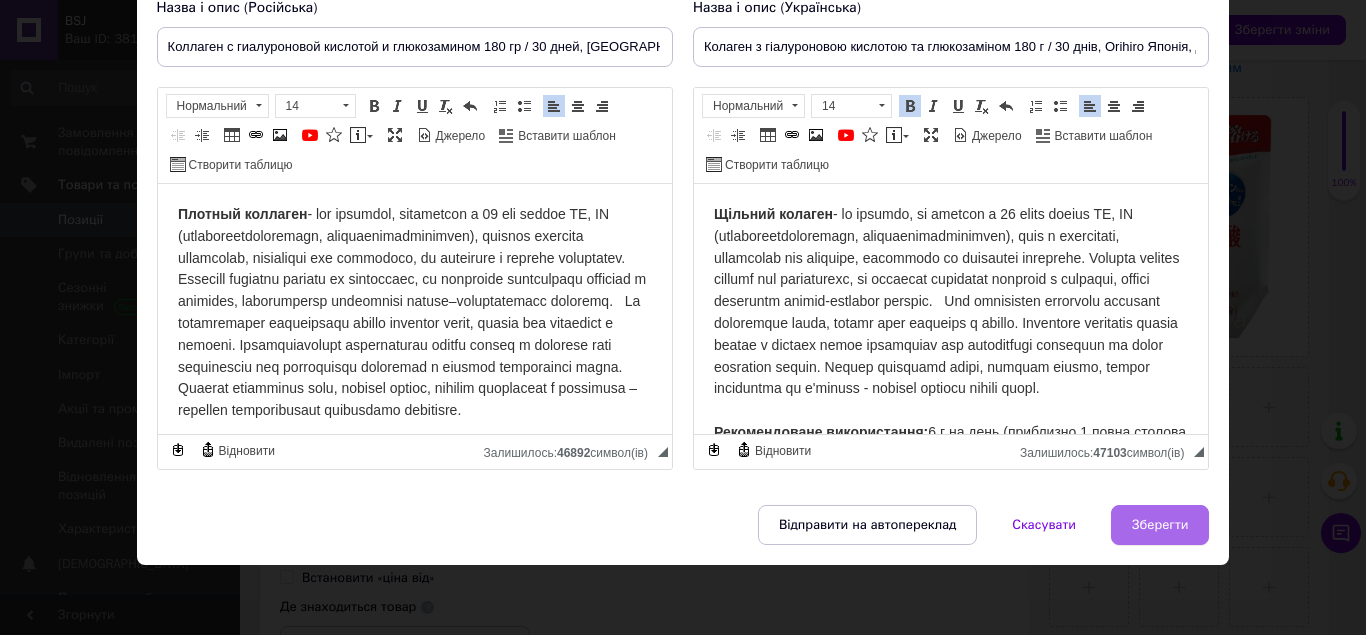 click on "Зберегти" at bounding box center [1160, 525] 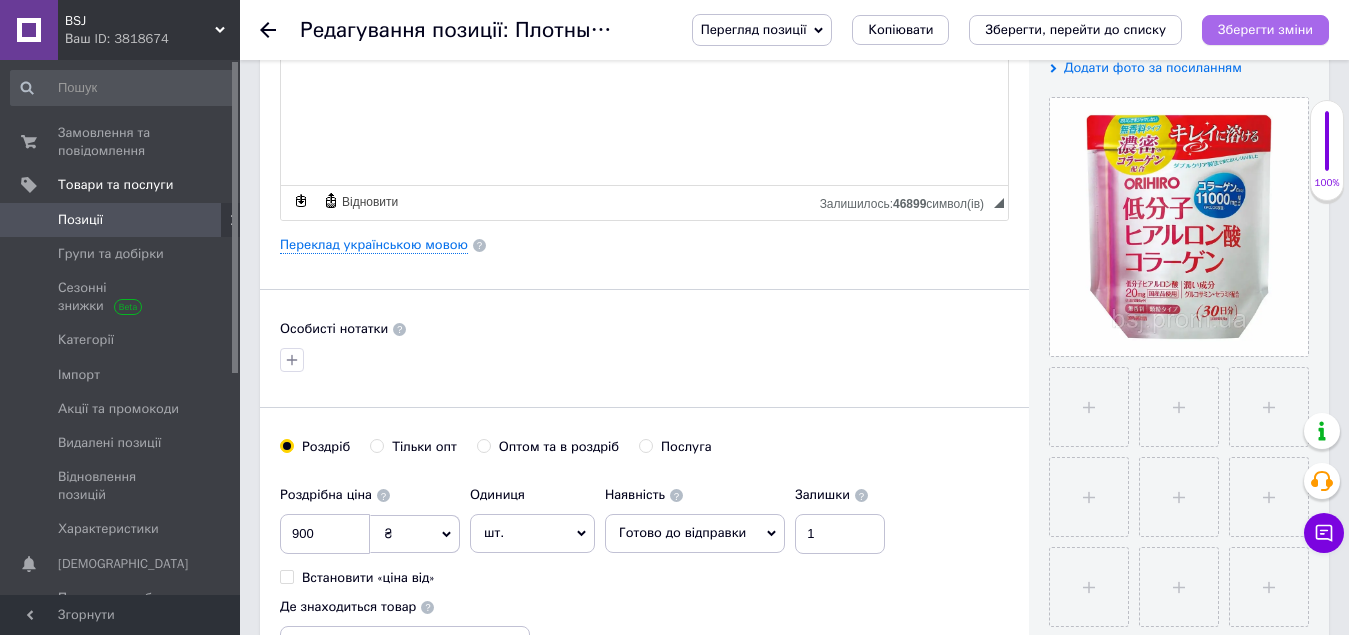 click on "Зберегти зміни" at bounding box center (1265, 29) 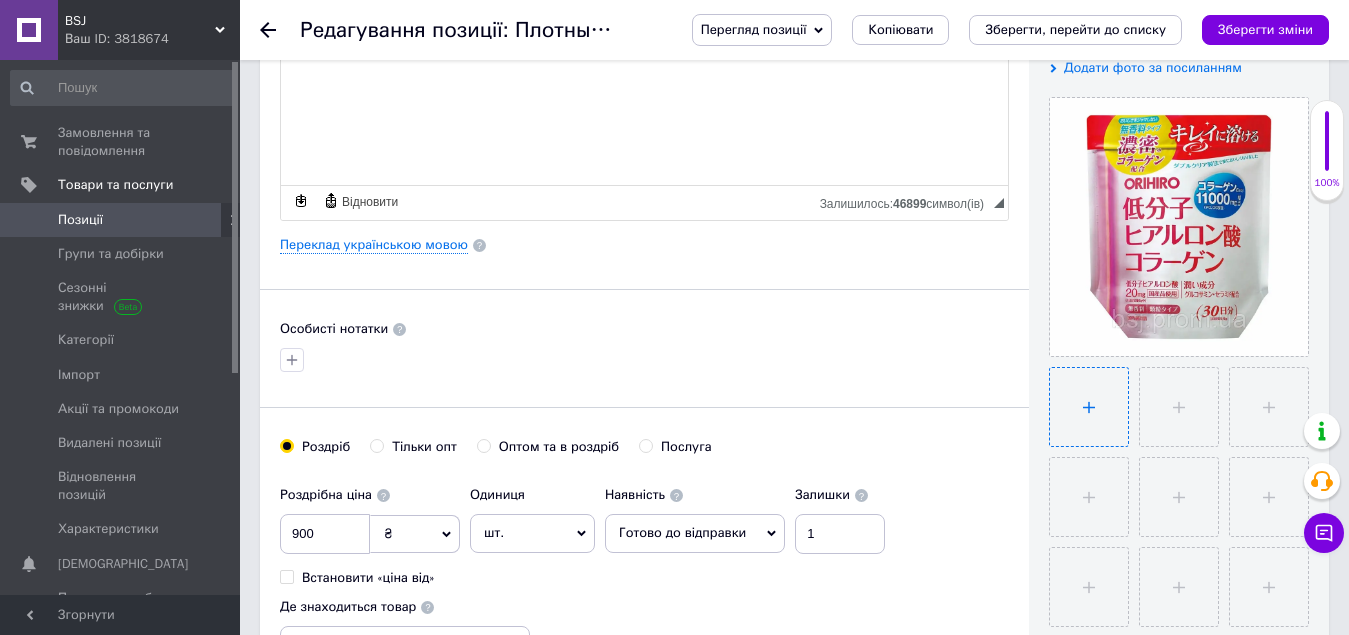 click at bounding box center [1089, 407] 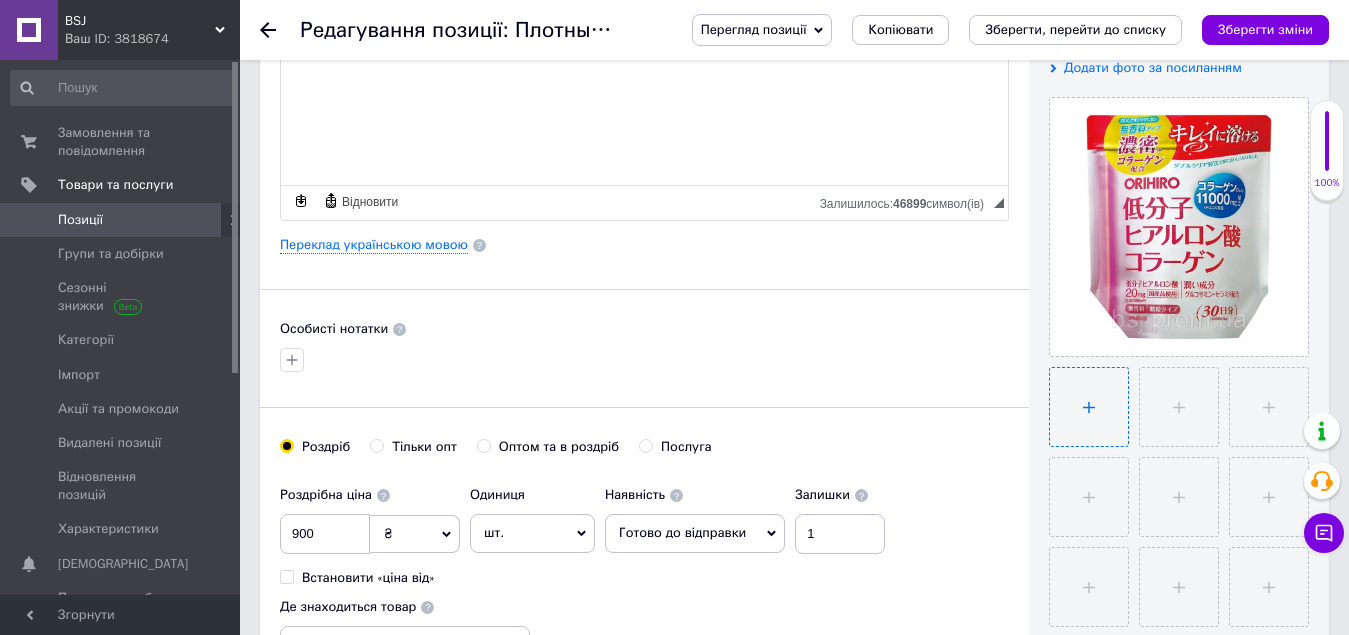 type on "C:\fakepath\2.webp" 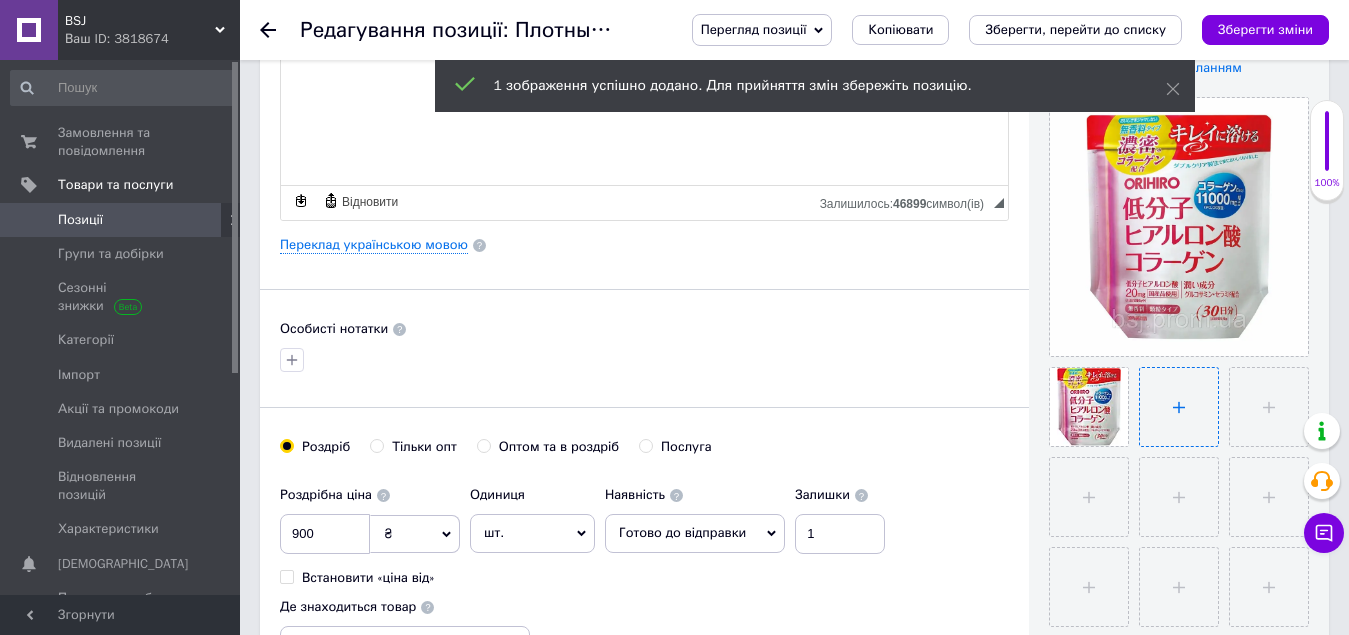 click at bounding box center [1179, 407] 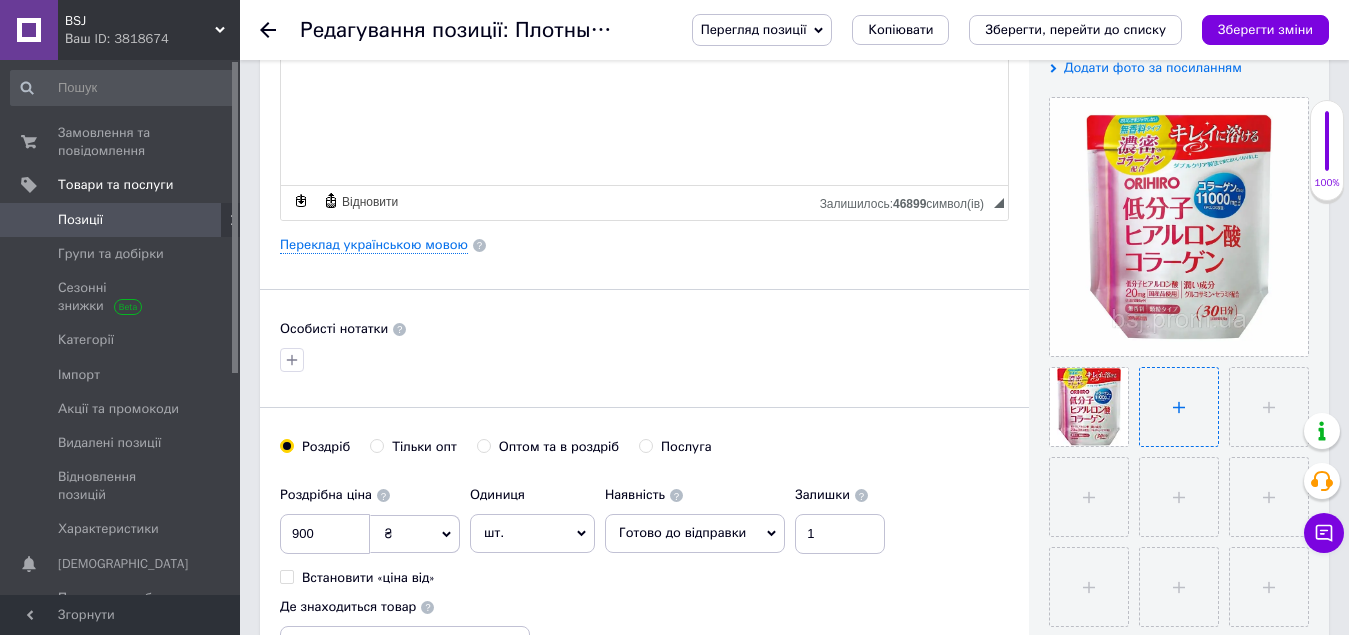 type on "C:\fakepath\3.webp" 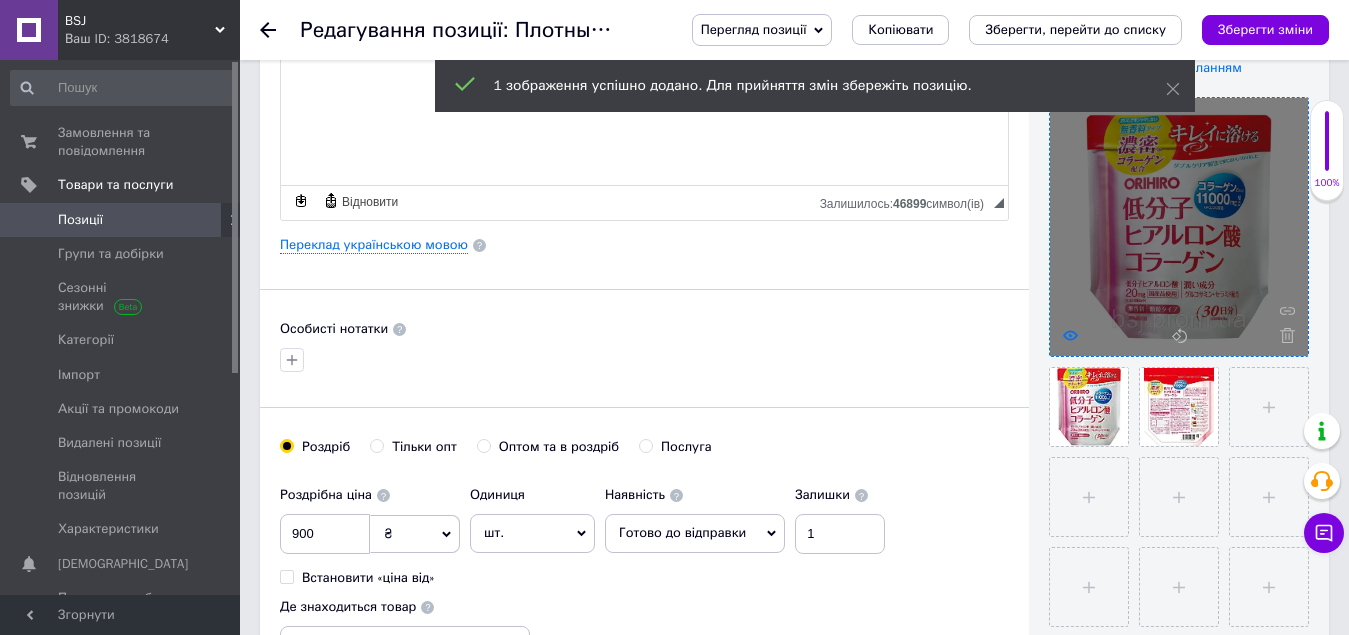 click 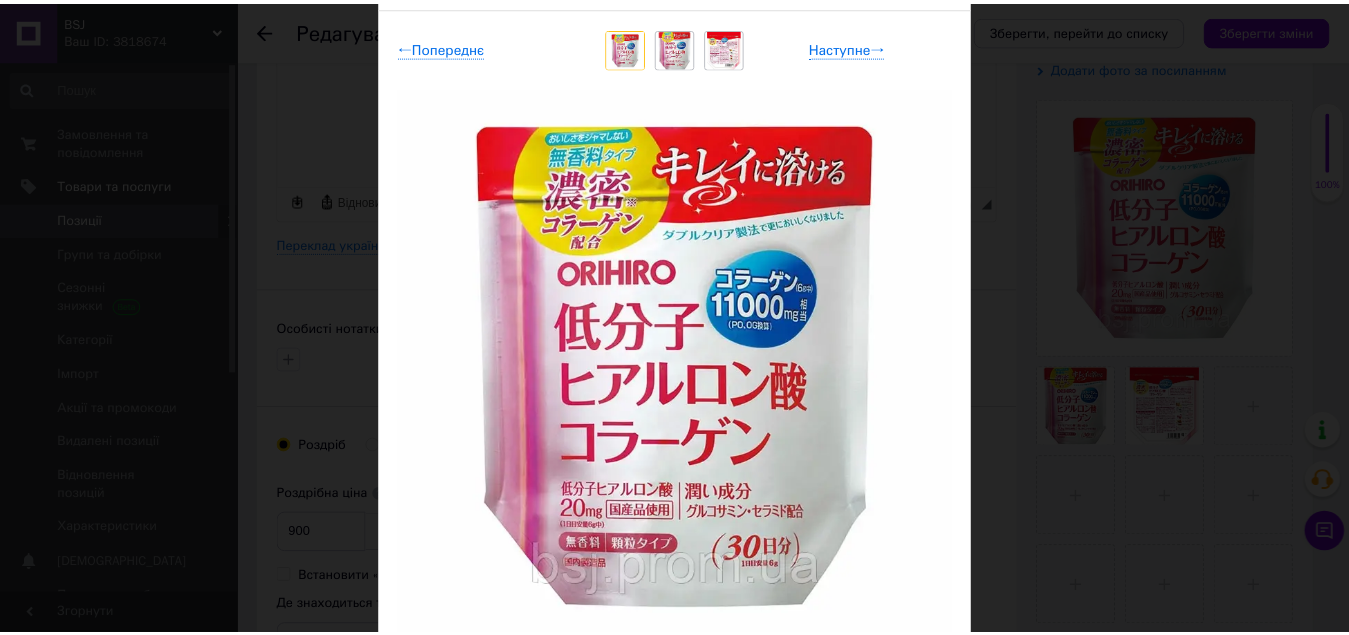 scroll, scrollTop: 100, scrollLeft: 0, axis: vertical 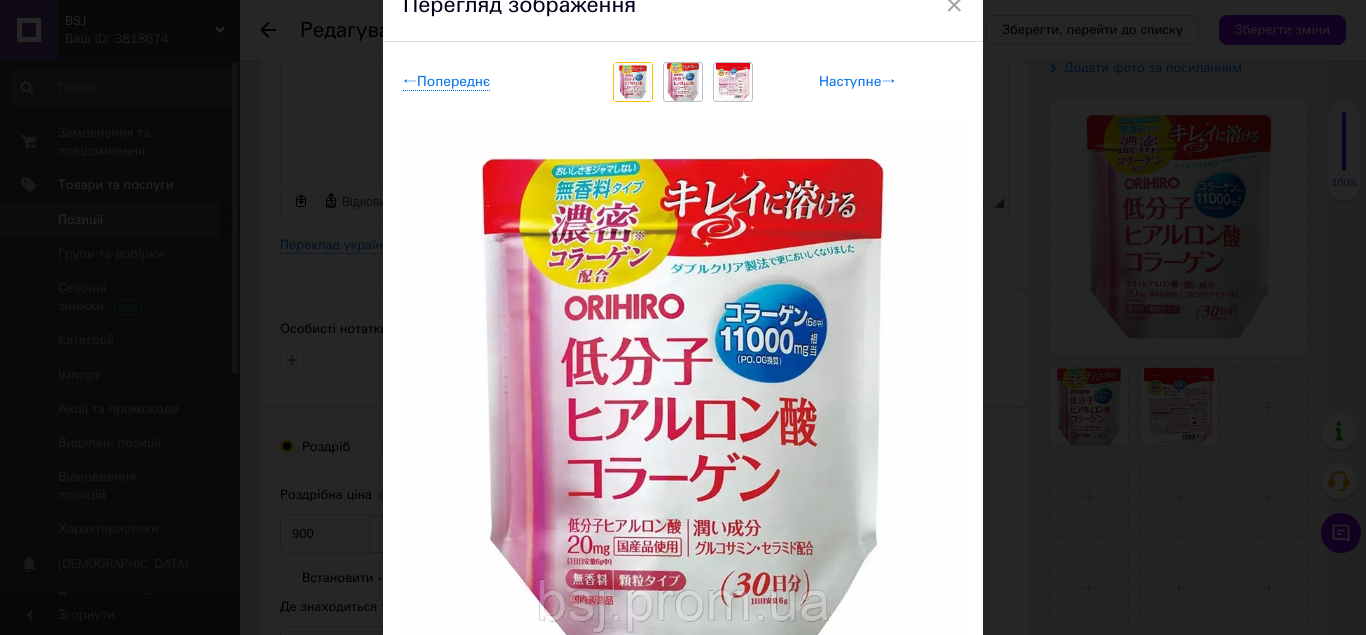 click on "Наступне →" at bounding box center [857, 82] 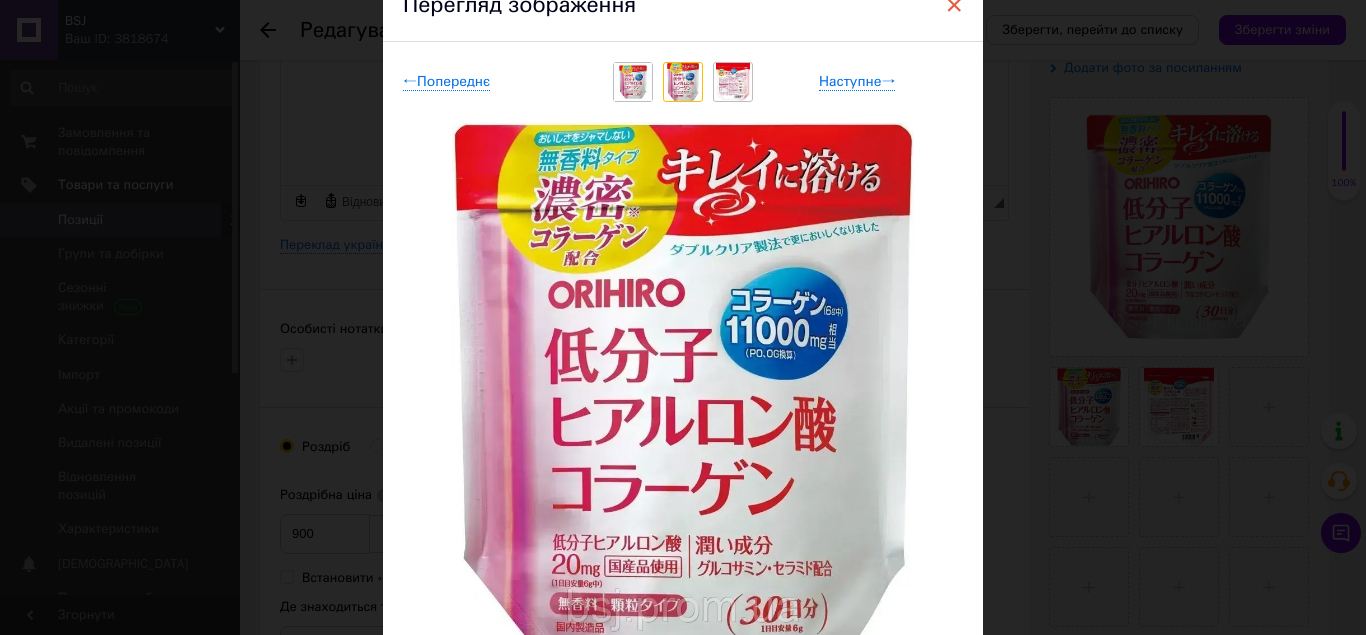 click on "×" at bounding box center (954, 5) 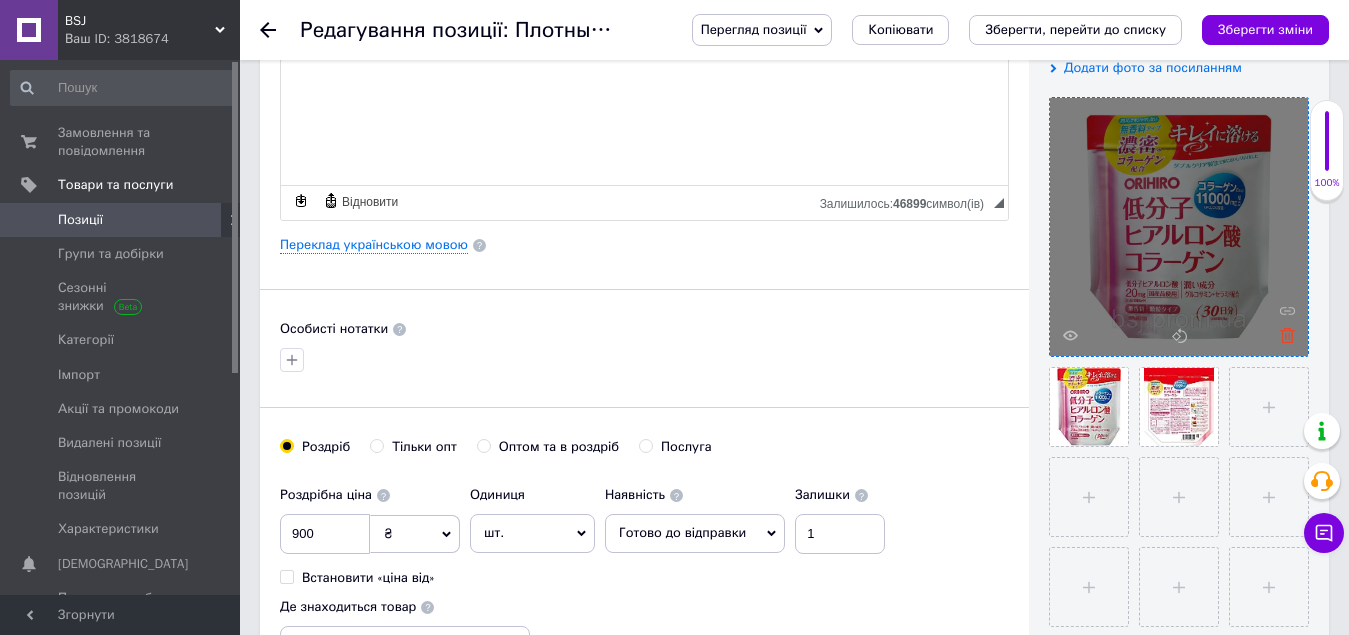 click 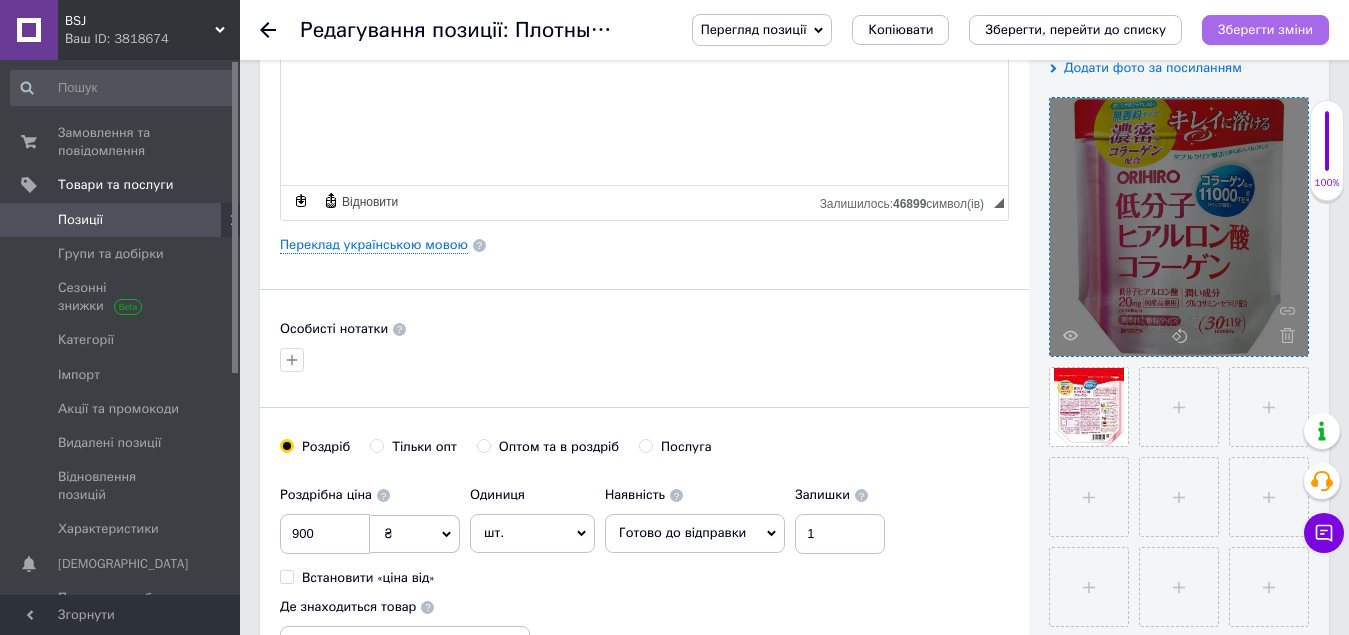 click on "Зберегти зміни" at bounding box center (1265, 29) 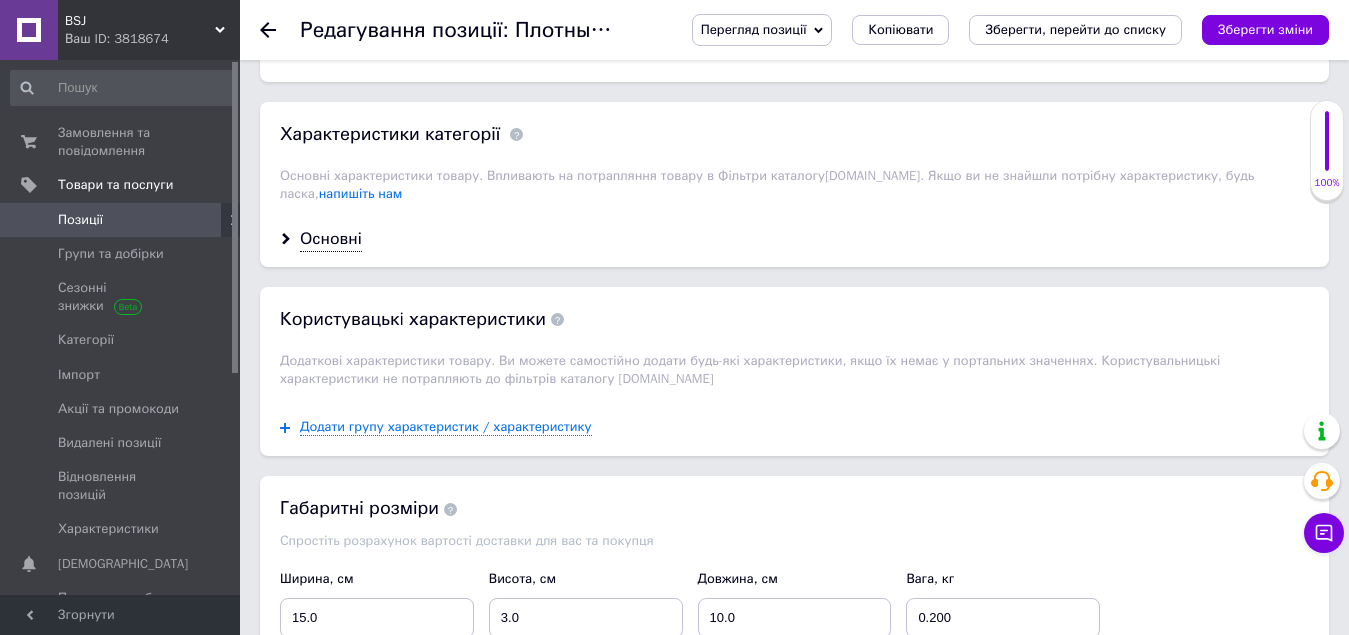 scroll, scrollTop: 1700, scrollLeft: 0, axis: vertical 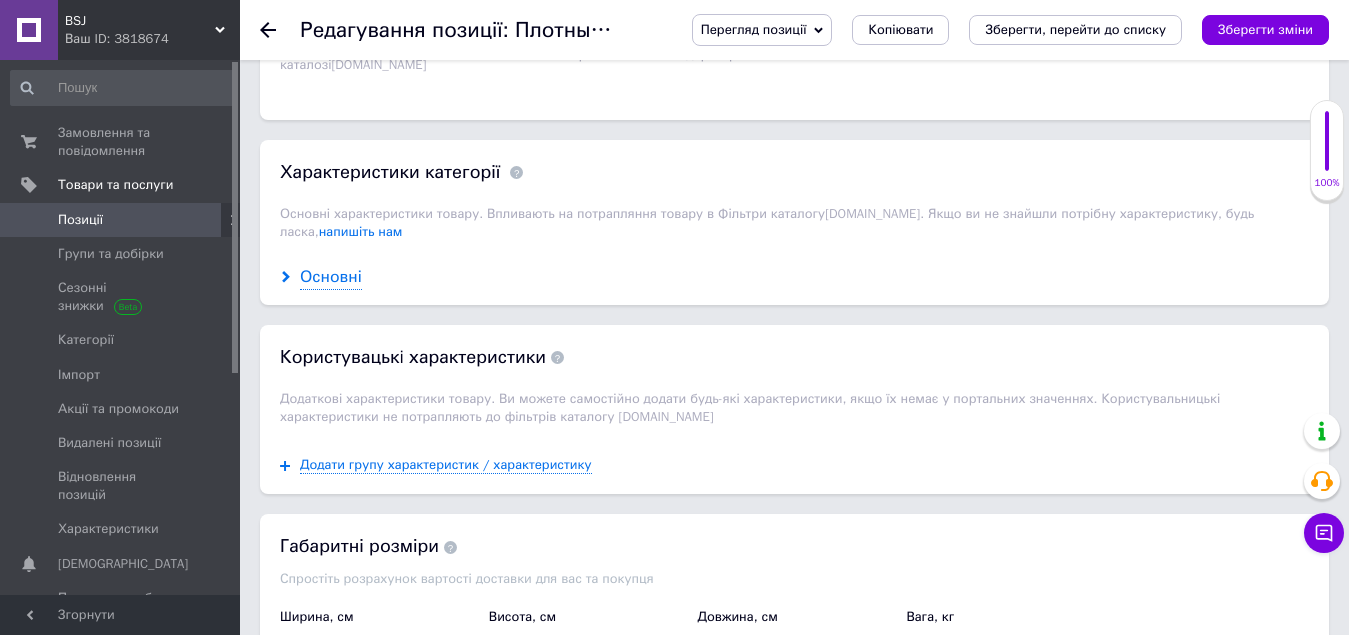 click on "Основні" at bounding box center (331, 277) 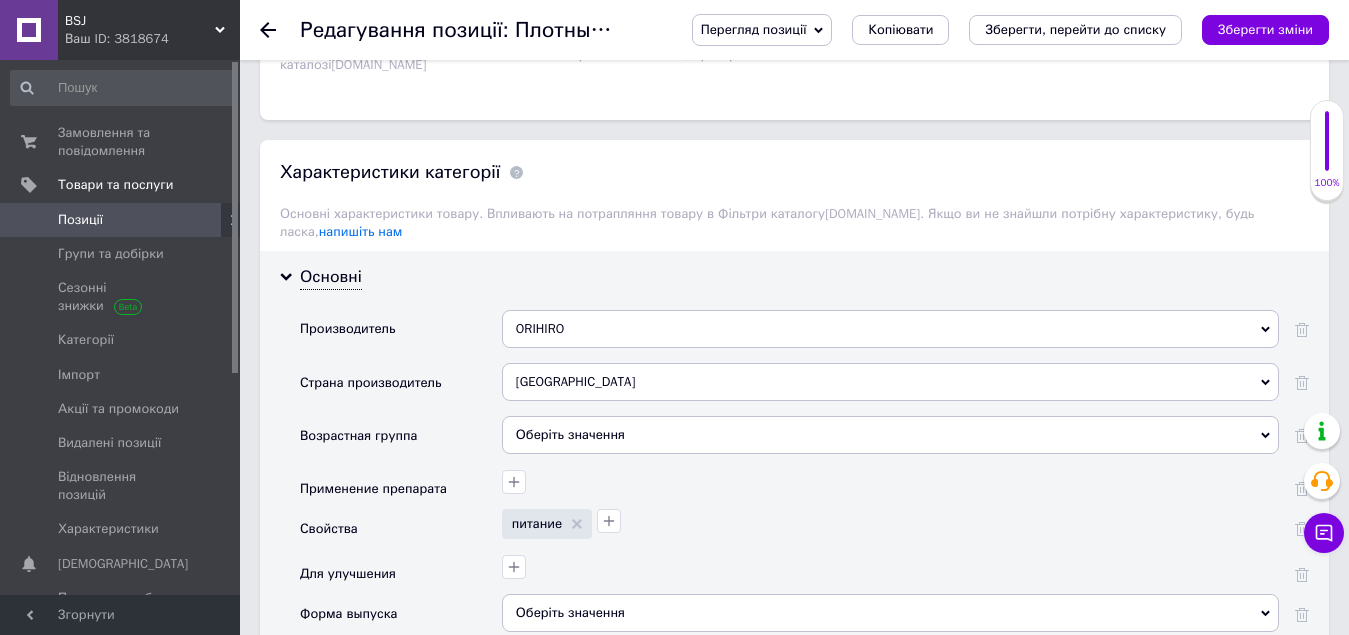 click 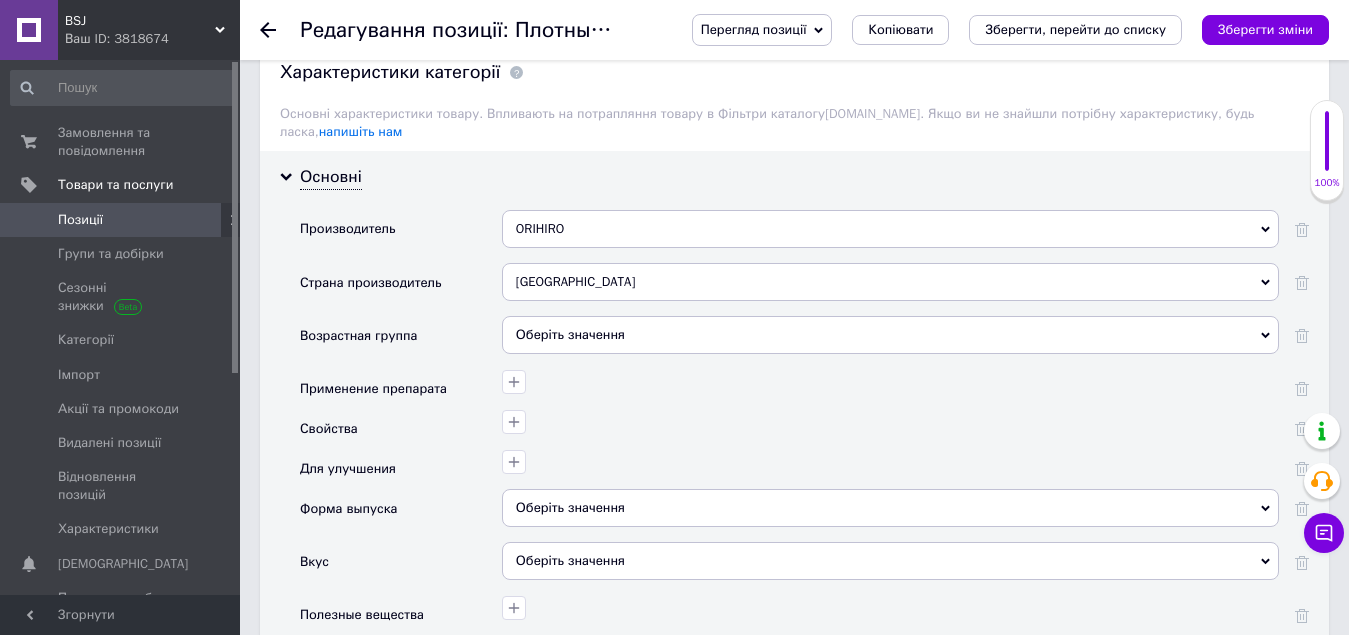 scroll, scrollTop: 1900, scrollLeft: 0, axis: vertical 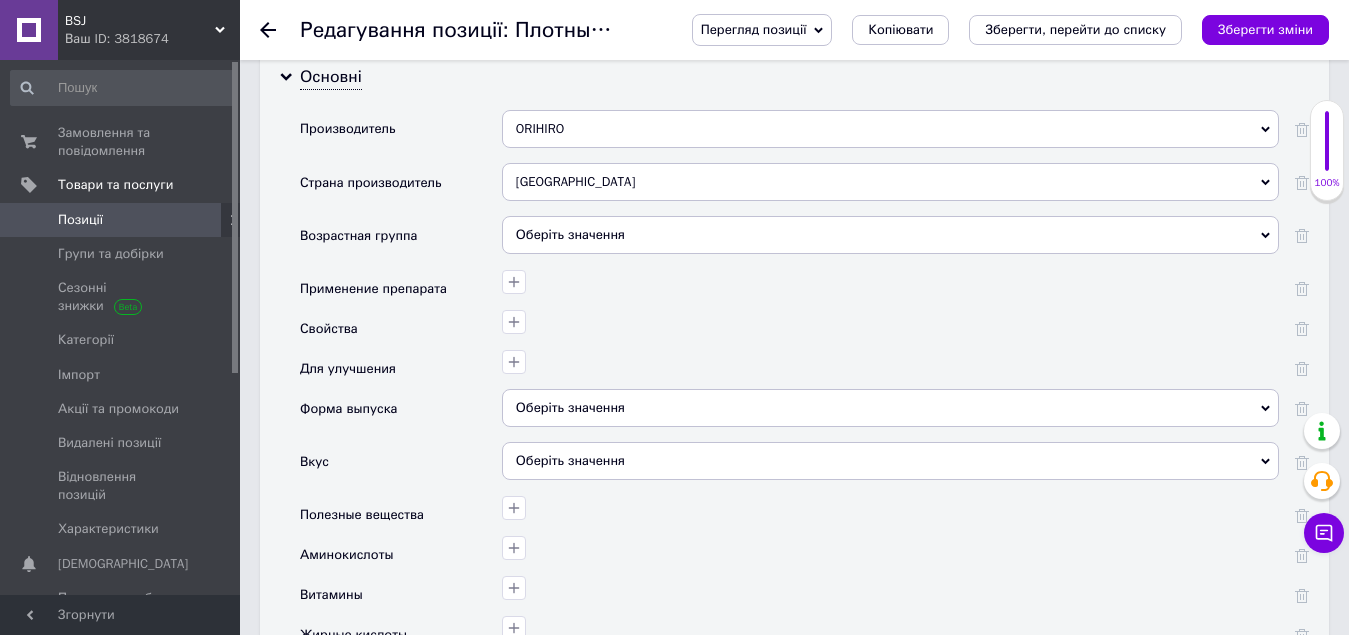 click on "Оберіть значення" at bounding box center (890, 235) 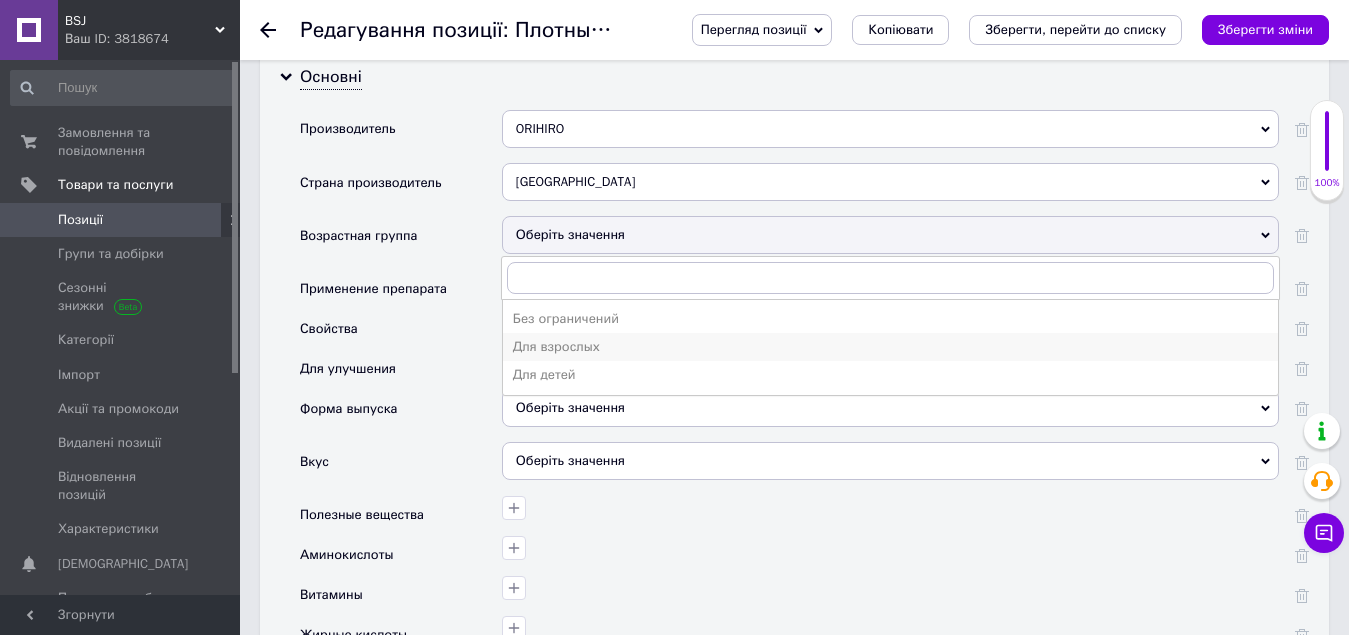 click on "Для взрослых" at bounding box center [890, 347] 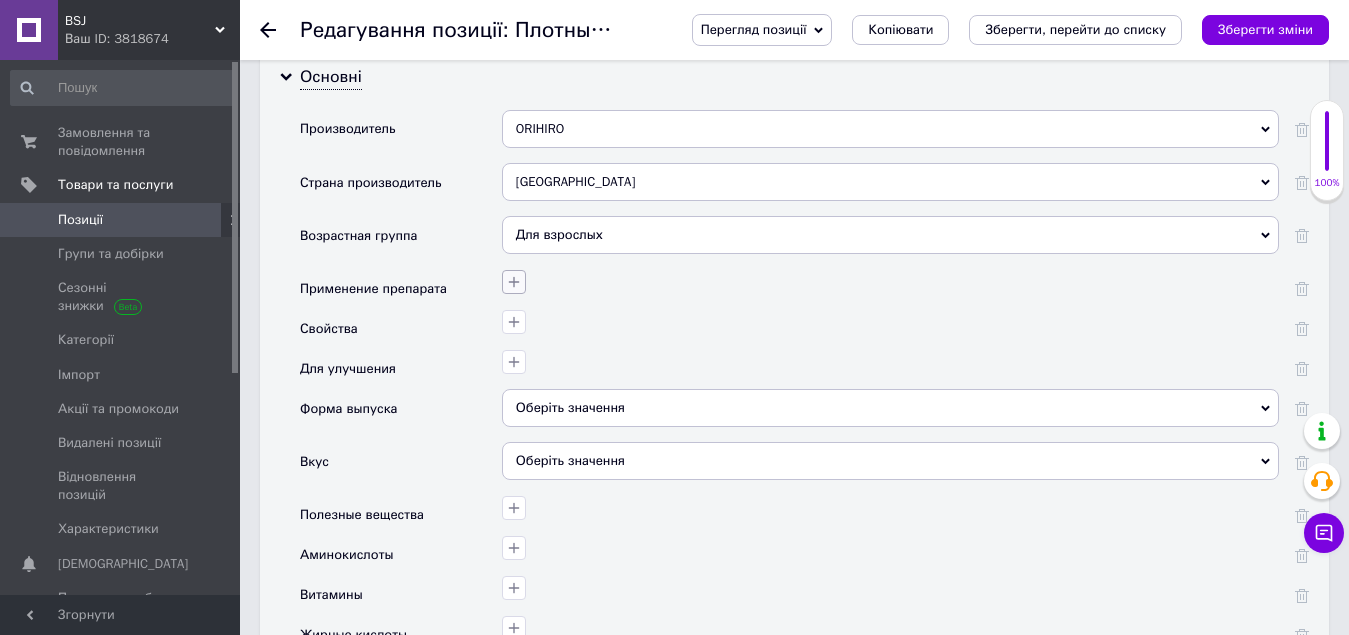 click 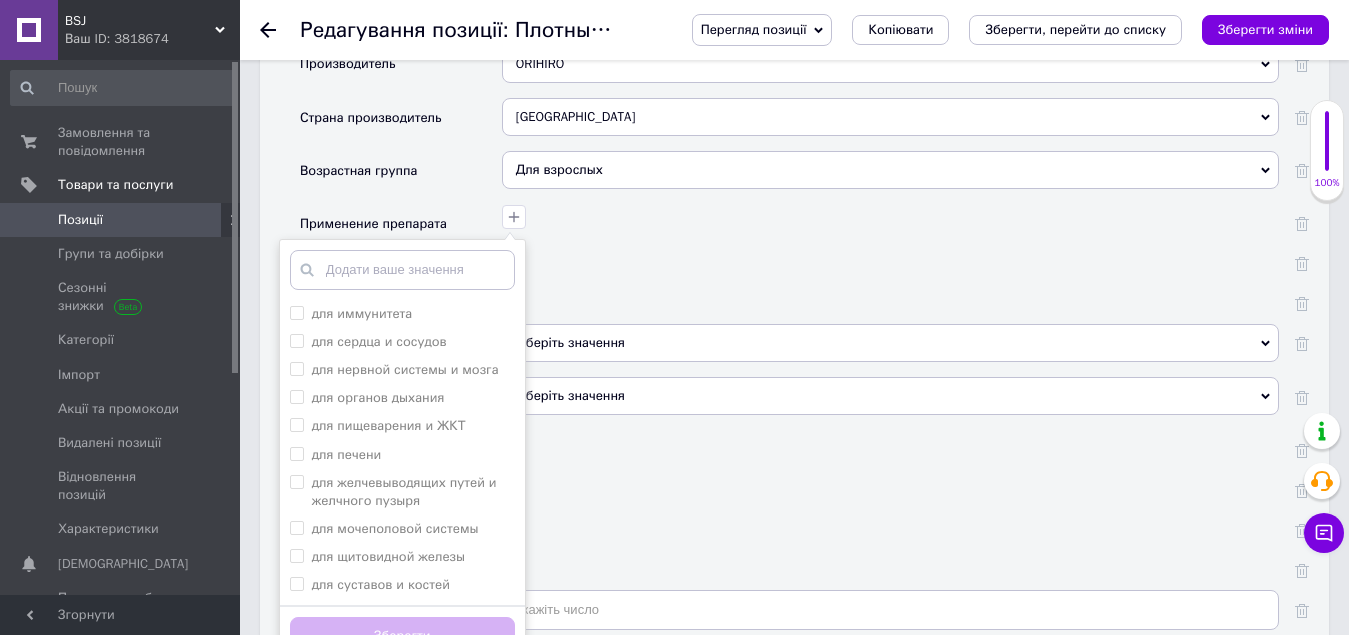 scroll, scrollTop: 2000, scrollLeft: 0, axis: vertical 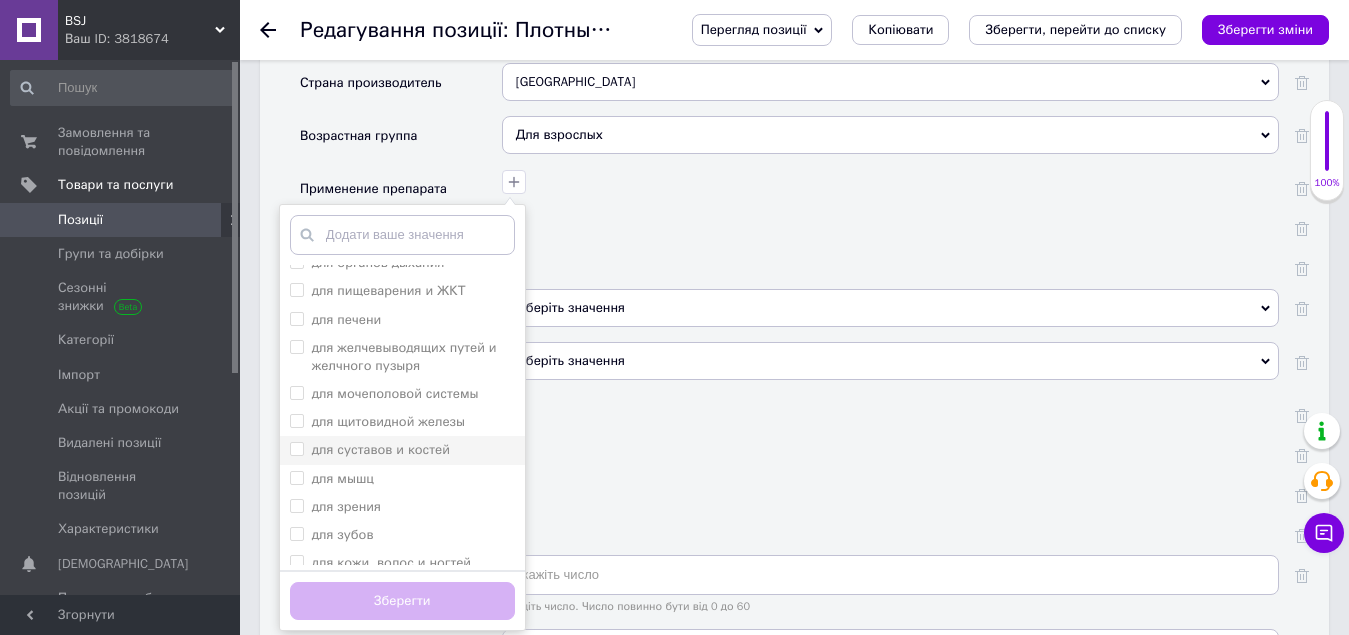 click on "для суставов и костей" at bounding box center [296, 448] 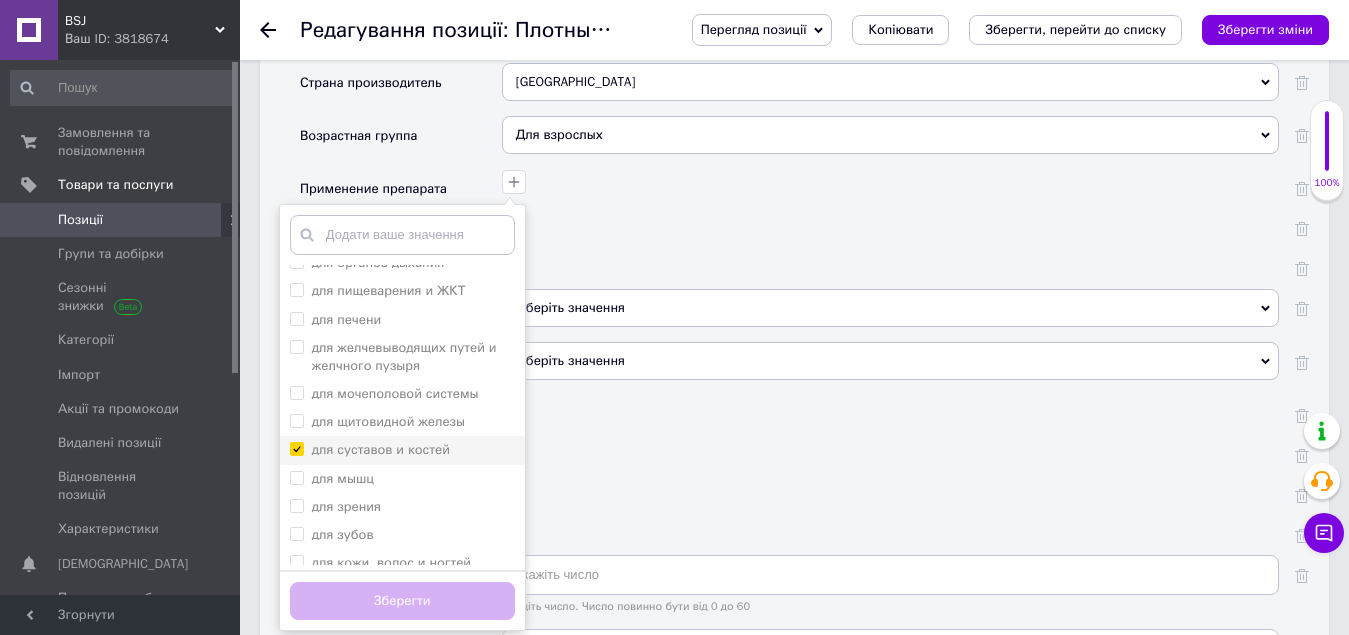checkbox on "true" 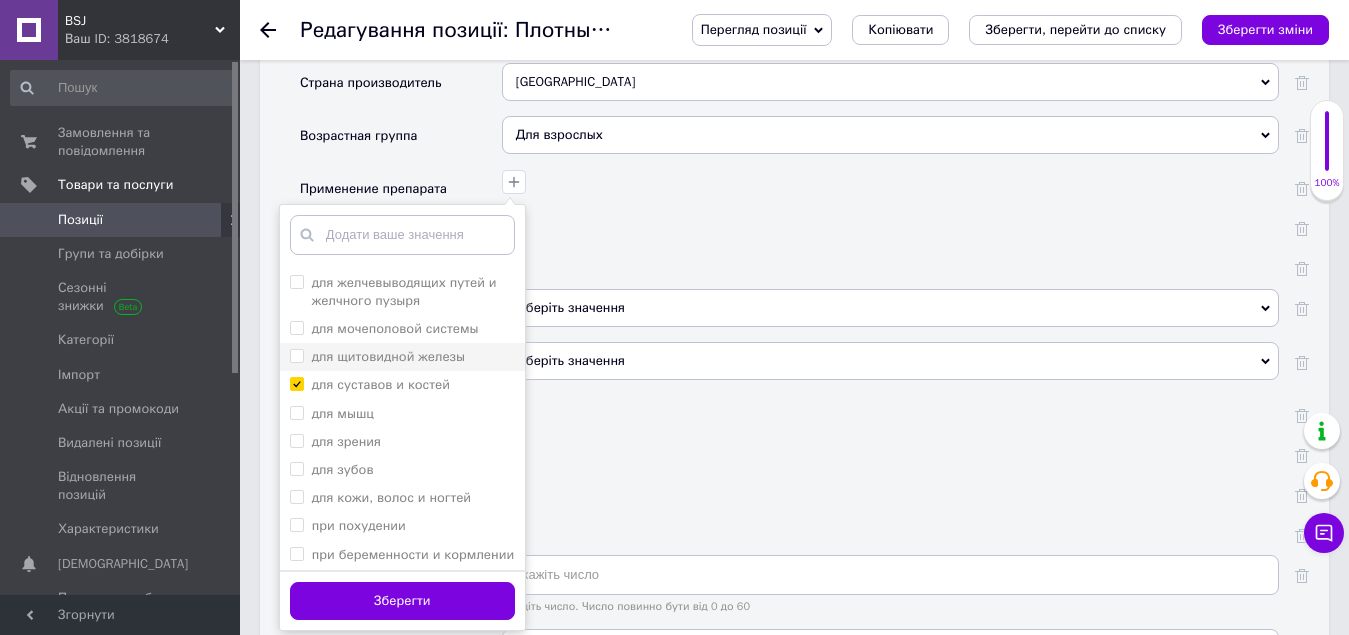 scroll, scrollTop: 200, scrollLeft: 0, axis: vertical 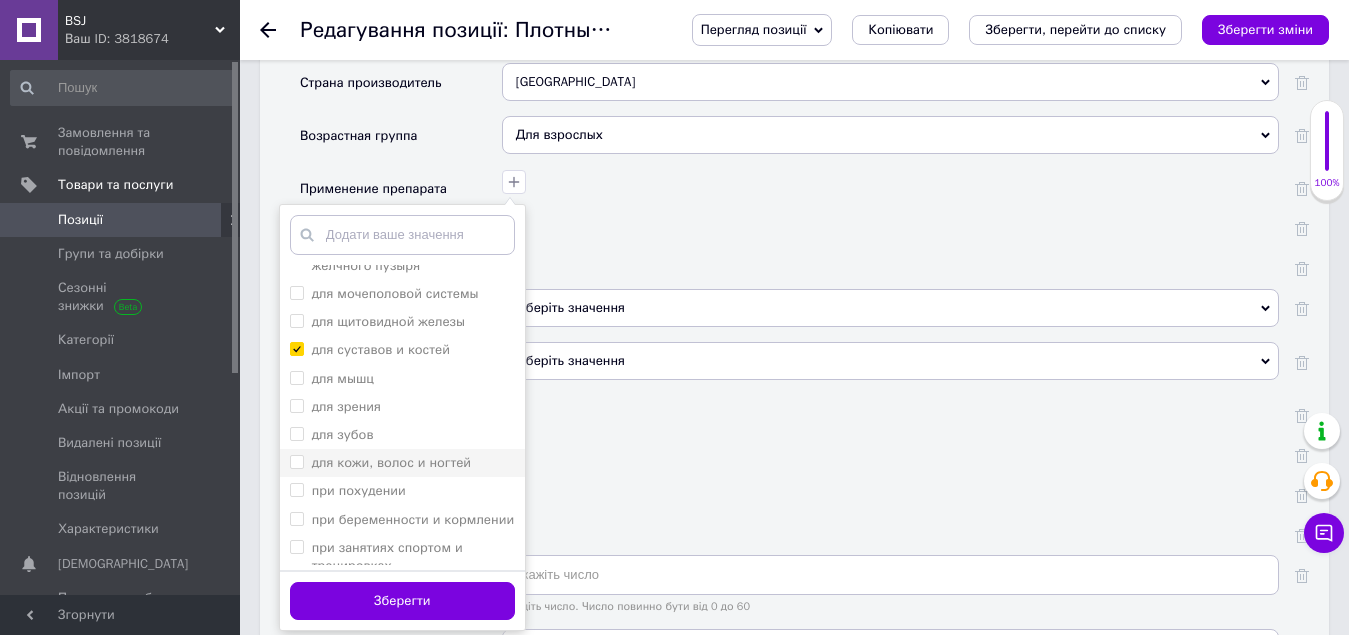 click on "для кожи, волос и ногтей" at bounding box center (296, 461) 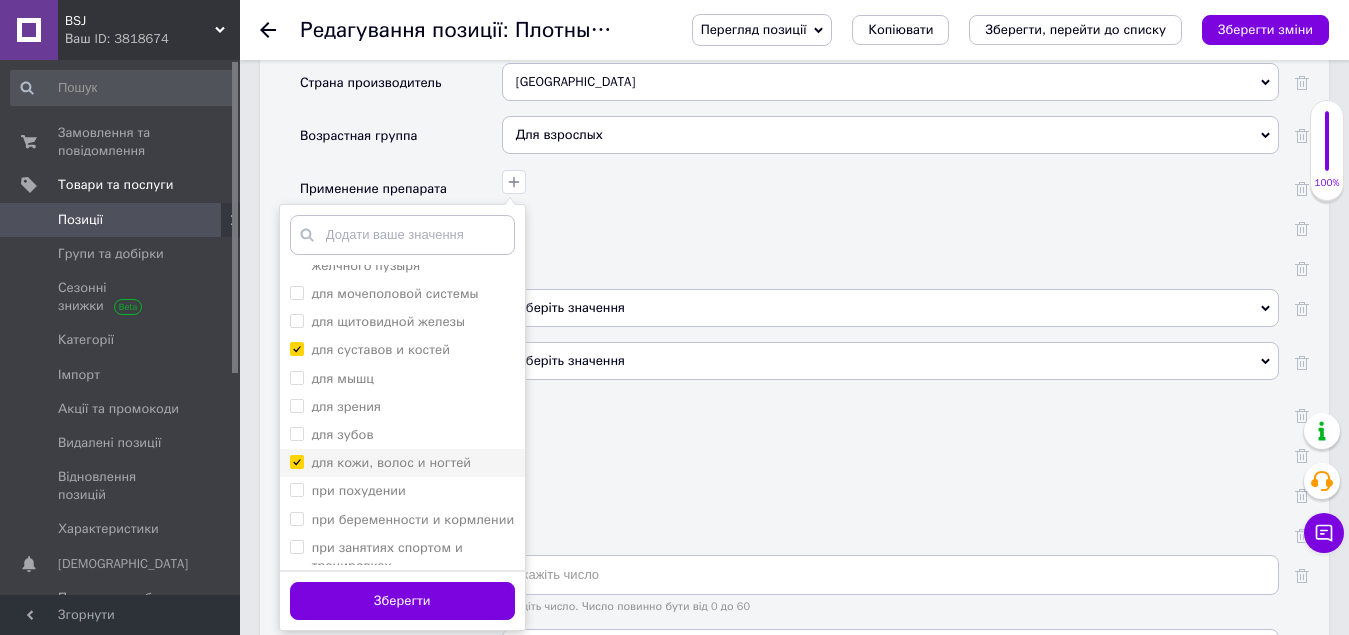 checkbox on "true" 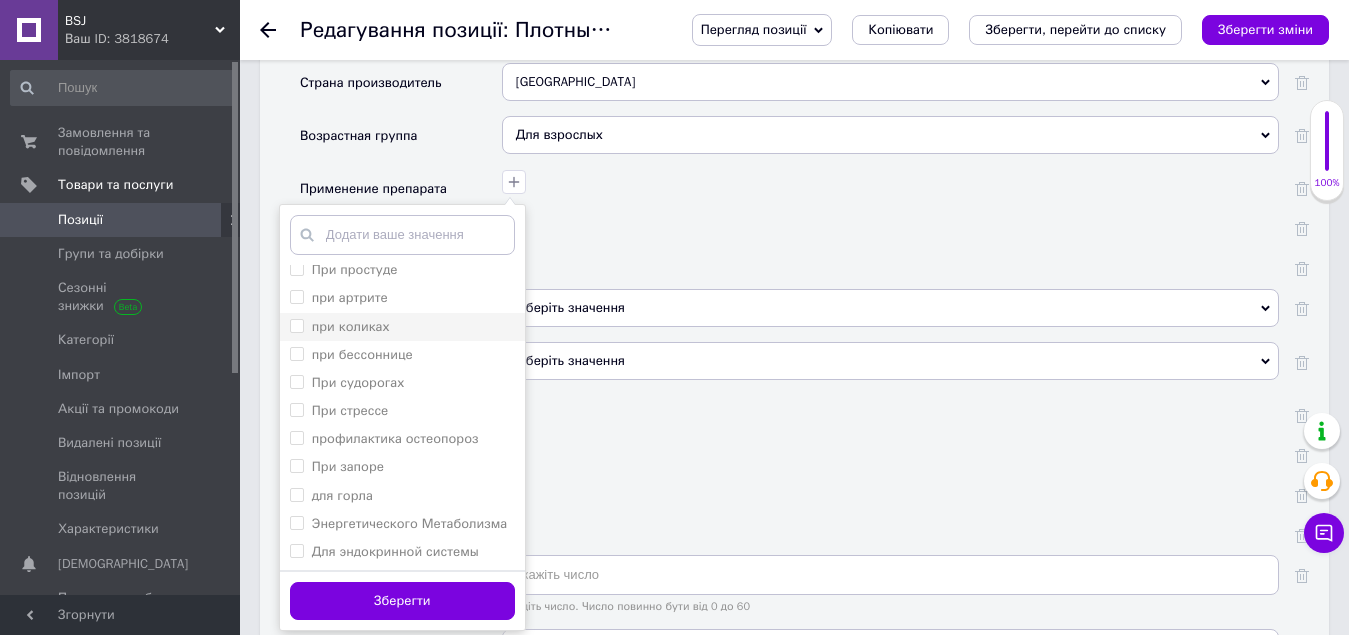 scroll, scrollTop: 1000, scrollLeft: 0, axis: vertical 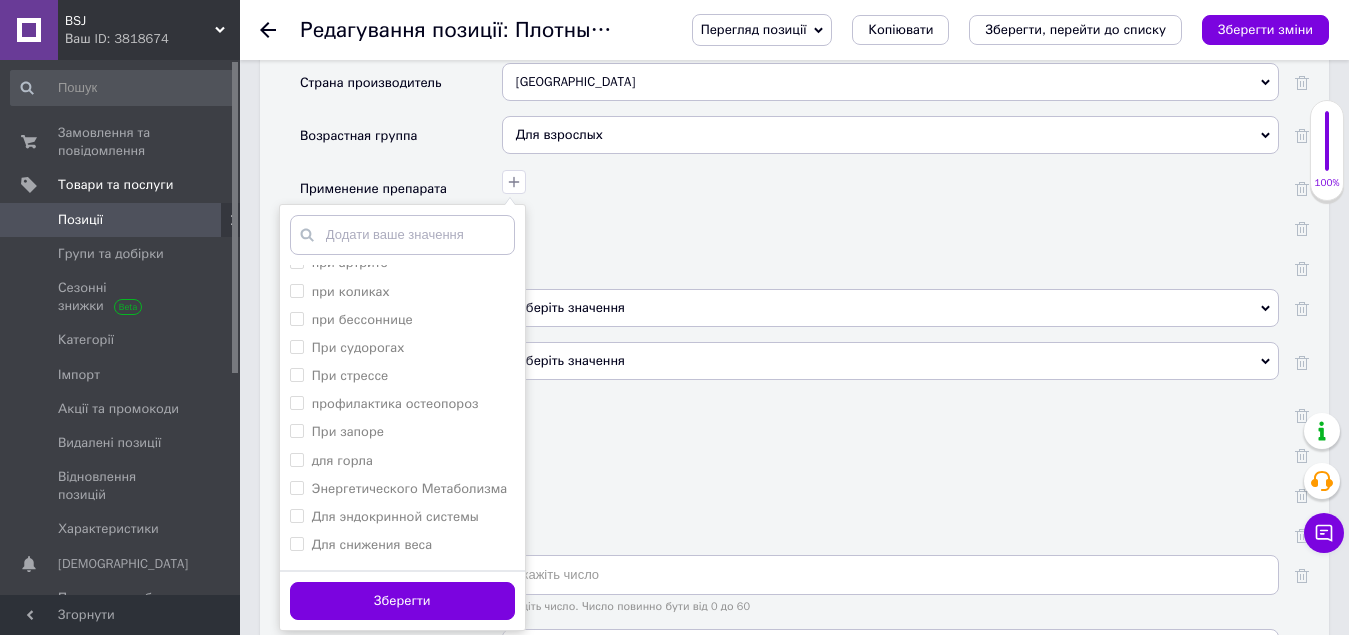 click on "Зберегти" at bounding box center (402, 601) 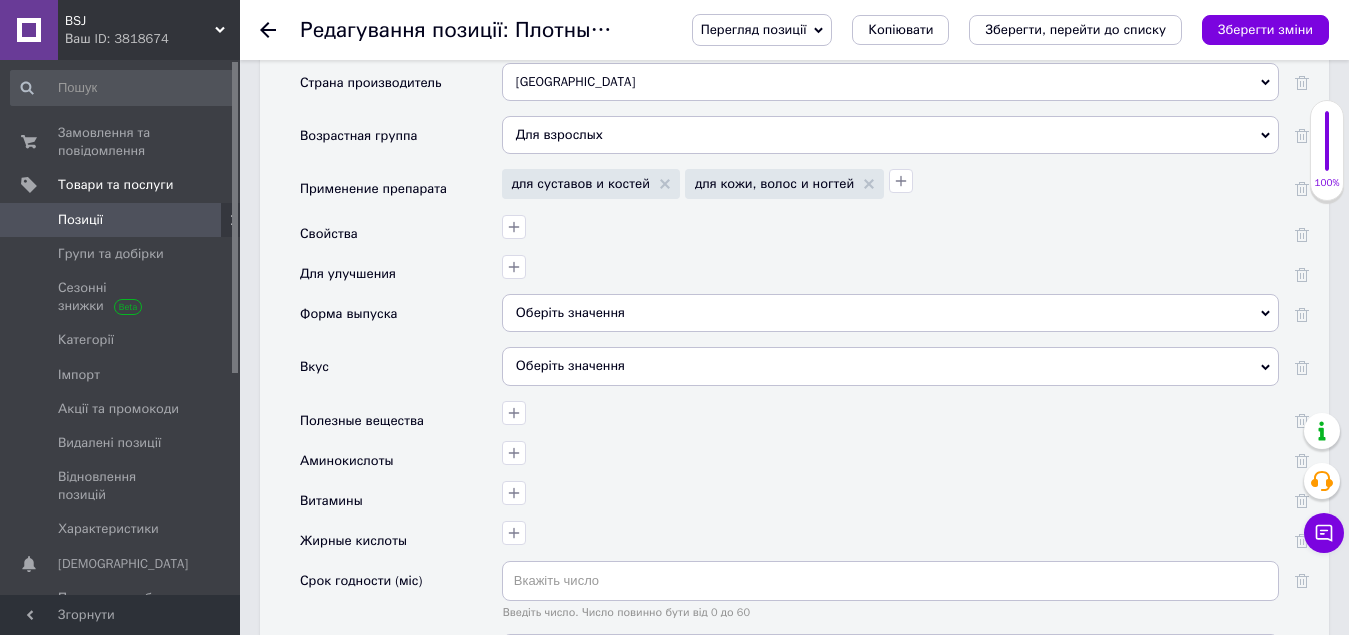 click on "Оберіть значення" at bounding box center [890, 313] 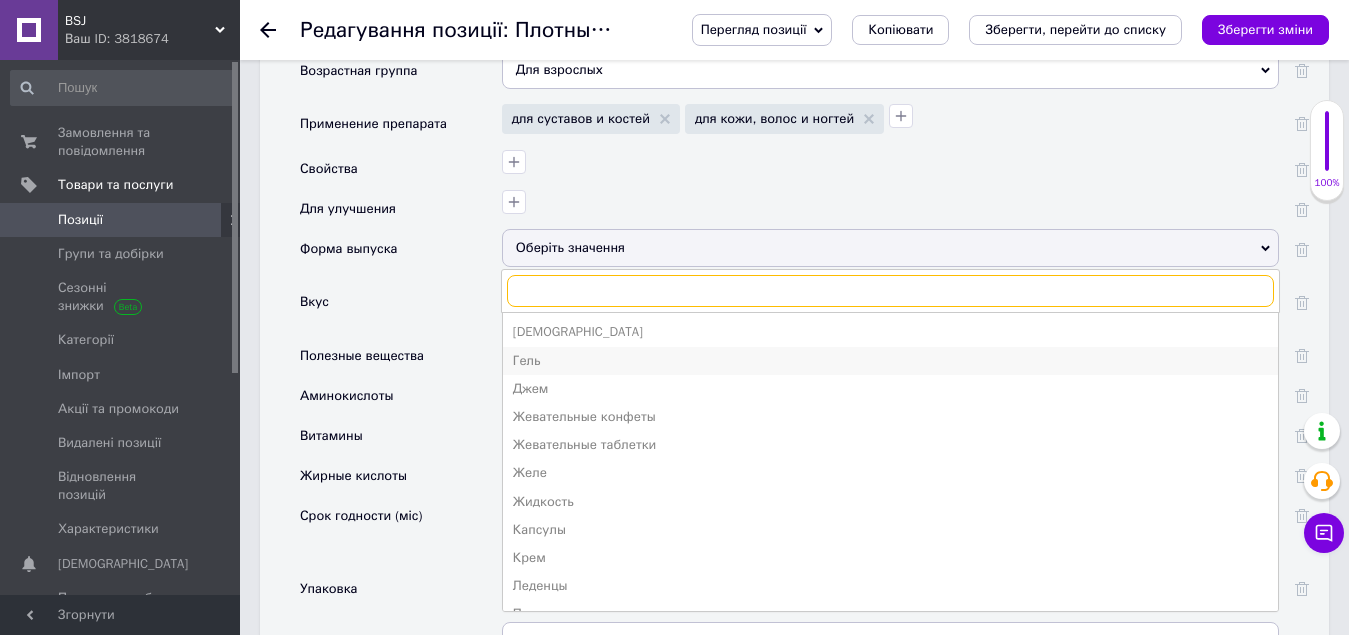 scroll, scrollTop: 2100, scrollLeft: 0, axis: vertical 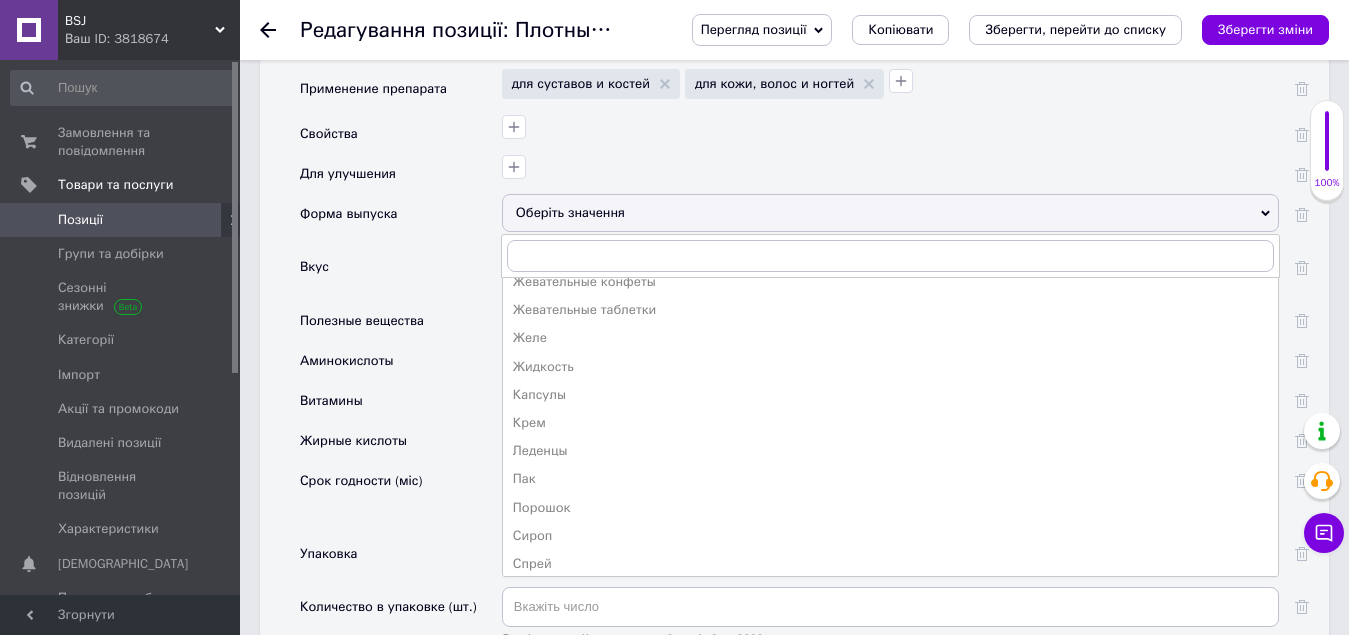 click on "Порошок" at bounding box center [890, 508] 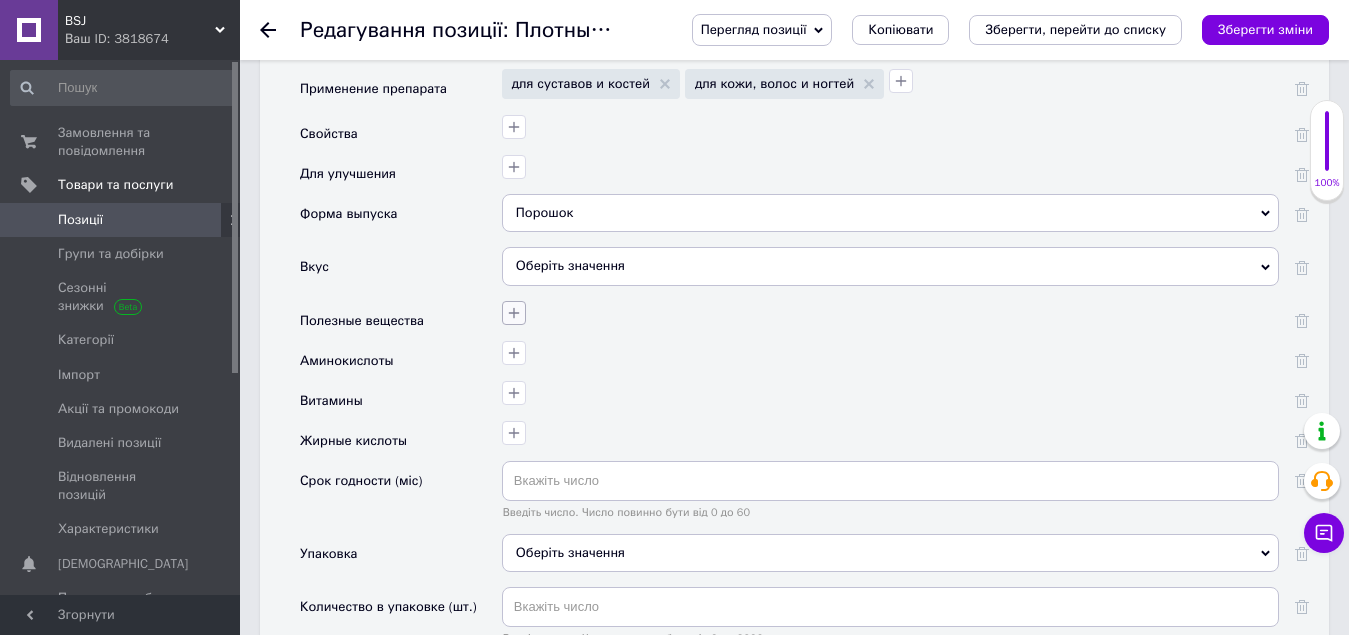 click 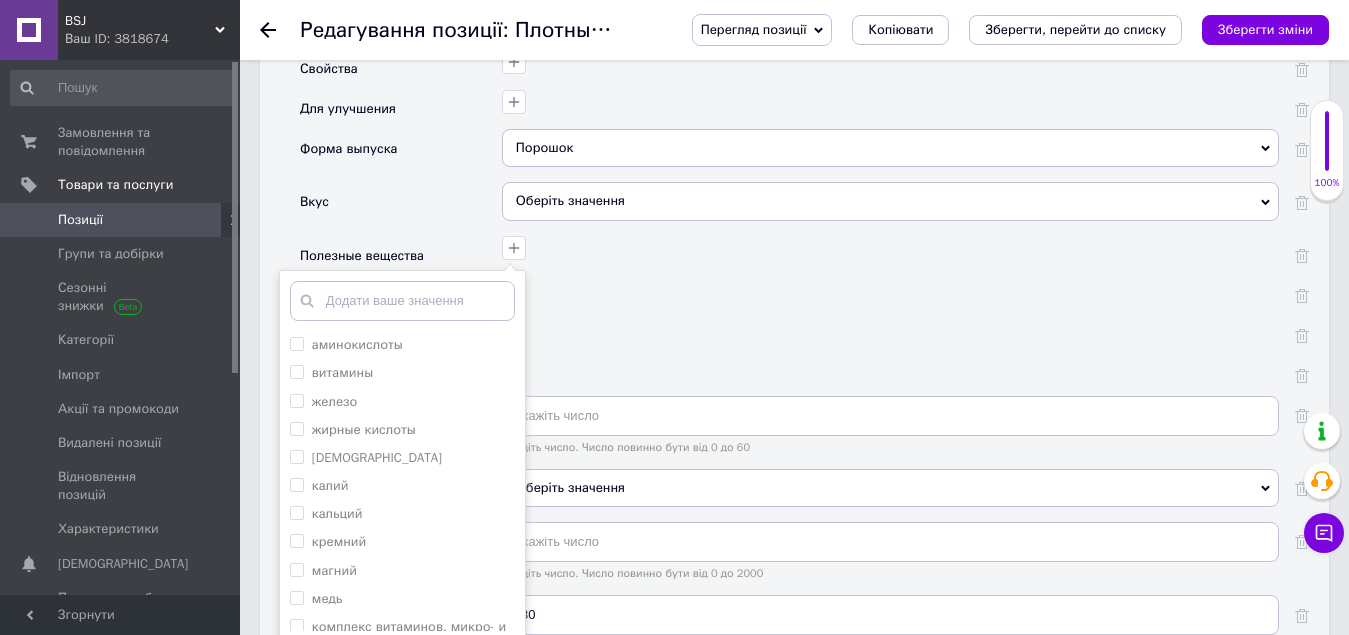 scroll, scrollTop: 2200, scrollLeft: 0, axis: vertical 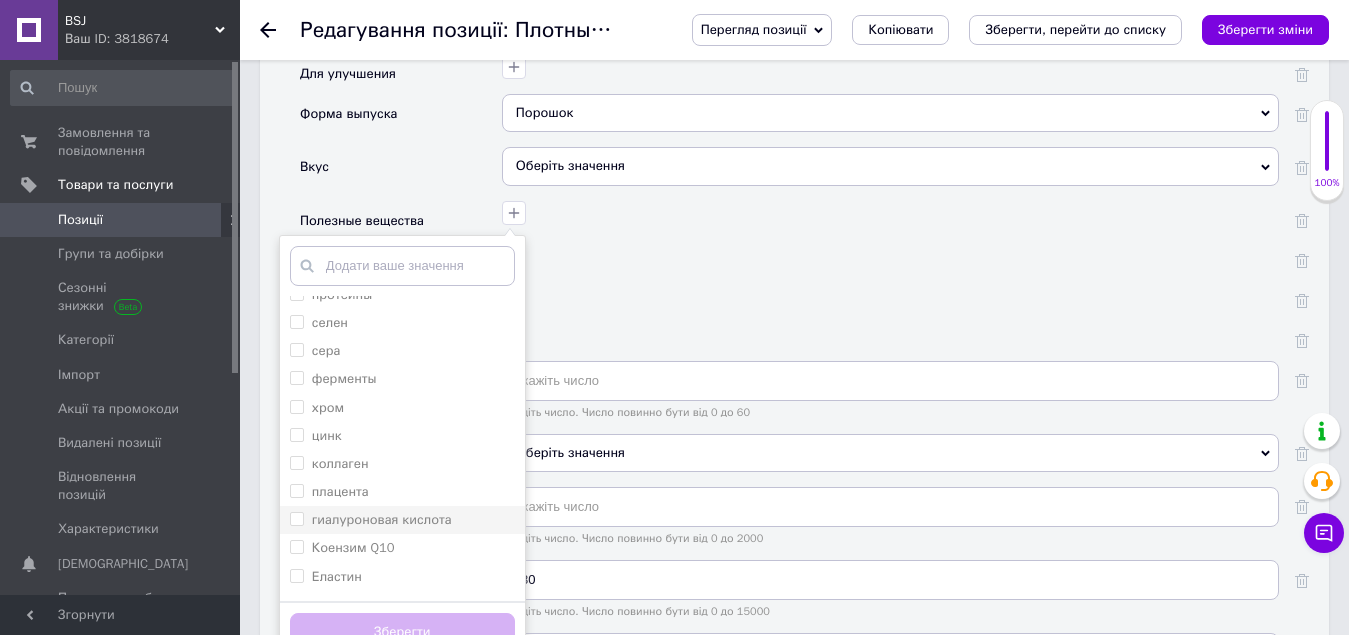 click on "гиалуроновая кислота" at bounding box center (296, 518) 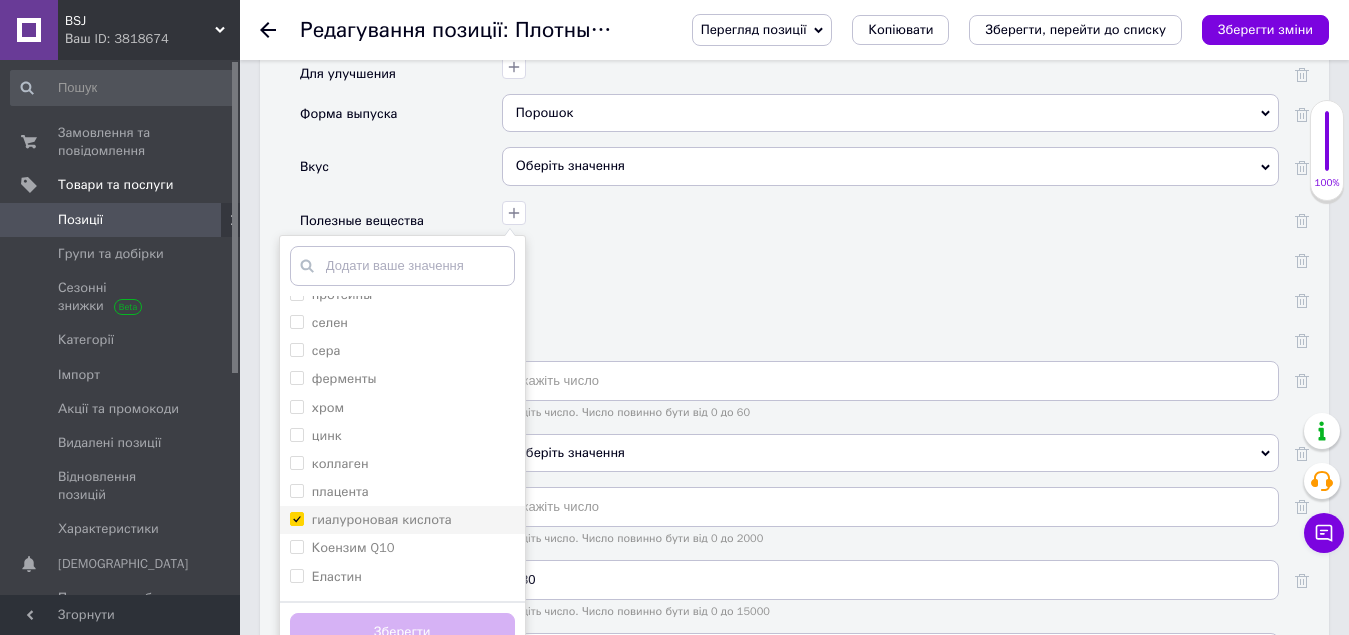 checkbox on "true" 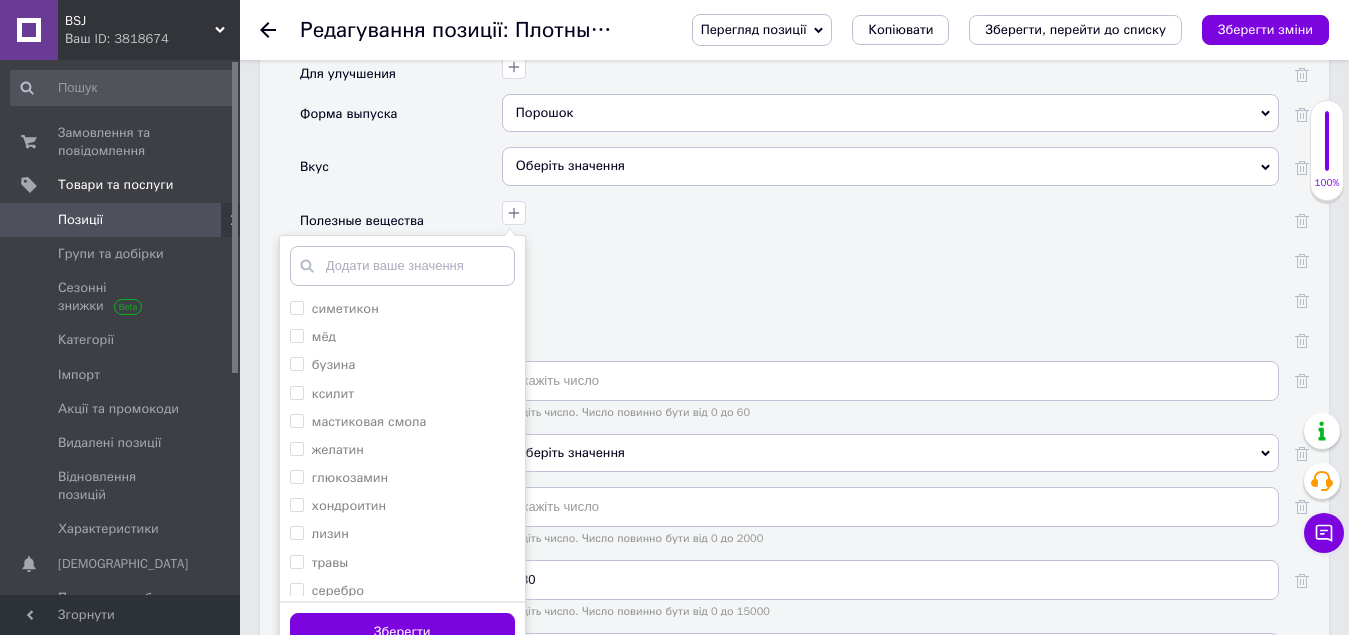 scroll, scrollTop: 900, scrollLeft: 0, axis: vertical 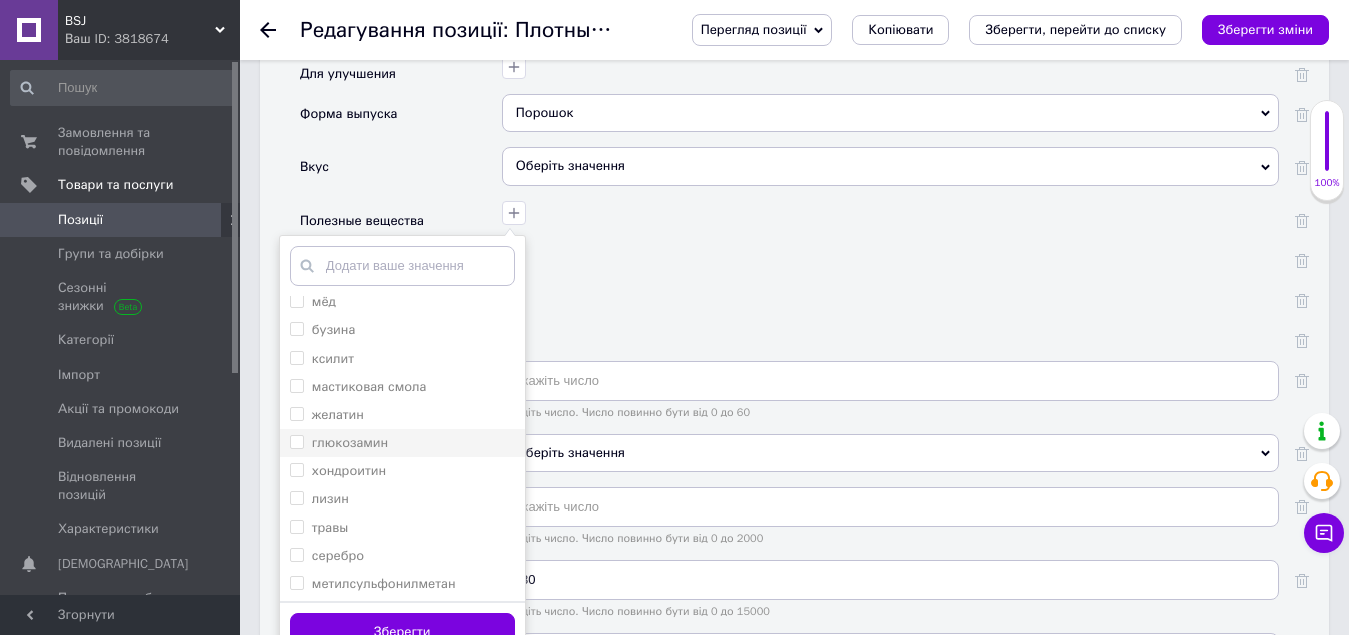 click on "глюкозамин" at bounding box center [296, 441] 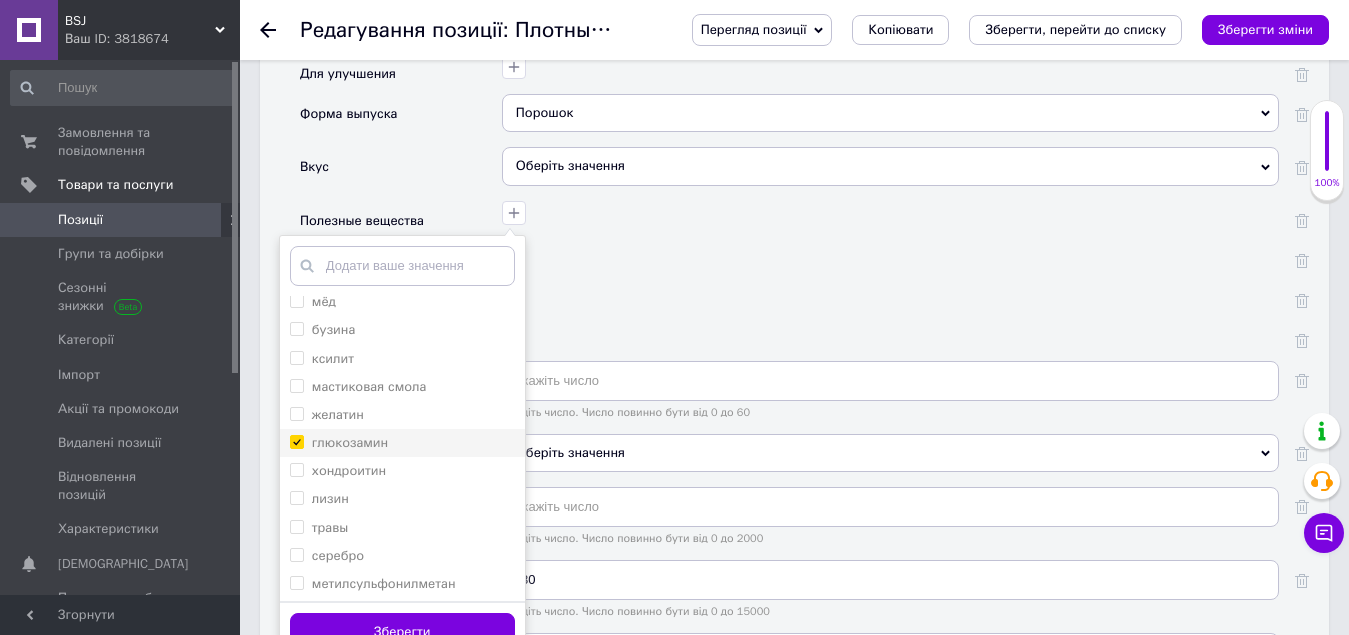 checkbox on "true" 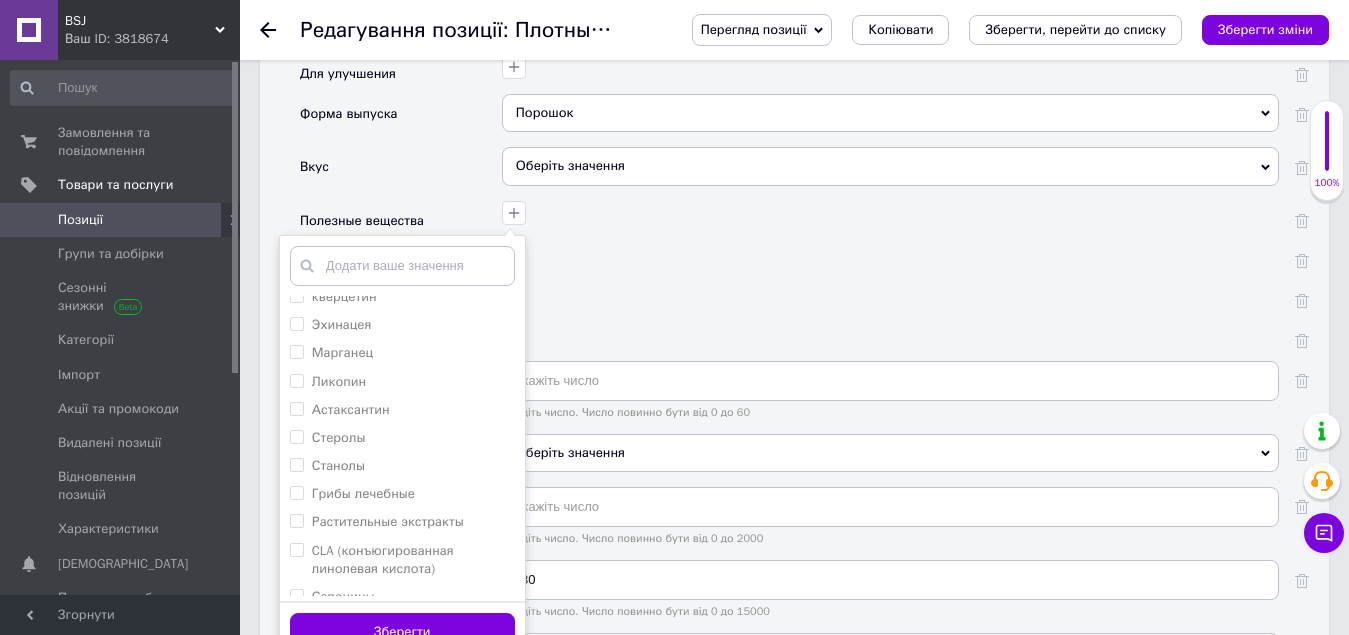 scroll, scrollTop: 1343, scrollLeft: 0, axis: vertical 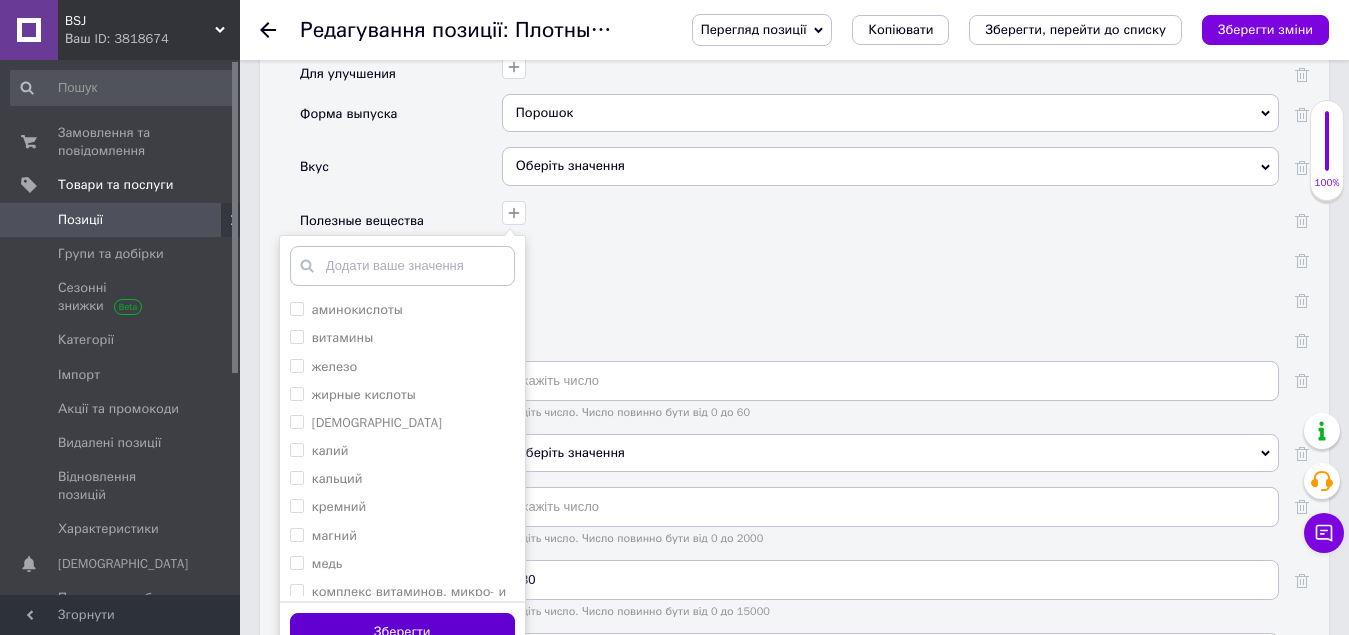 click on "Зберегти" at bounding box center [402, 632] 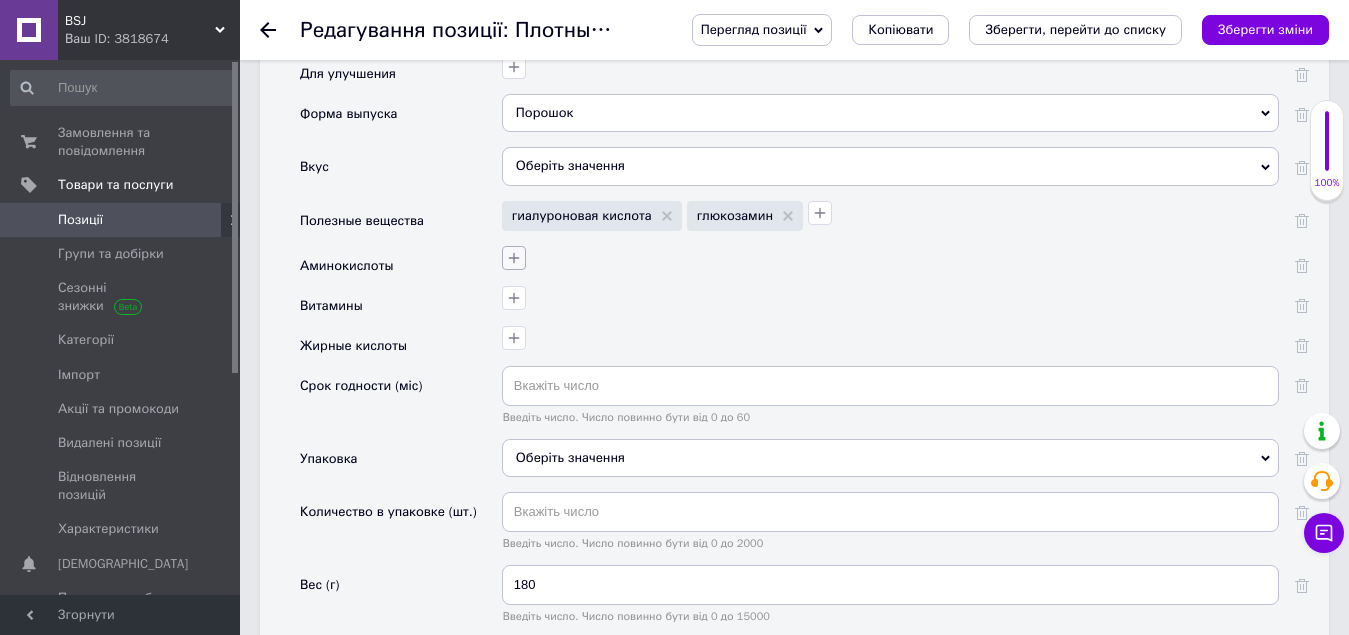 click 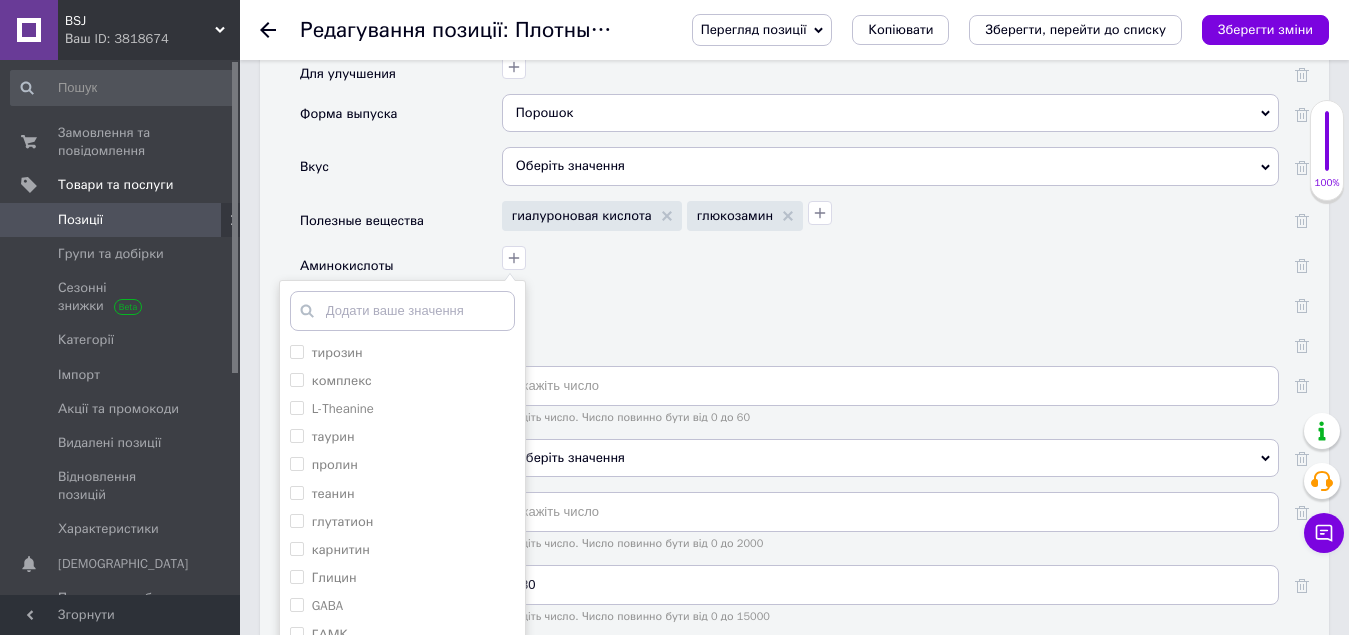 scroll, scrollTop: 236, scrollLeft: 0, axis: vertical 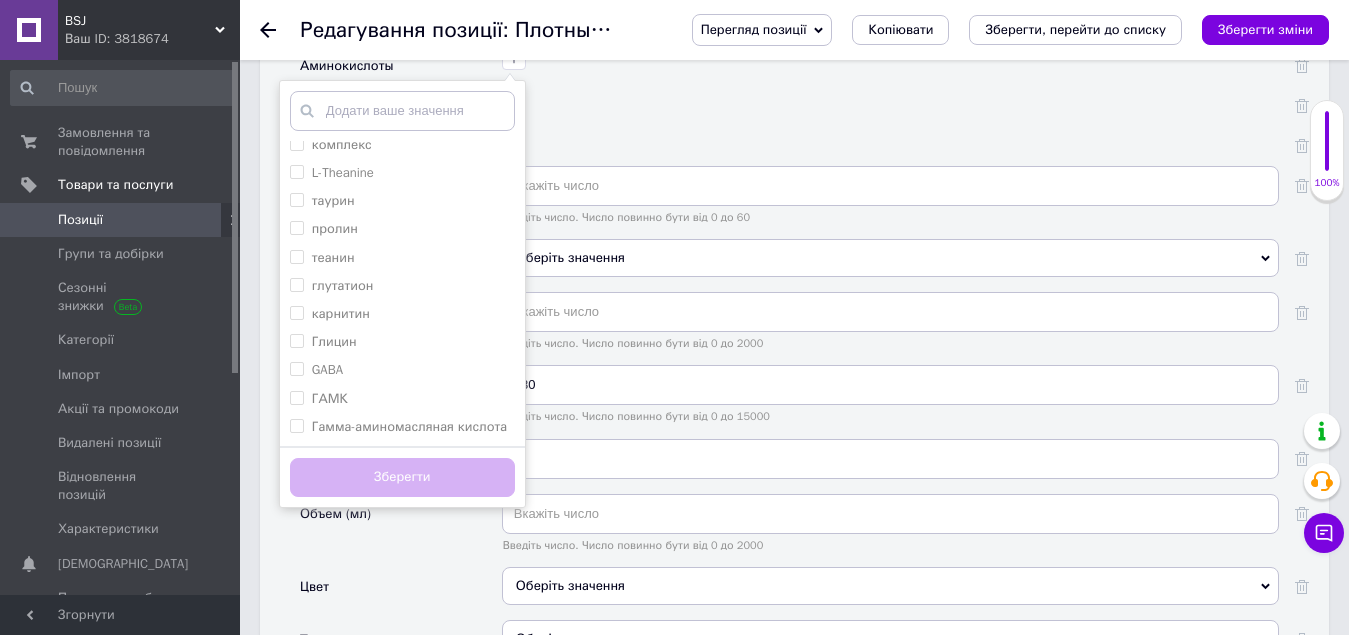 click at bounding box center [888, 135] 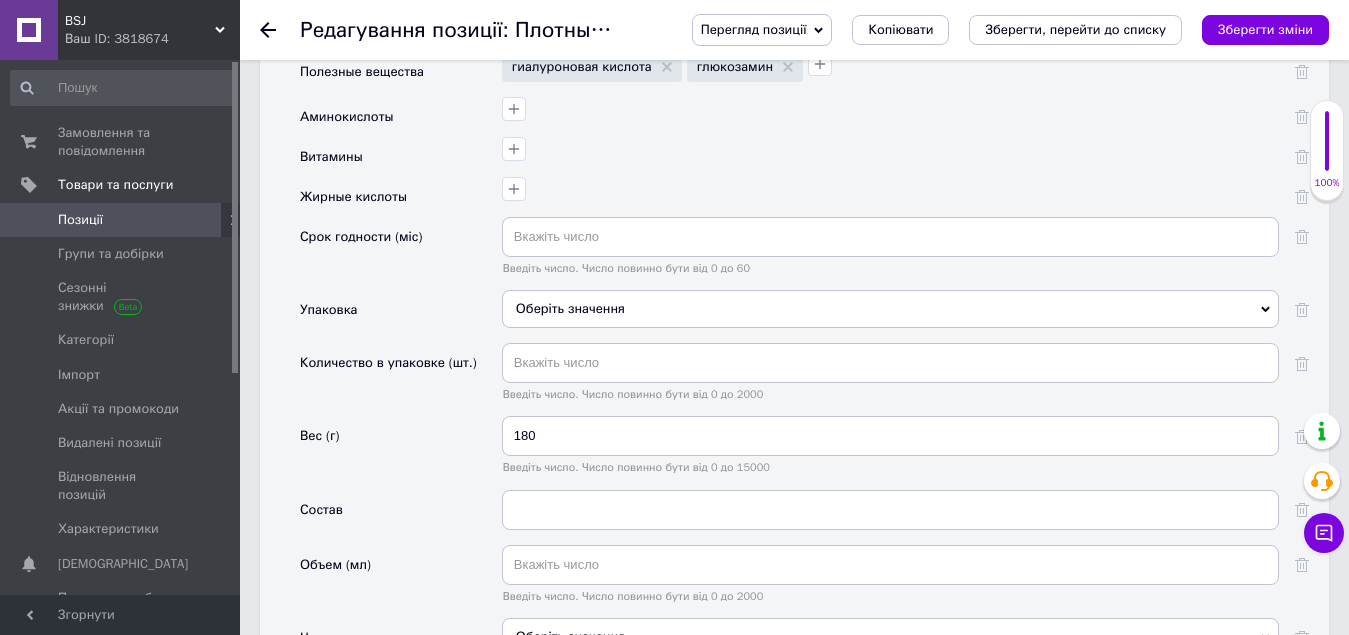 scroll, scrollTop: 2300, scrollLeft: 0, axis: vertical 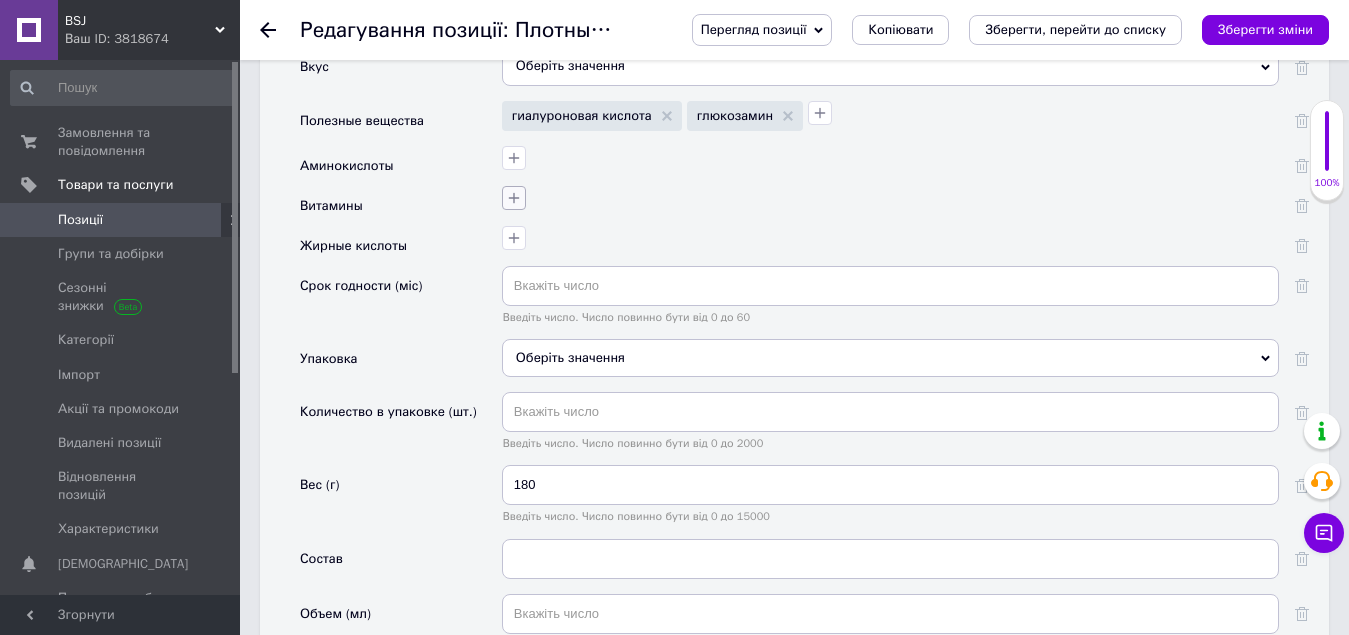 click 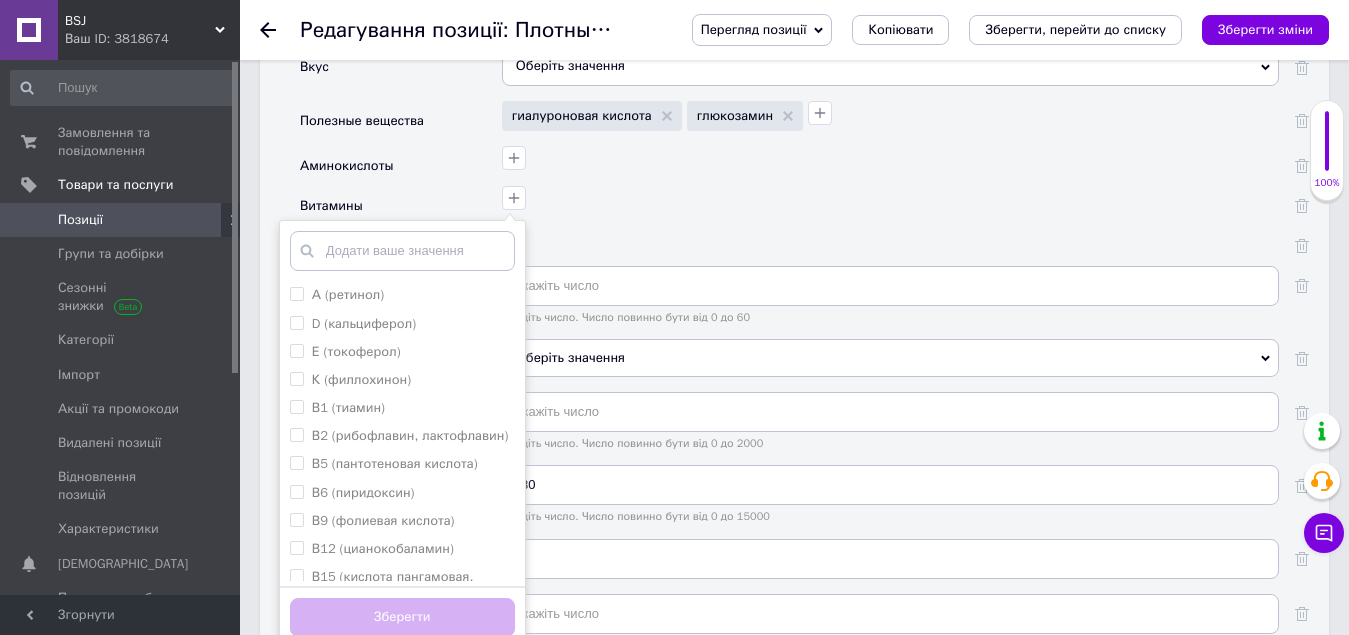 click at bounding box center (888, 155) 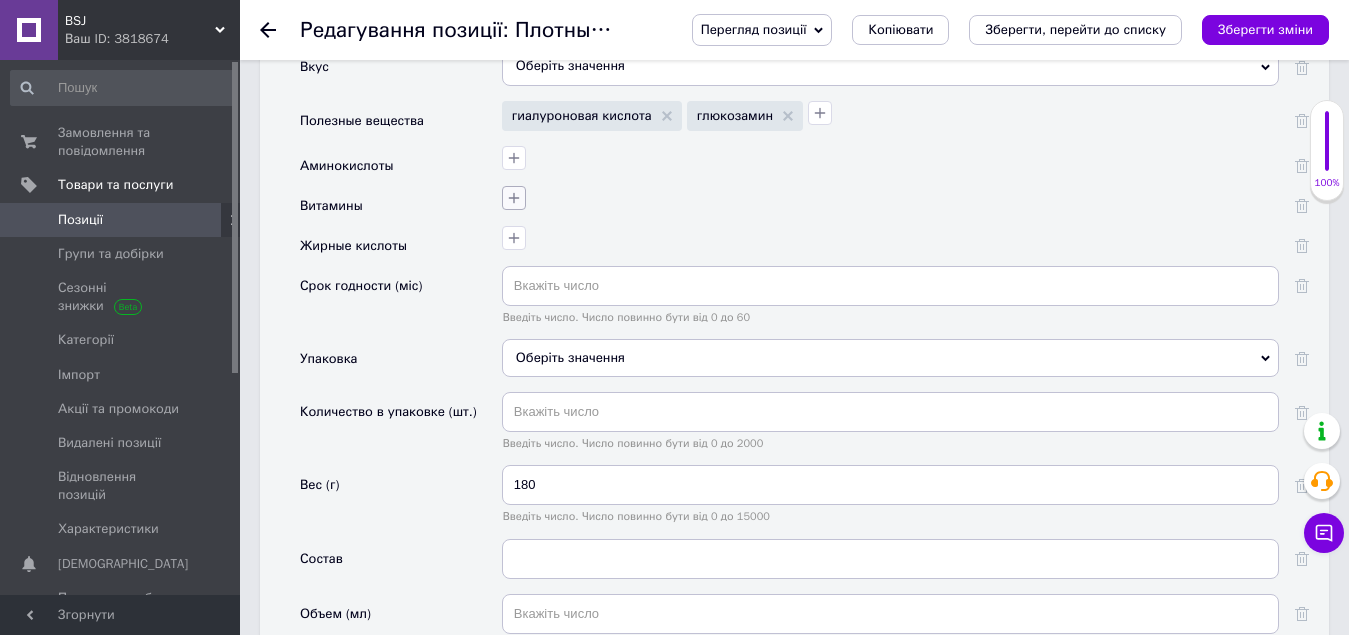 click at bounding box center [514, 198] 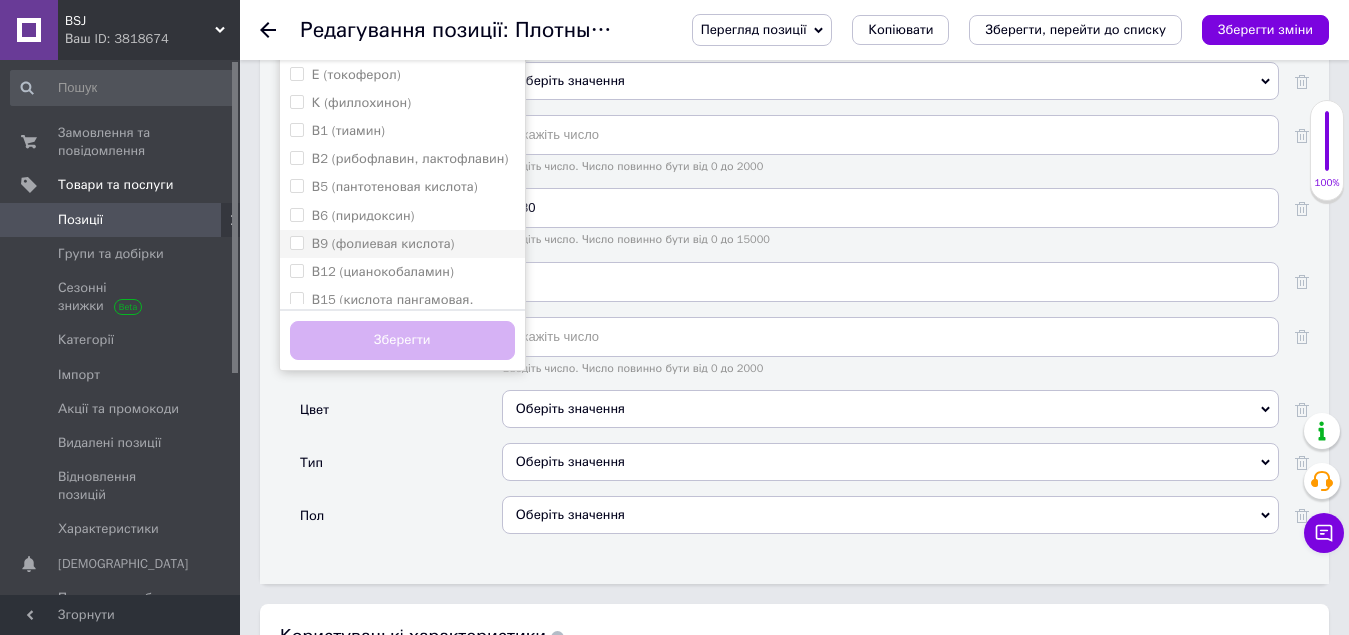 scroll, scrollTop: 2600, scrollLeft: 0, axis: vertical 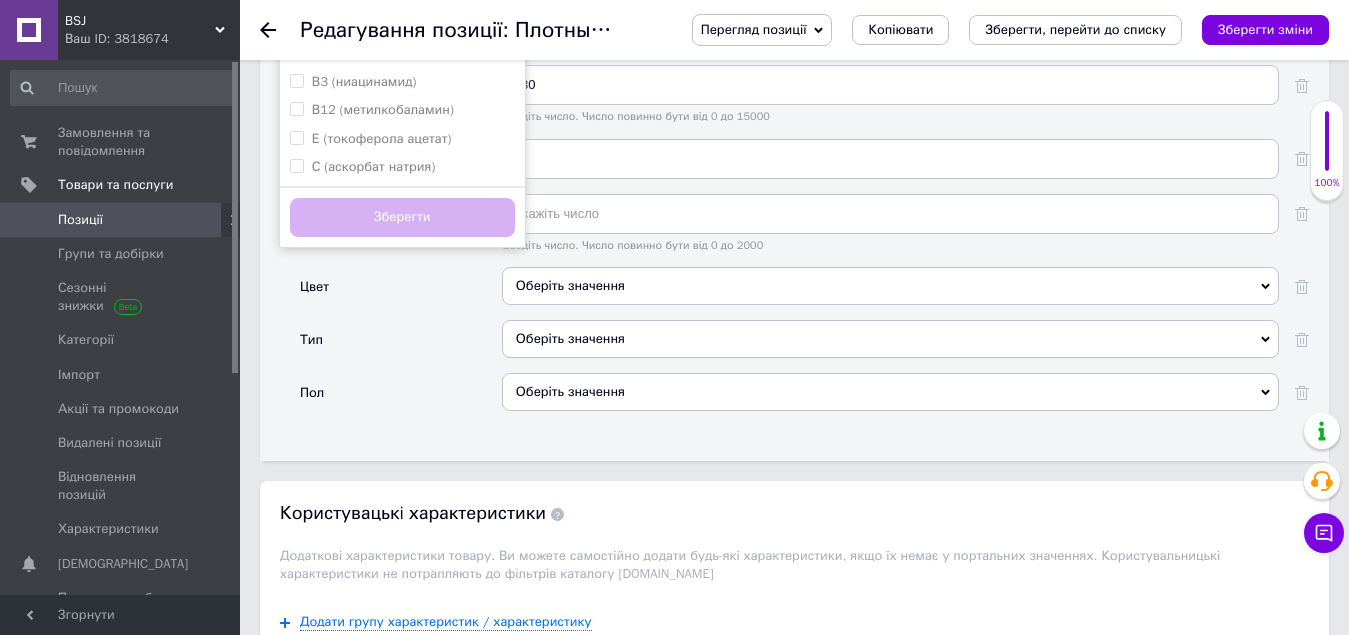 click on "Тип" at bounding box center (401, 346) 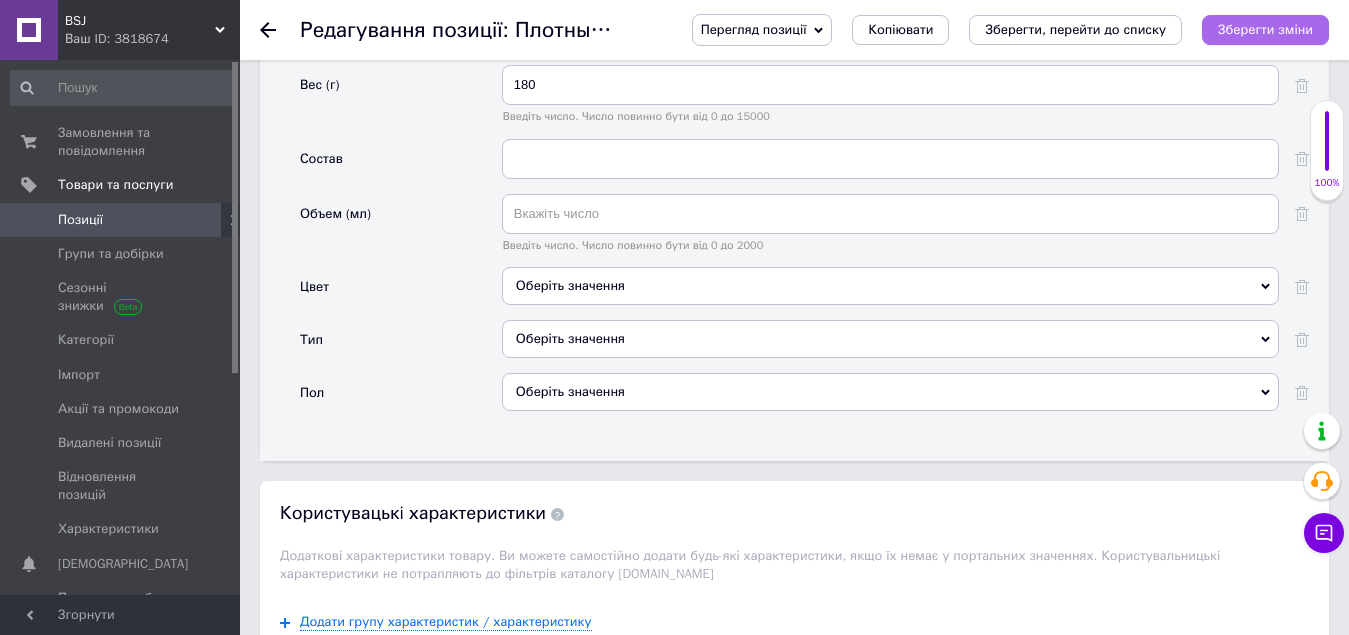 click on "Зберегти зміни" at bounding box center [1265, 29] 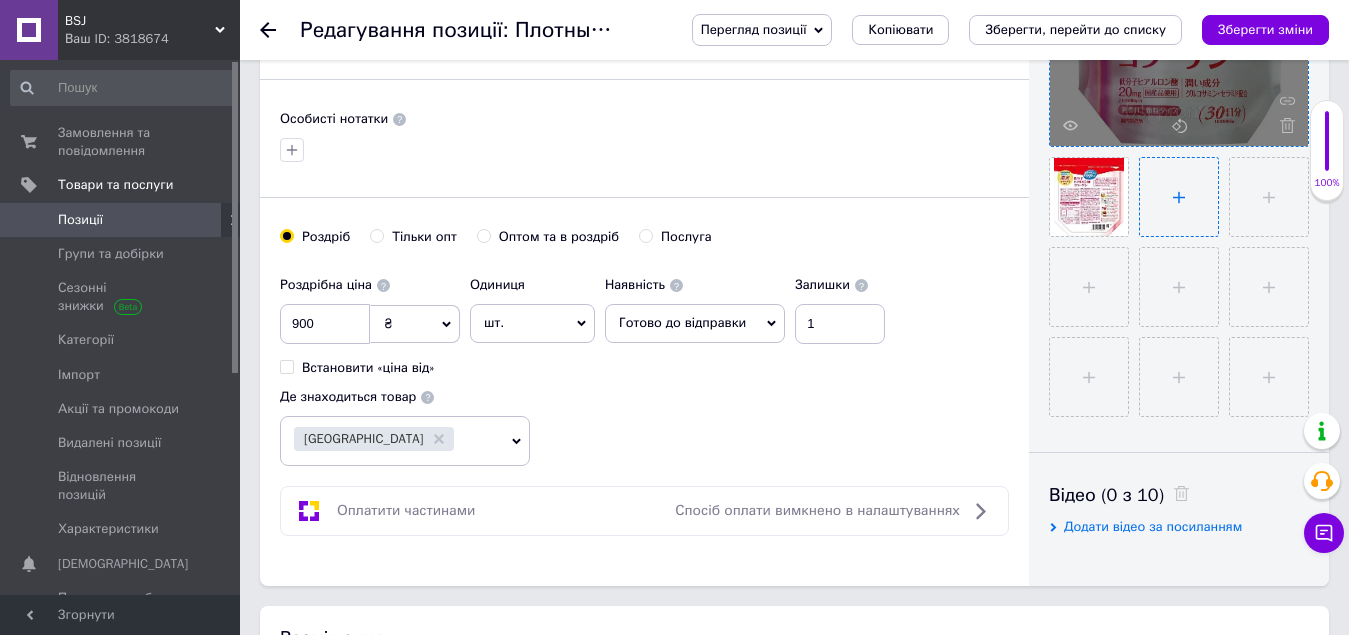 scroll, scrollTop: 1000, scrollLeft: 0, axis: vertical 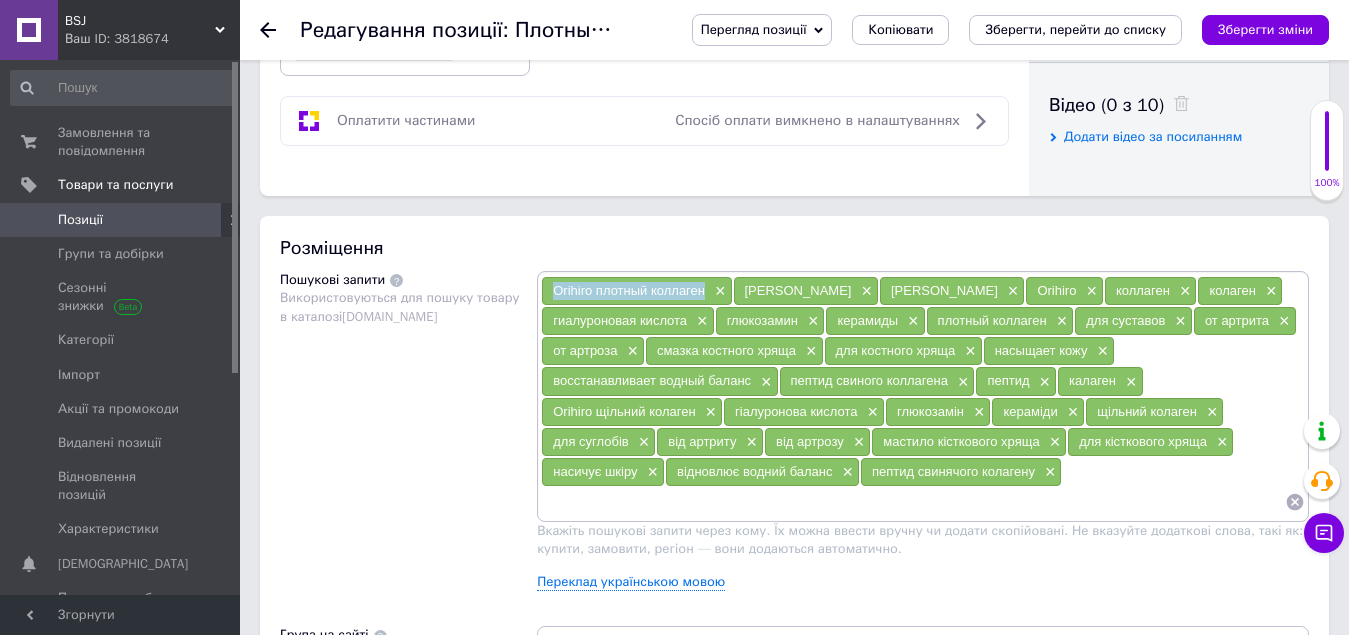 drag, startPoint x: 553, startPoint y: 291, endPoint x: 708, endPoint y: 296, distance: 155.08063 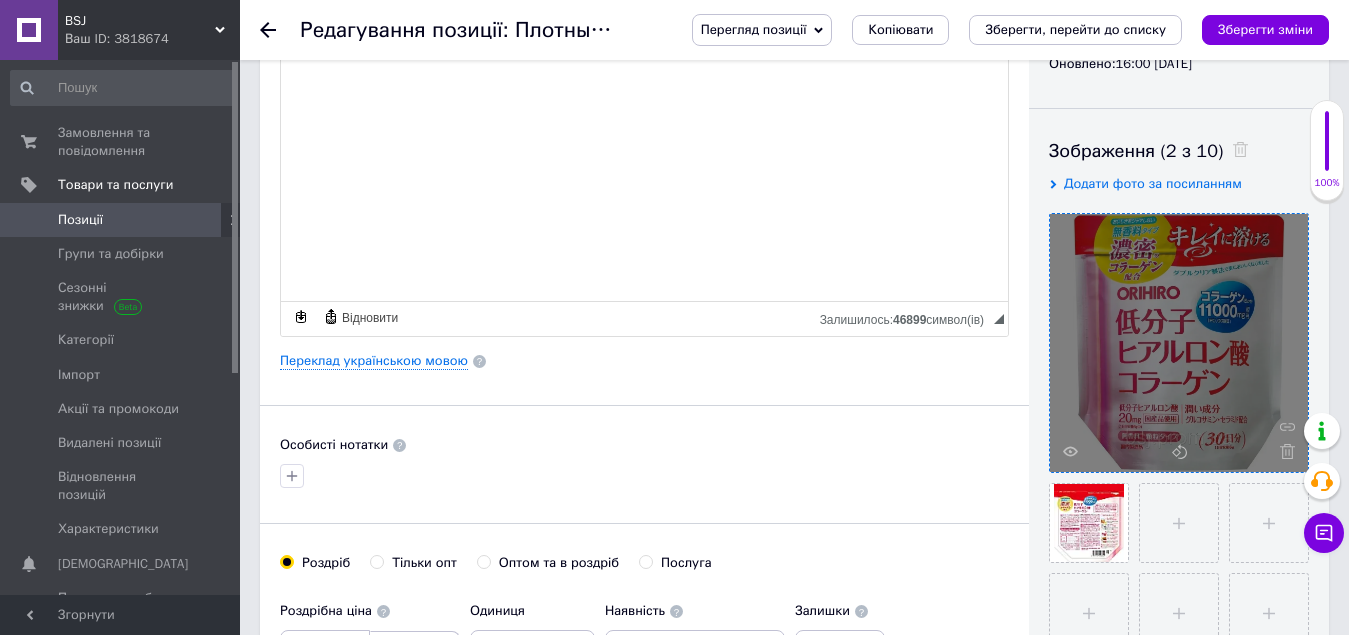scroll, scrollTop: 0, scrollLeft: 0, axis: both 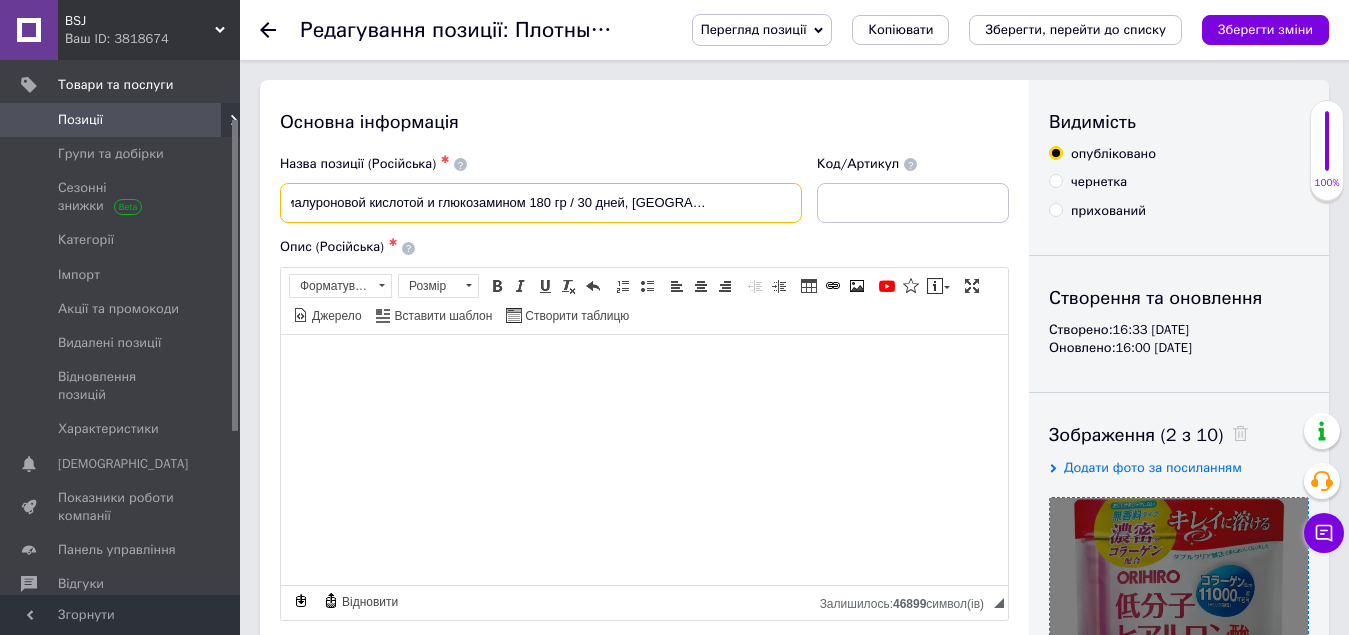drag, startPoint x: 293, startPoint y: 203, endPoint x: 845, endPoint y: 235, distance: 552.92676 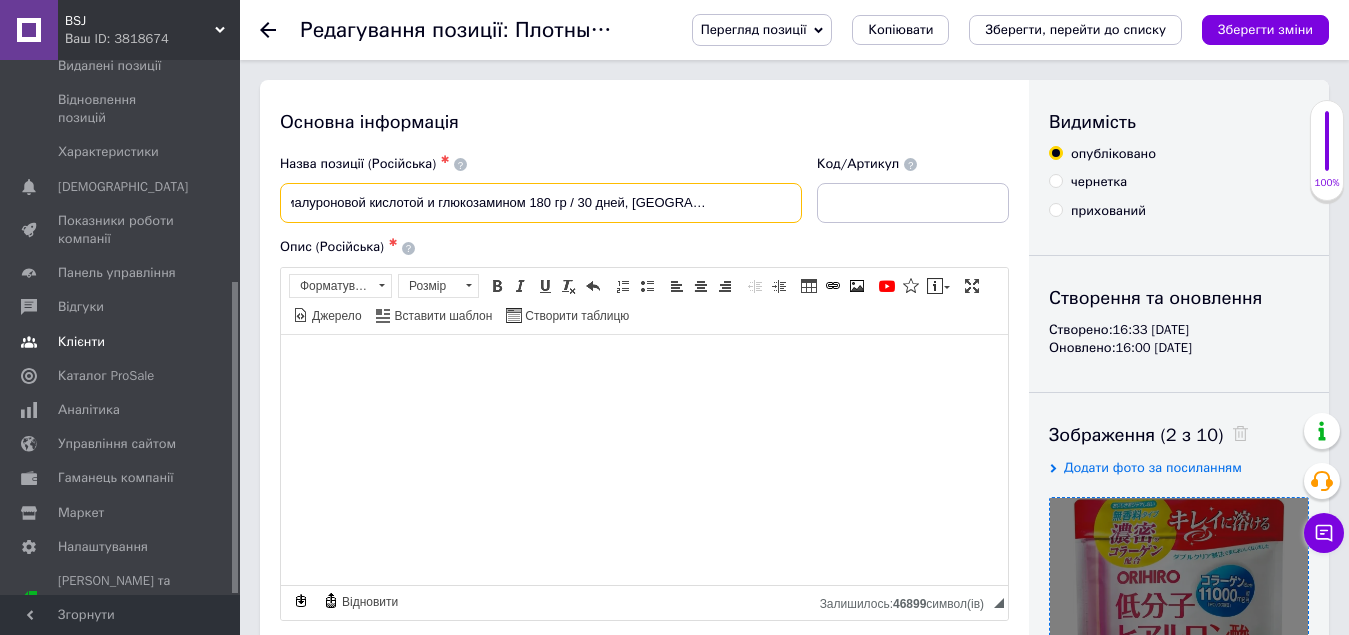 scroll, scrollTop: 380, scrollLeft: 0, axis: vertical 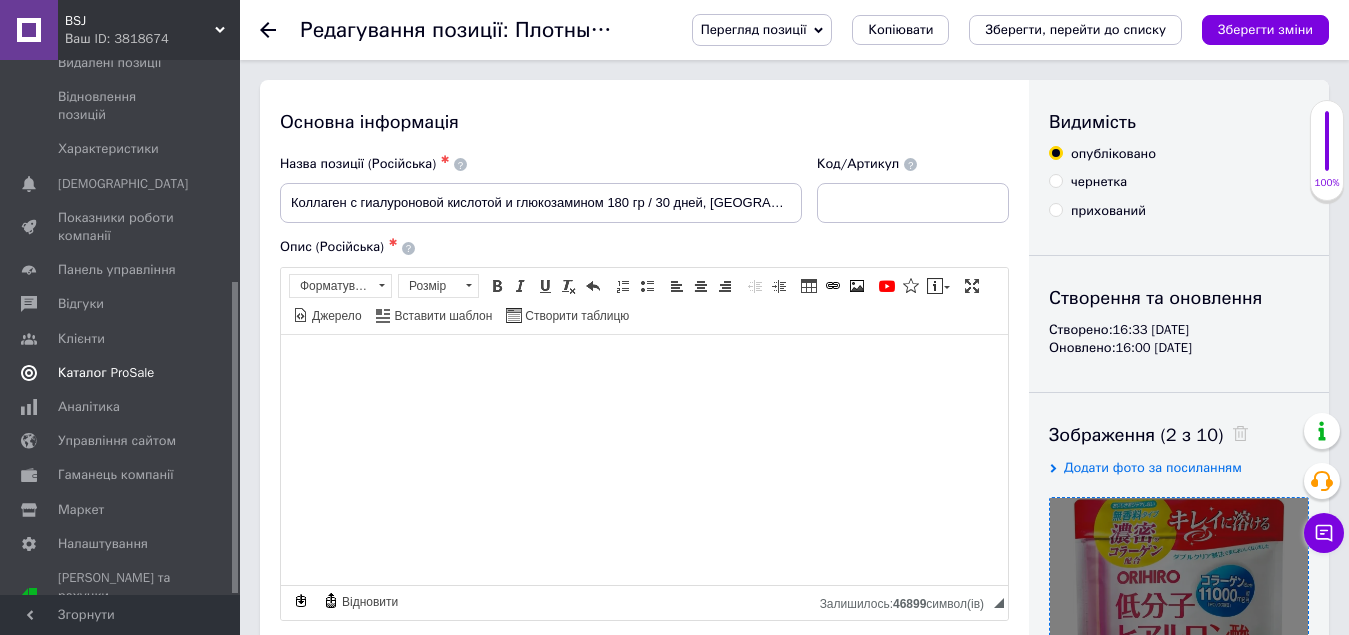 click on "Каталог ProSale" at bounding box center [106, 373] 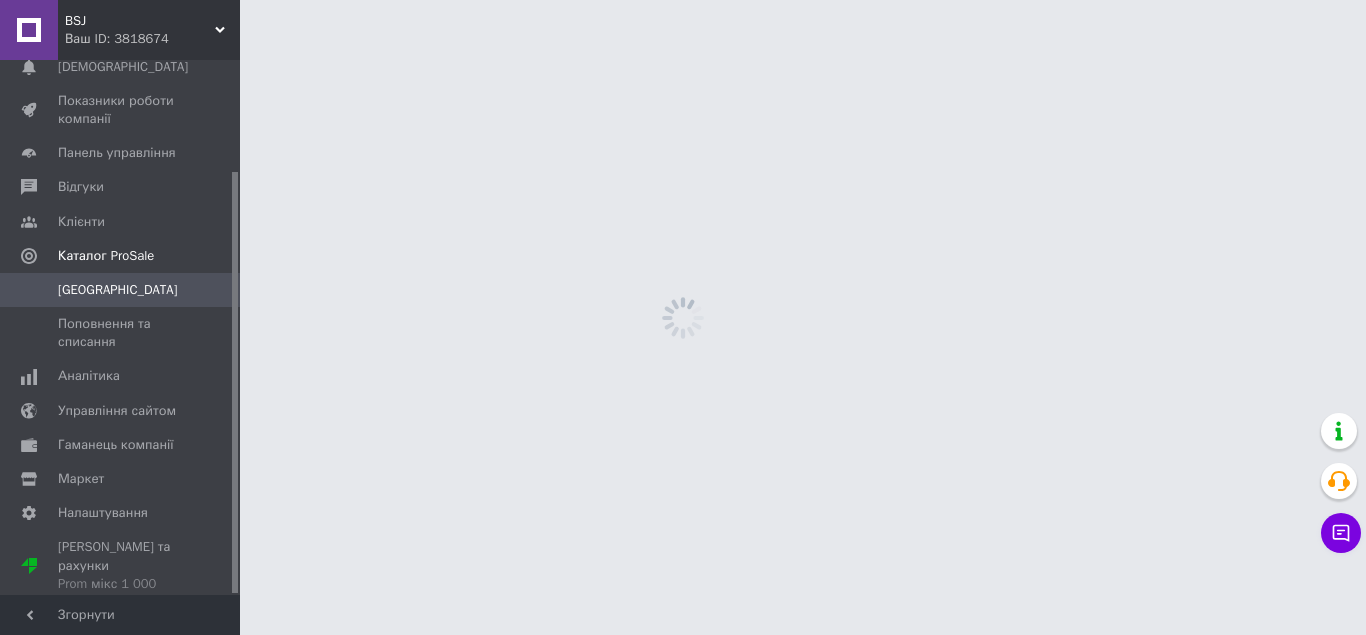 scroll, scrollTop: 141, scrollLeft: 0, axis: vertical 